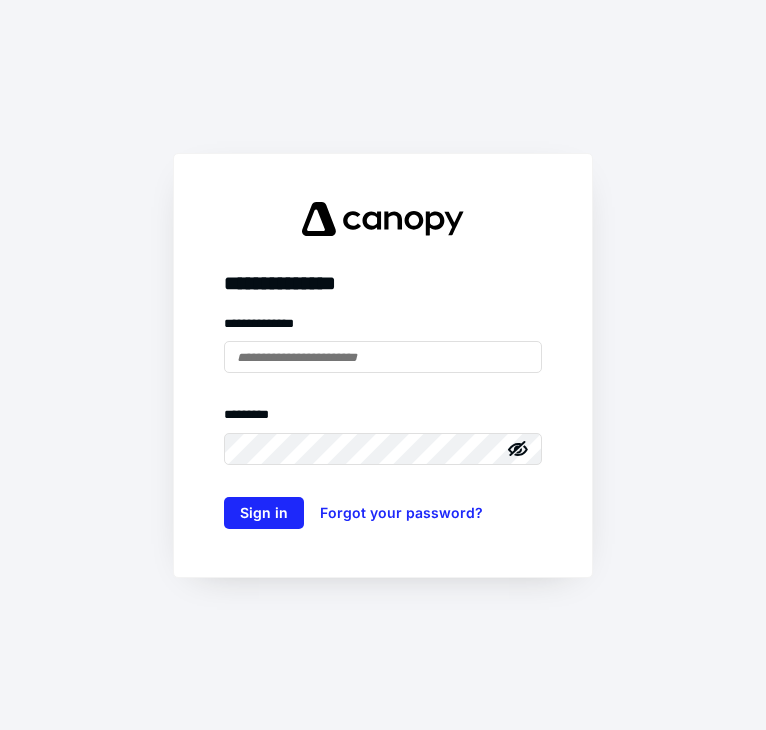 scroll, scrollTop: 0, scrollLeft: 0, axis: both 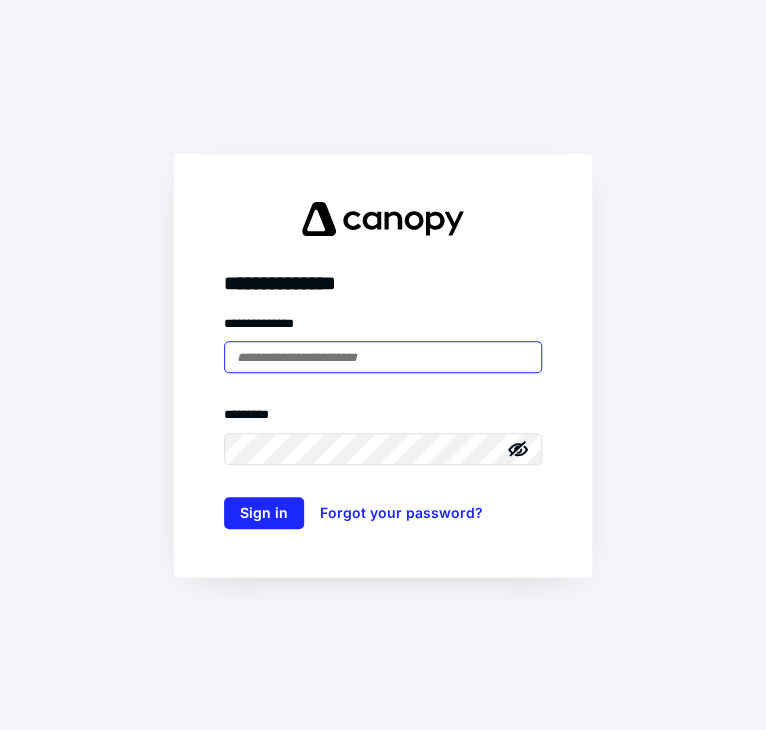click at bounding box center (383, 357) 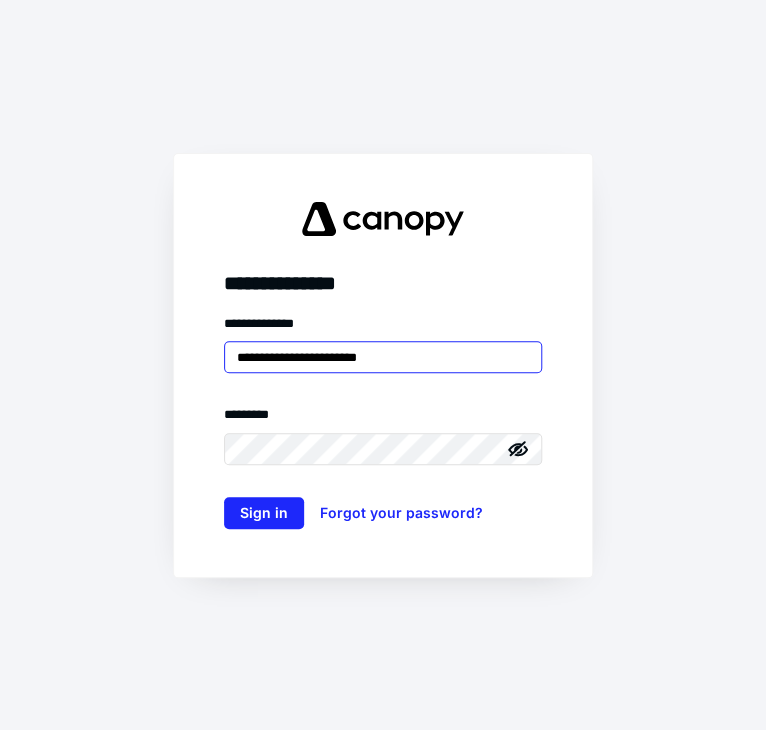 type on "**********" 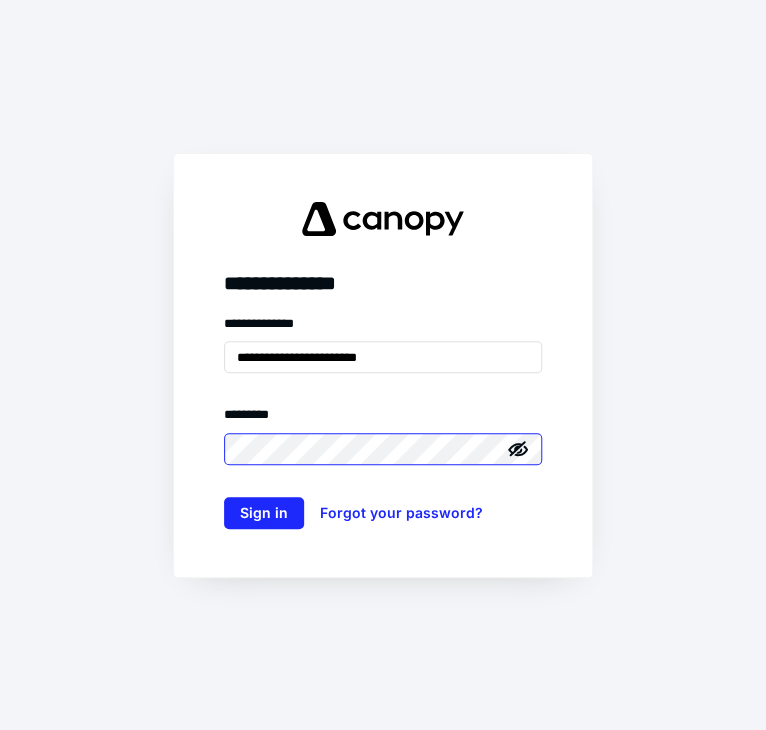 click on "Sign in" at bounding box center [264, 513] 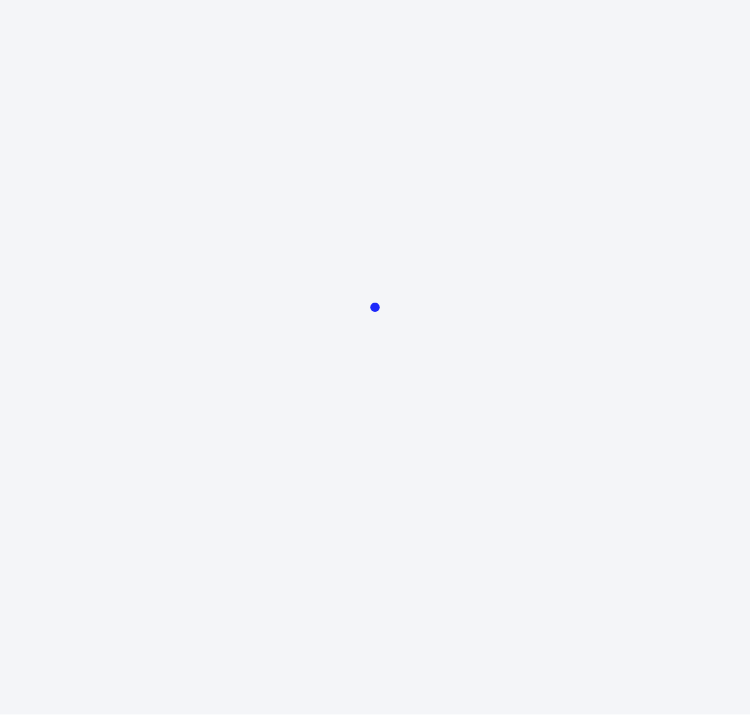 scroll, scrollTop: 0, scrollLeft: 0, axis: both 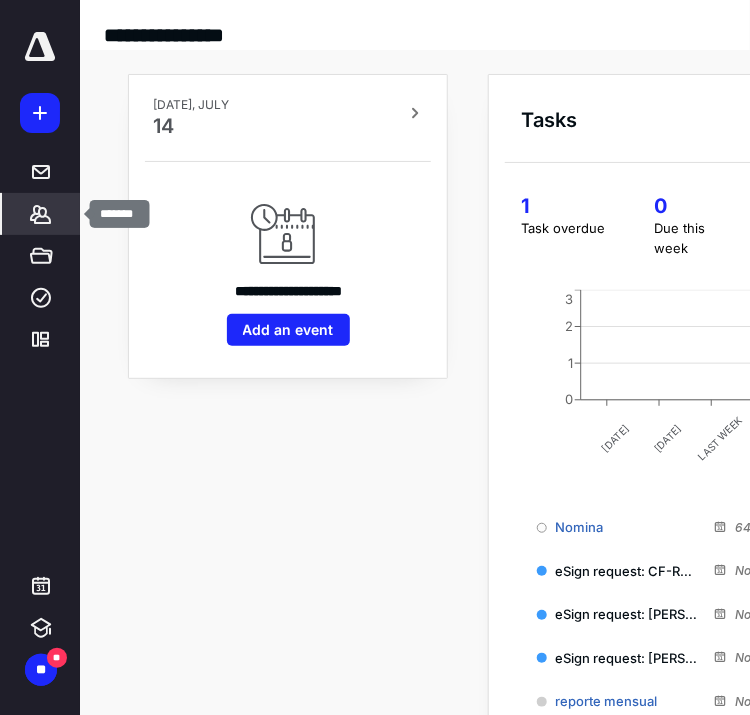 click 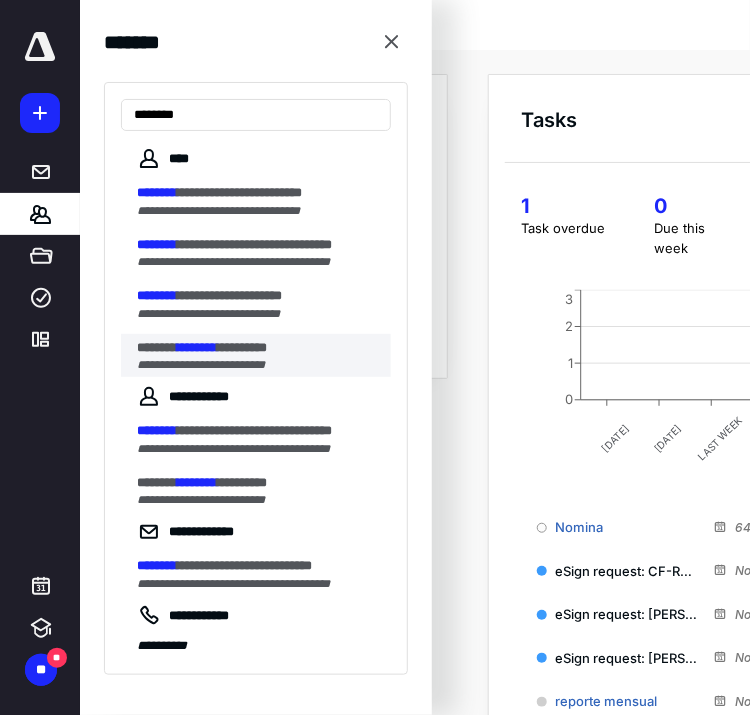 type on "********" 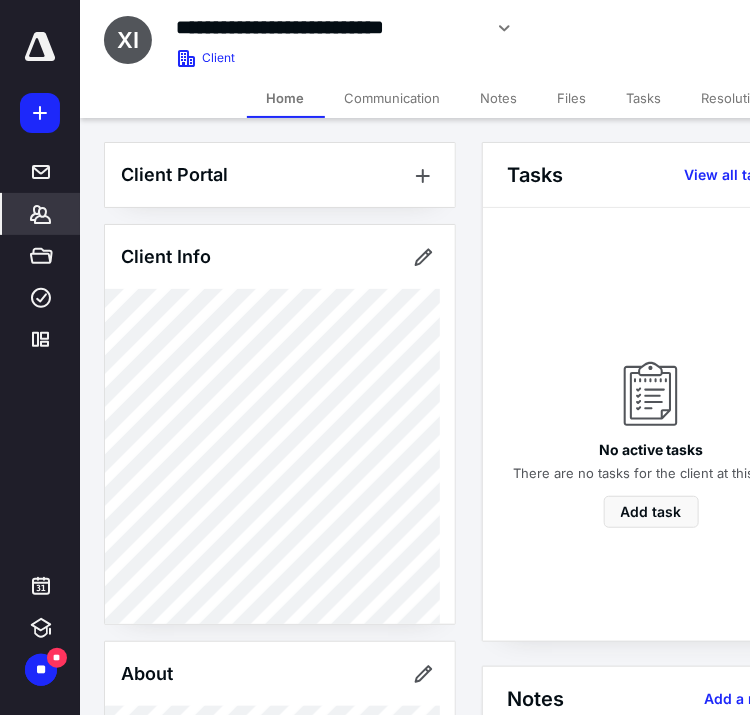 click on "Notes" at bounding box center [499, 98] 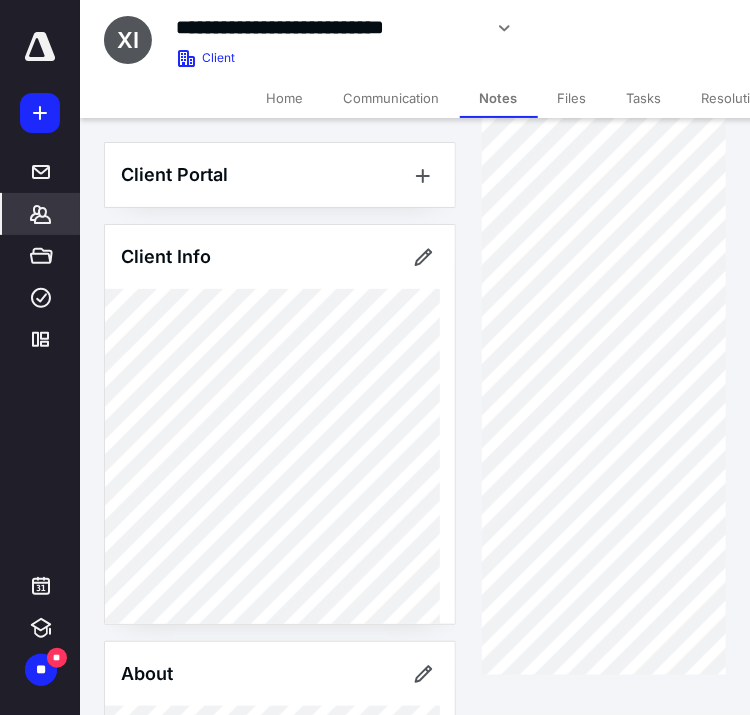 scroll, scrollTop: 132, scrollLeft: 0, axis: vertical 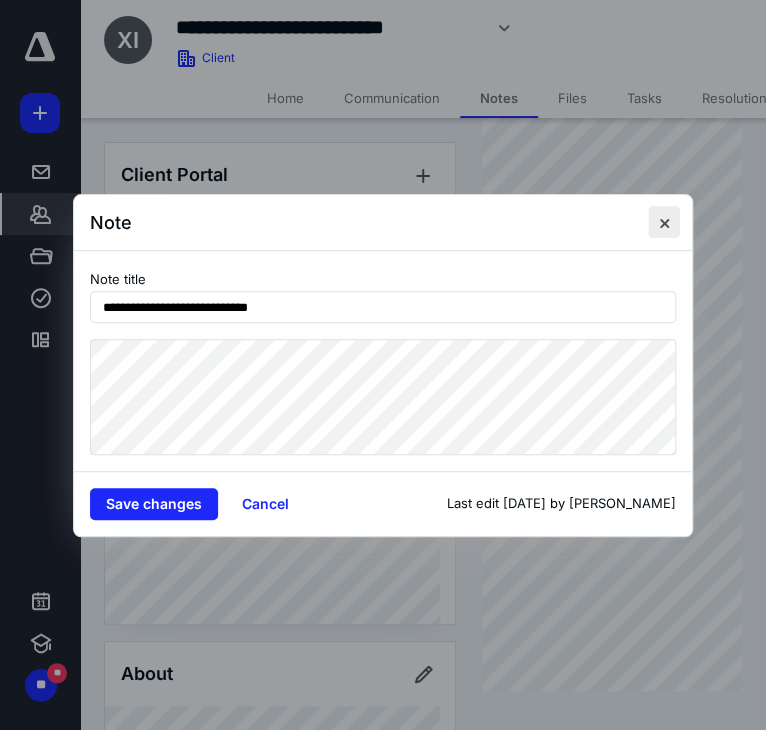 click at bounding box center [664, 222] 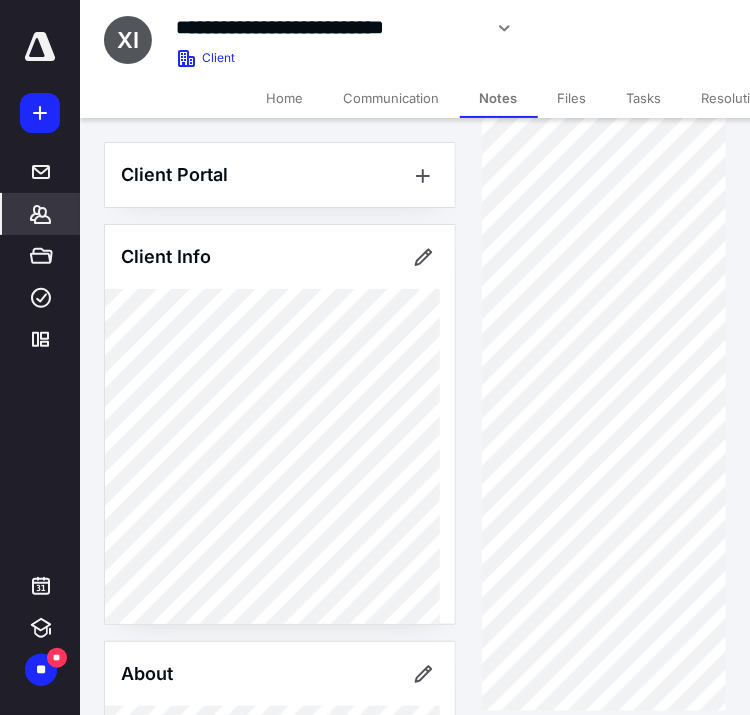 scroll, scrollTop: 0, scrollLeft: 0, axis: both 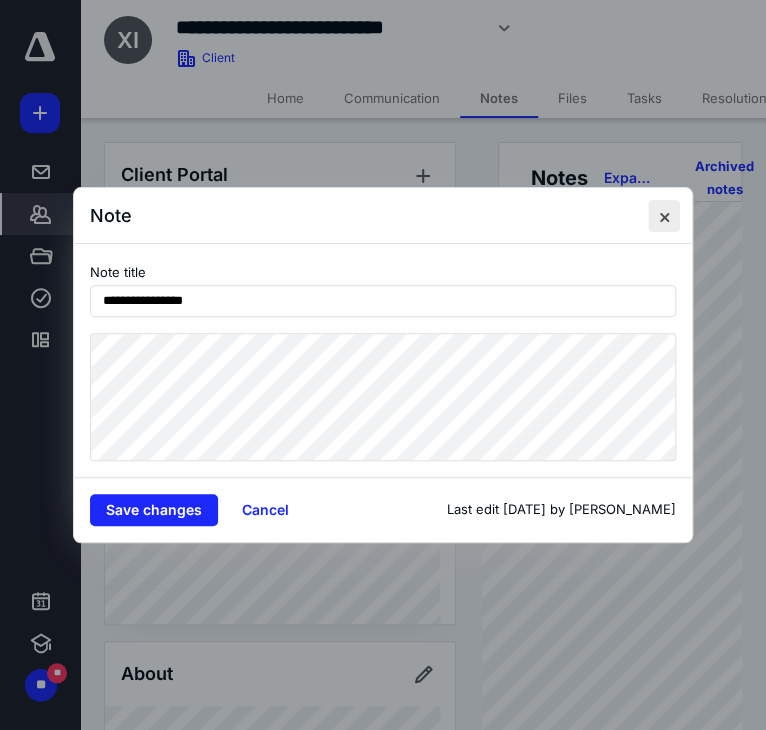 click at bounding box center [664, 216] 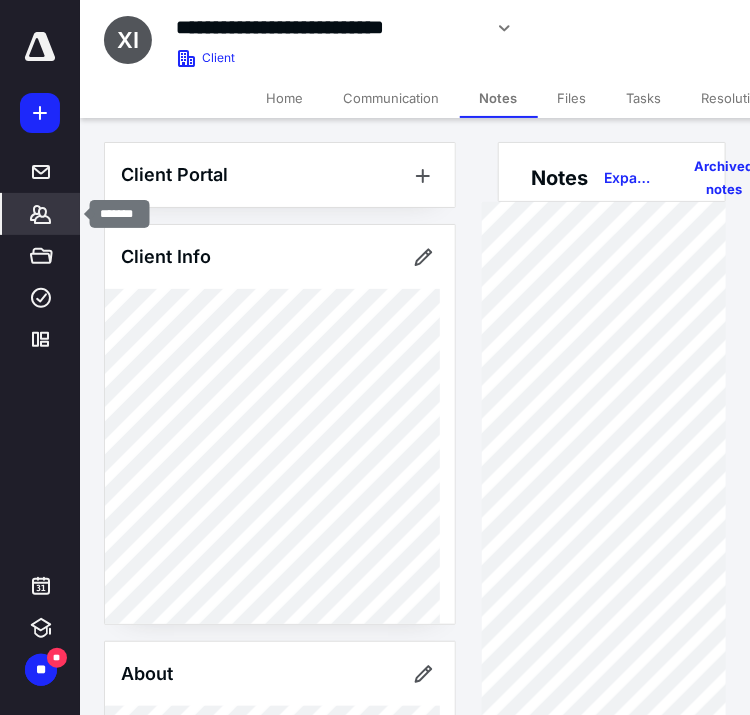 click 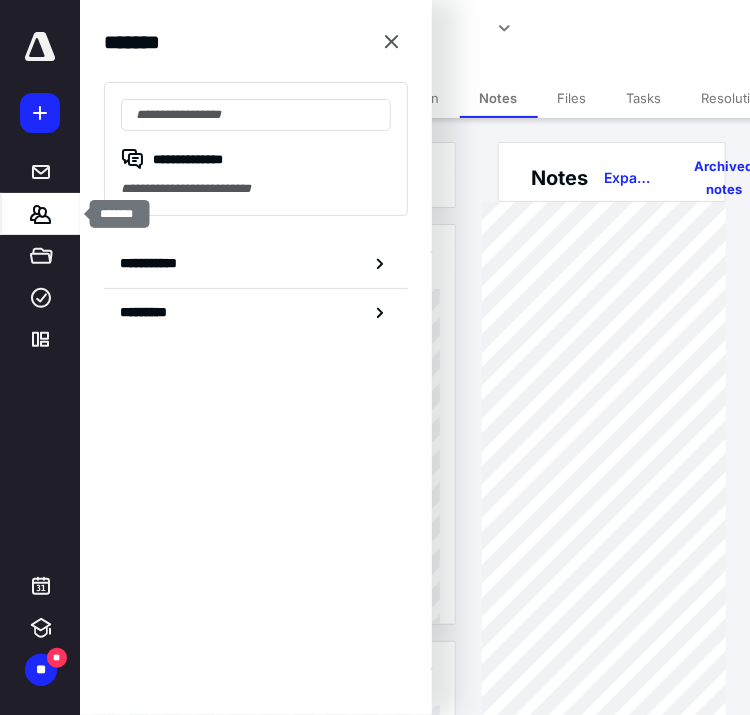type on "*" 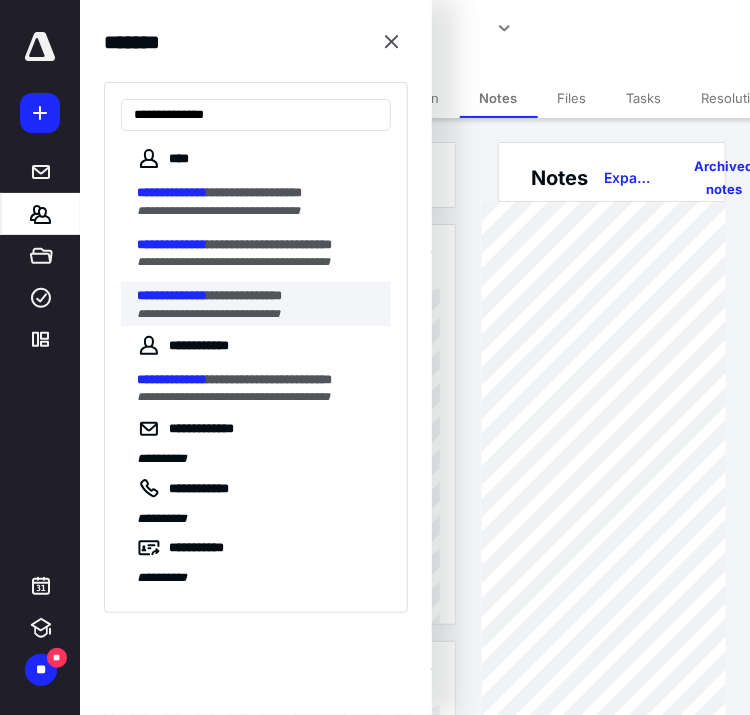 type on "**********" 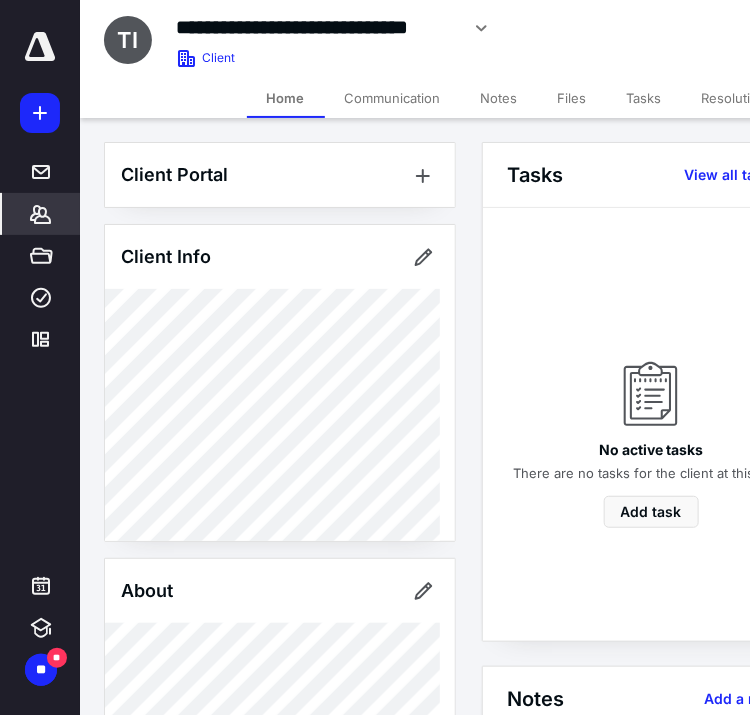 click on "Notes" at bounding box center [499, 98] 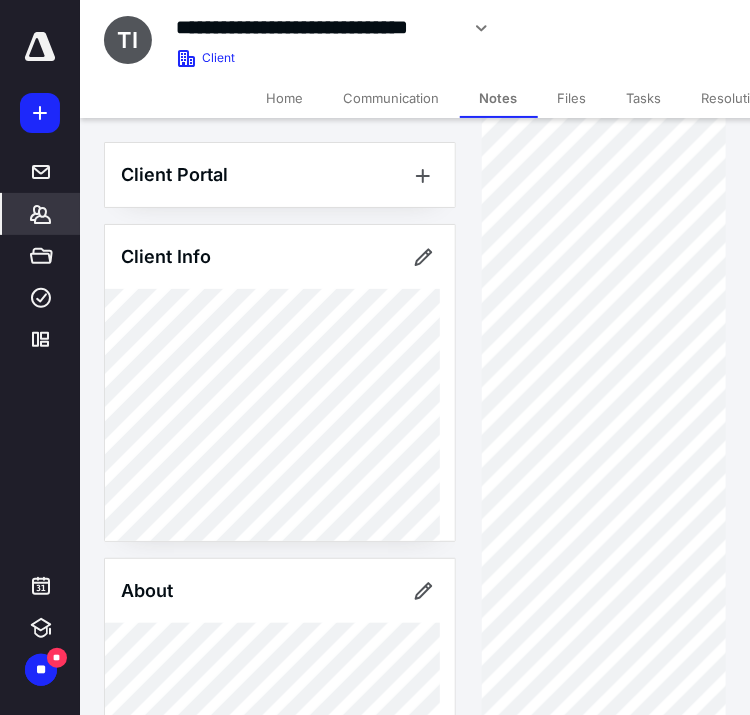 scroll, scrollTop: 833, scrollLeft: 0, axis: vertical 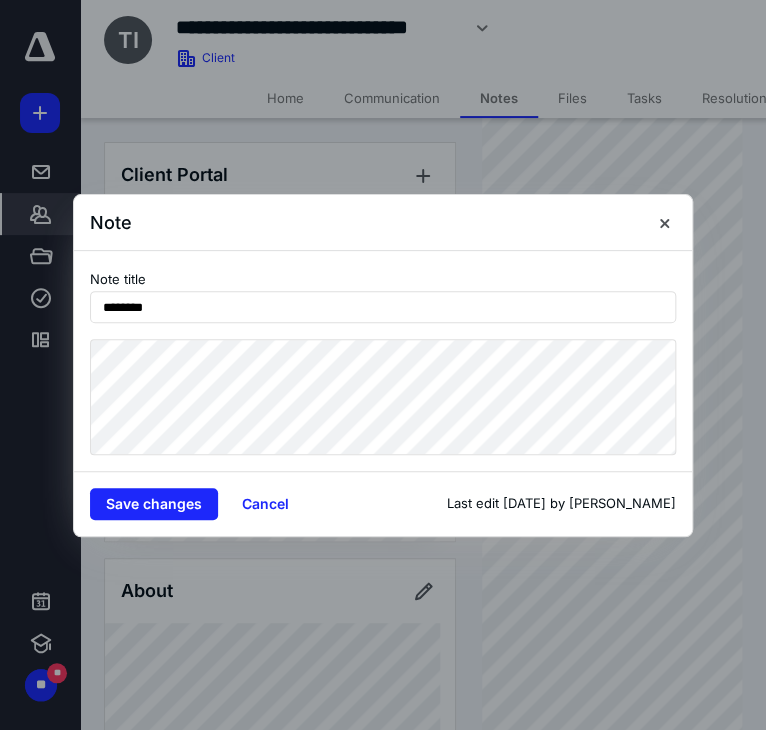 click on "Note Note title ******** Save changes Cancel Last edit [DATE] by [PERSON_NAME]" at bounding box center [383, 365] 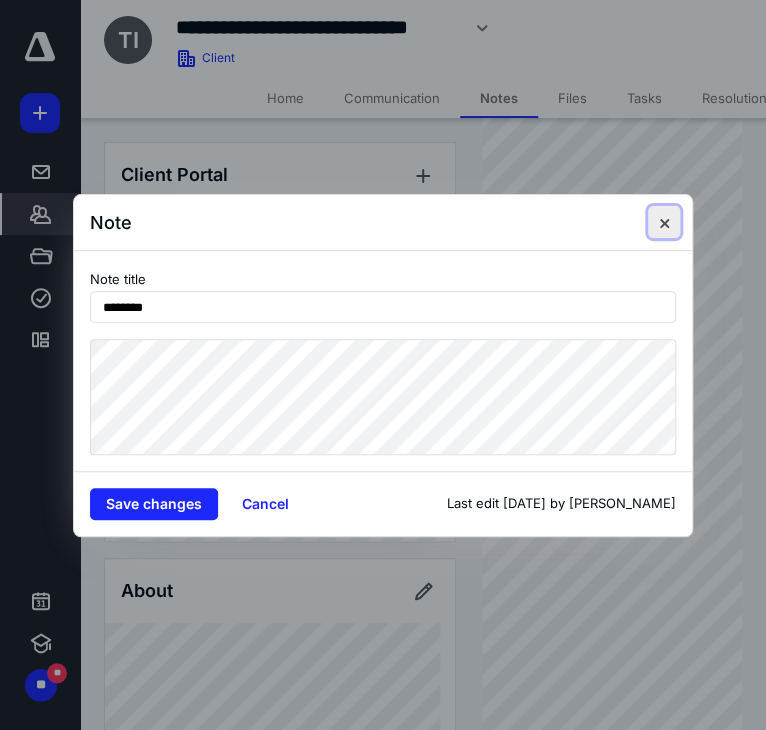 click at bounding box center (664, 222) 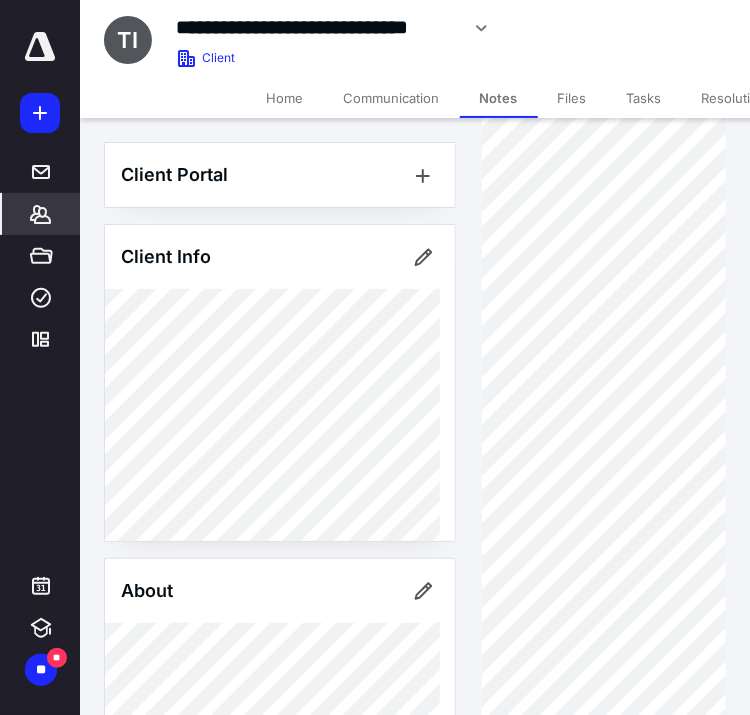 click on "Files" at bounding box center [572, 98] 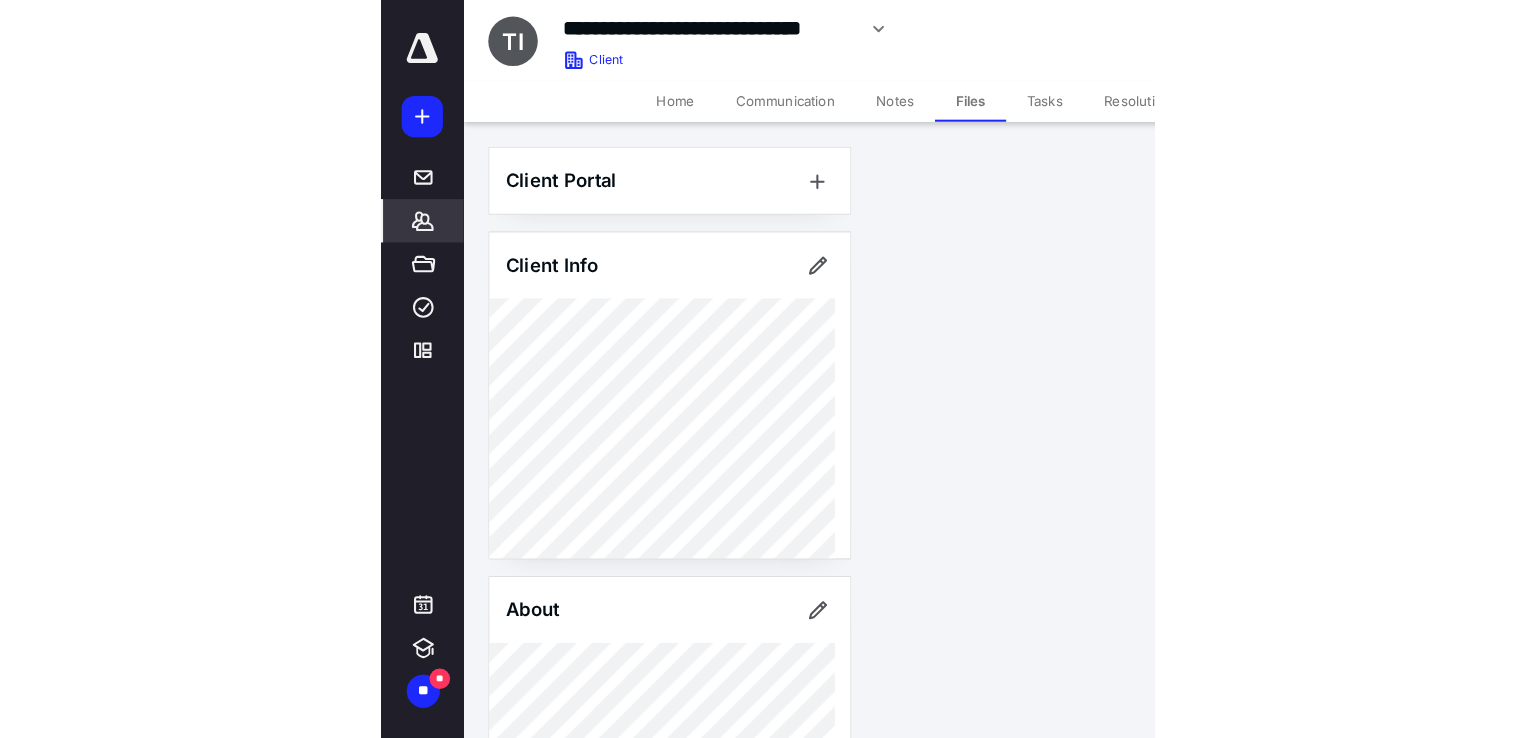 scroll, scrollTop: 0, scrollLeft: 0, axis: both 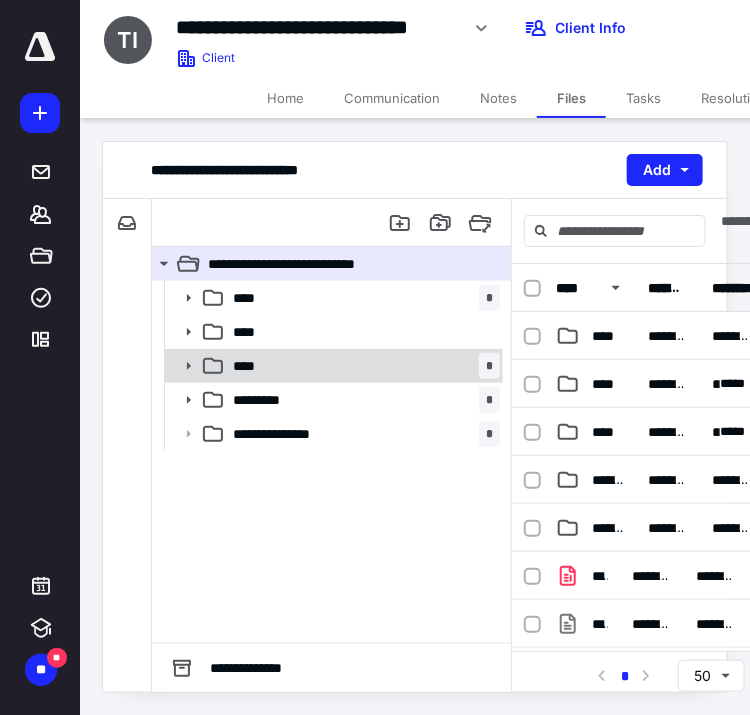 click on "**** *" at bounding box center [362, 366] 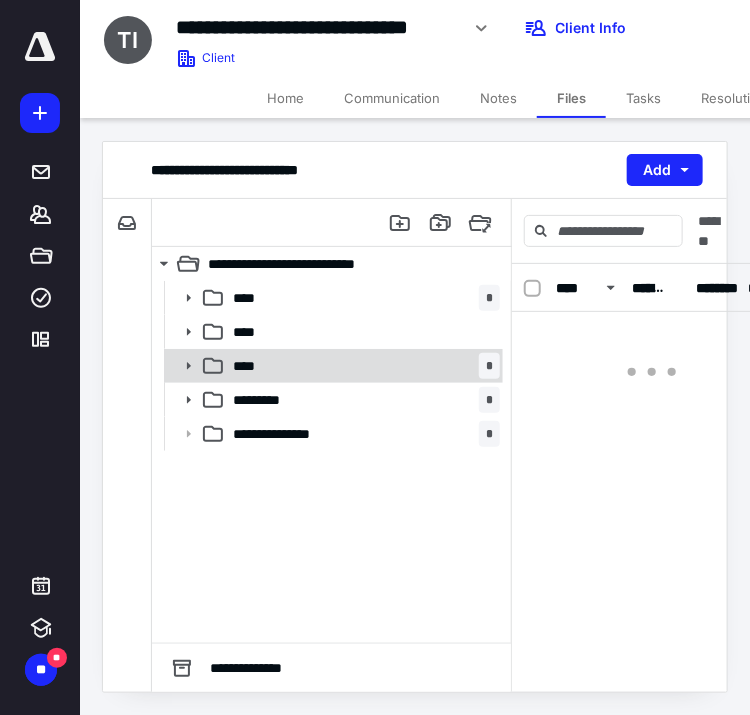 click on "**** *" at bounding box center [362, 366] 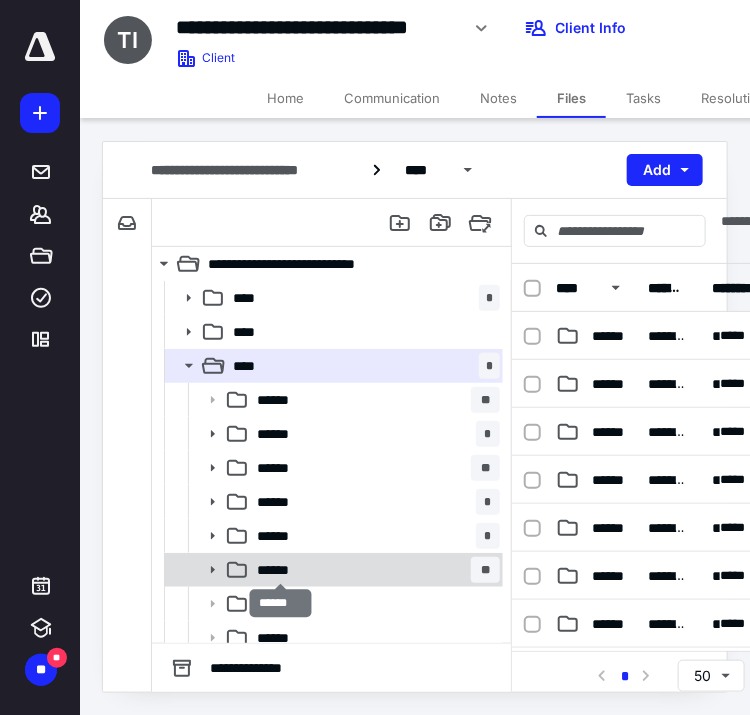 click on "******" at bounding box center (281, 570) 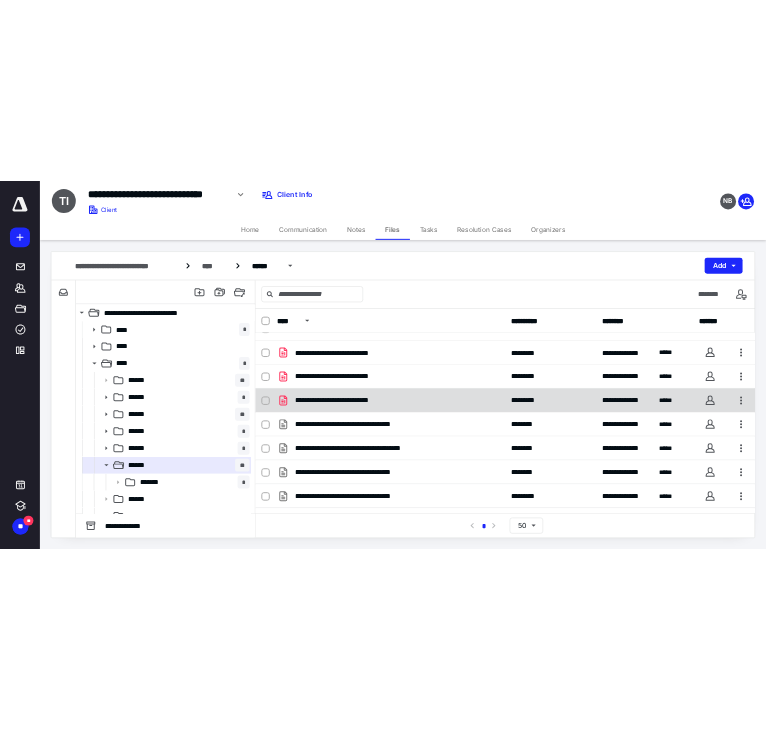 scroll, scrollTop: 0, scrollLeft: 0, axis: both 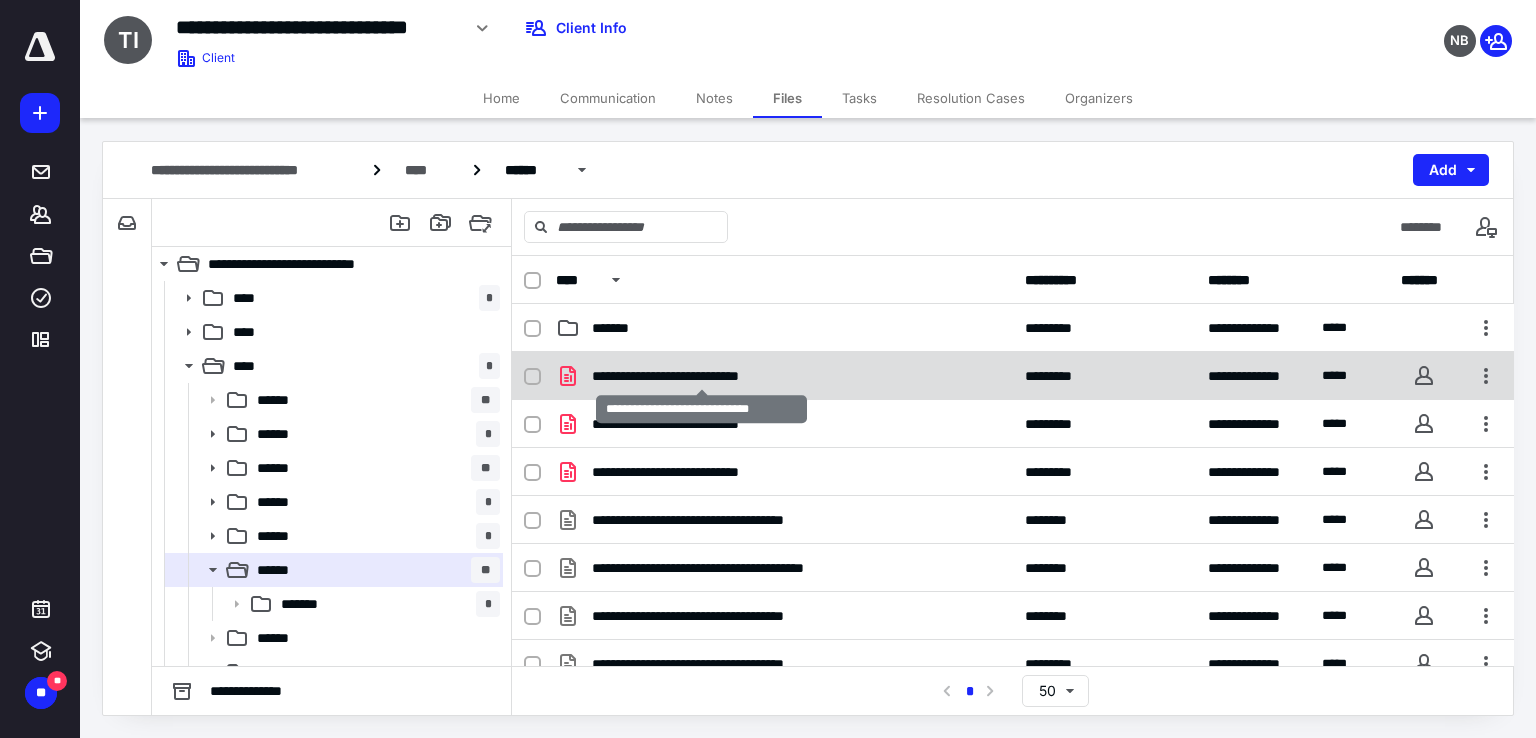 click on "**********" at bounding box center [702, 376] 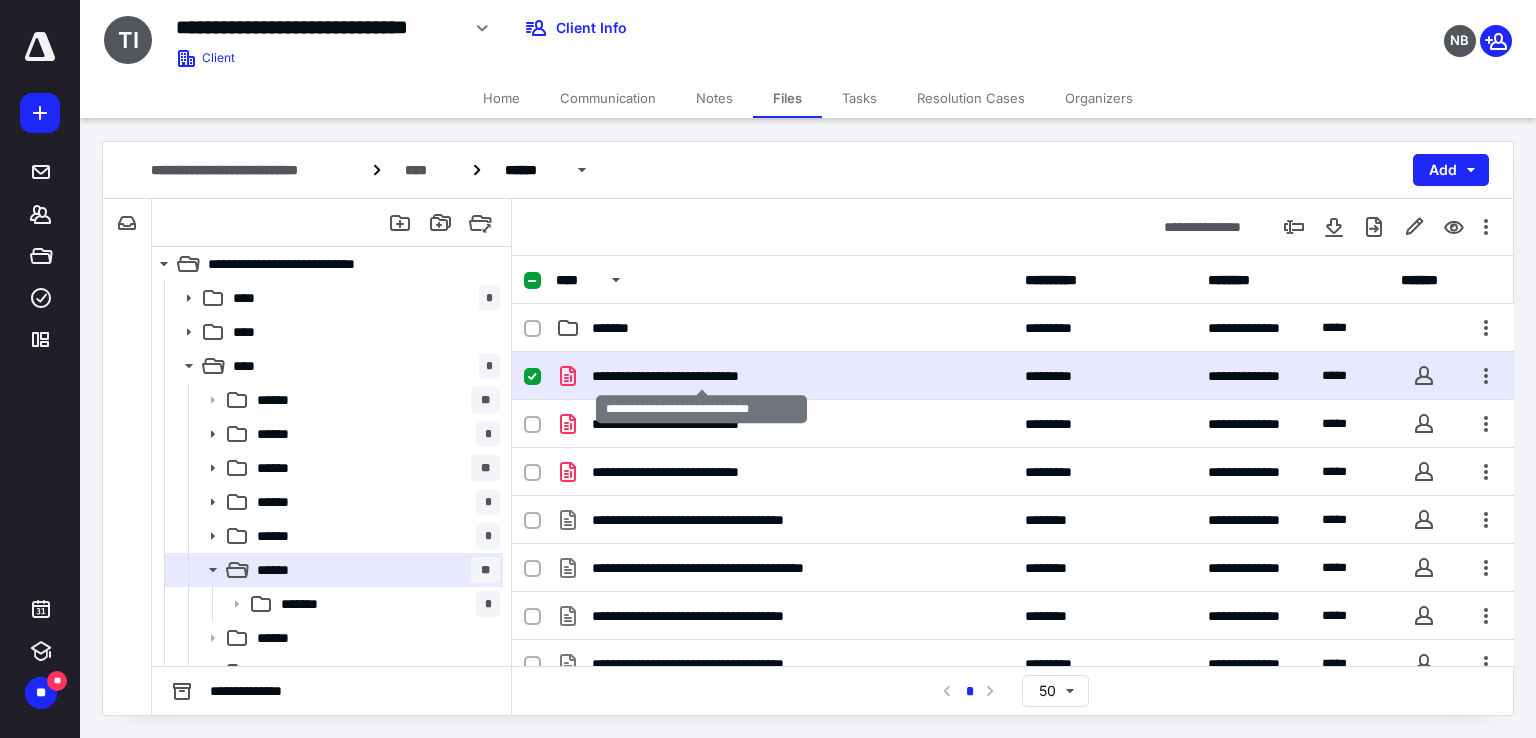 click on "**********" at bounding box center (702, 376) 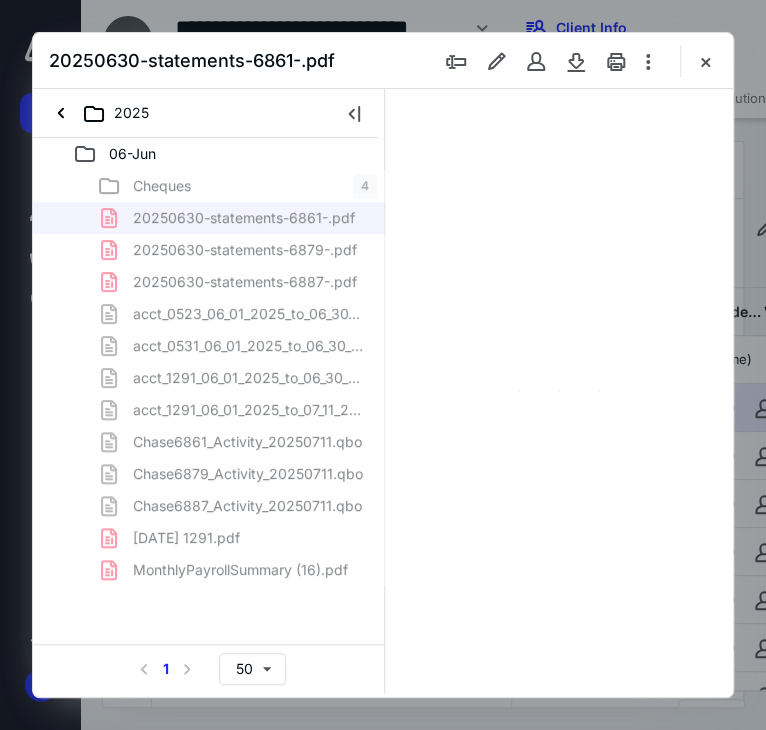 scroll, scrollTop: 0, scrollLeft: 0, axis: both 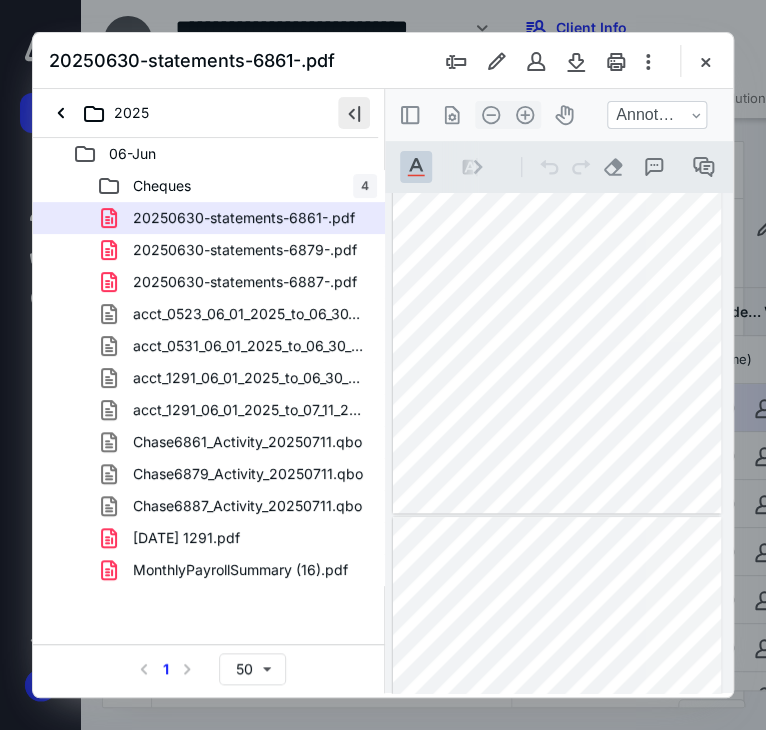 click at bounding box center (354, 113) 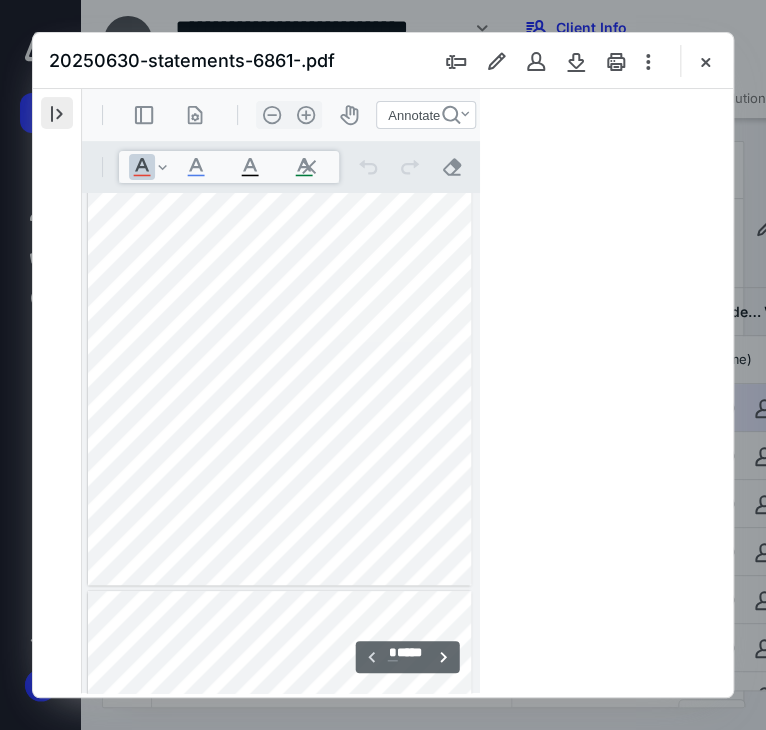 scroll, scrollTop: 107, scrollLeft: 0, axis: vertical 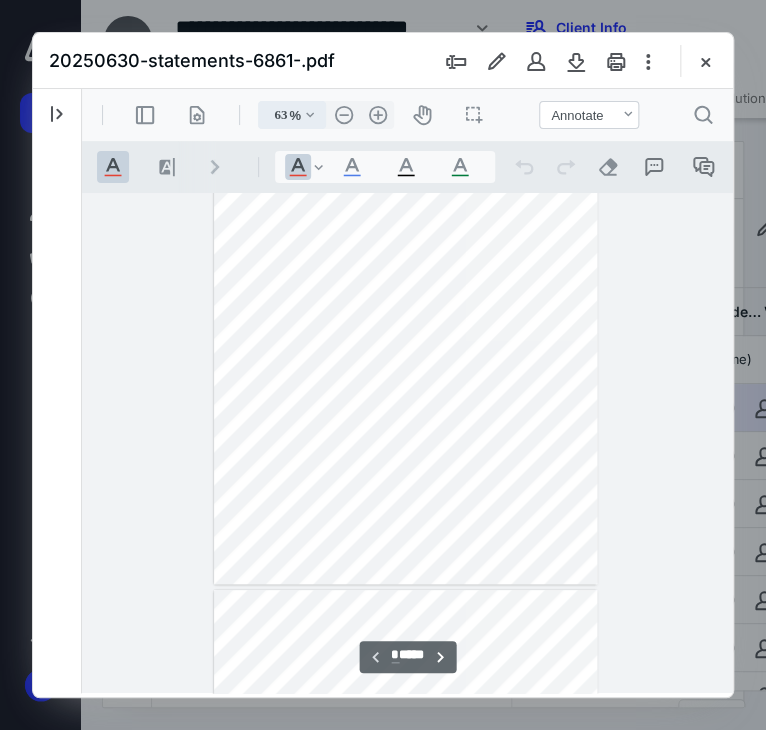 click on ".cls-1{fill:#abb0c4;} icon - chevron - down" at bounding box center (310, 115) 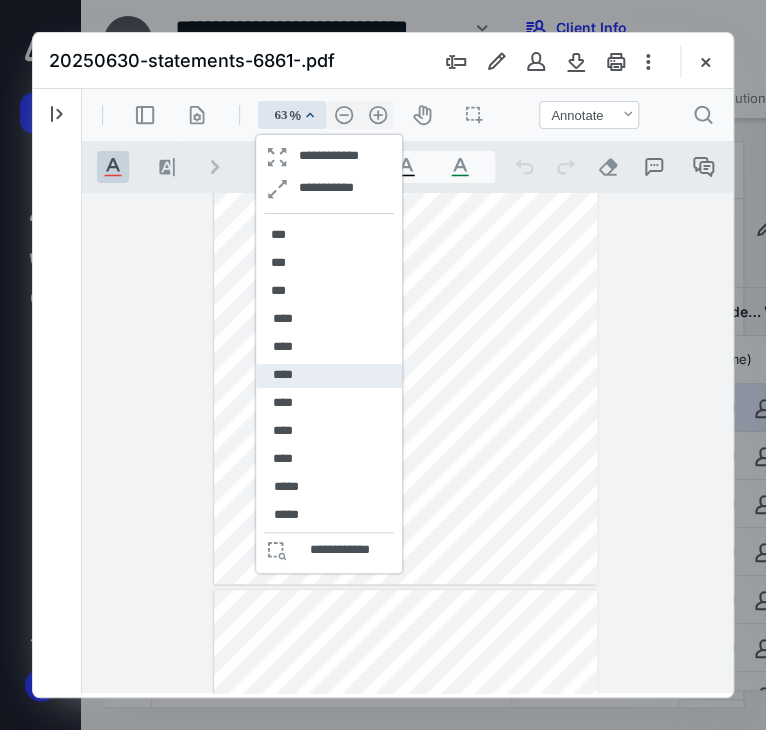 click on "****" at bounding box center [282, 375] 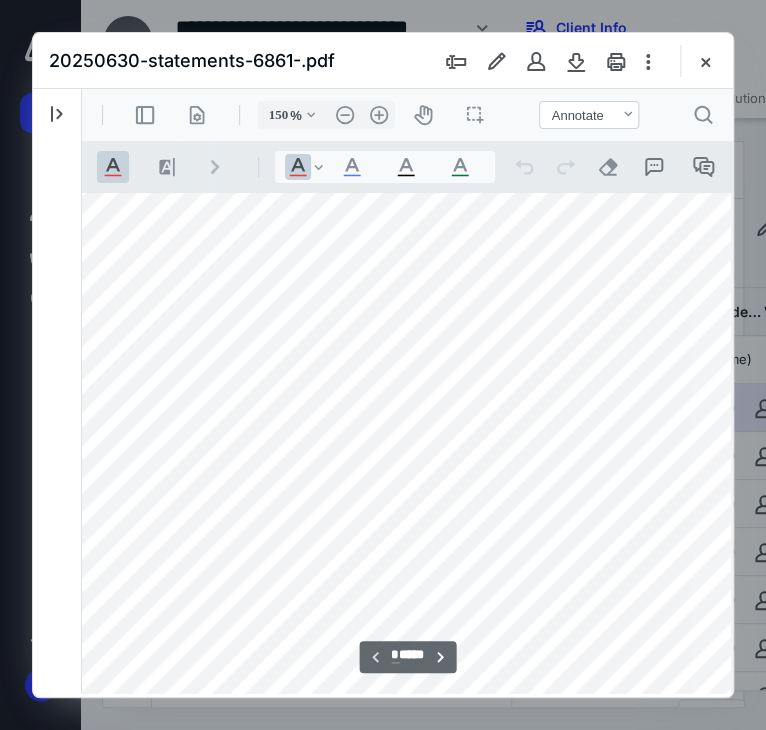 scroll, scrollTop: 367, scrollLeft: 152, axis: both 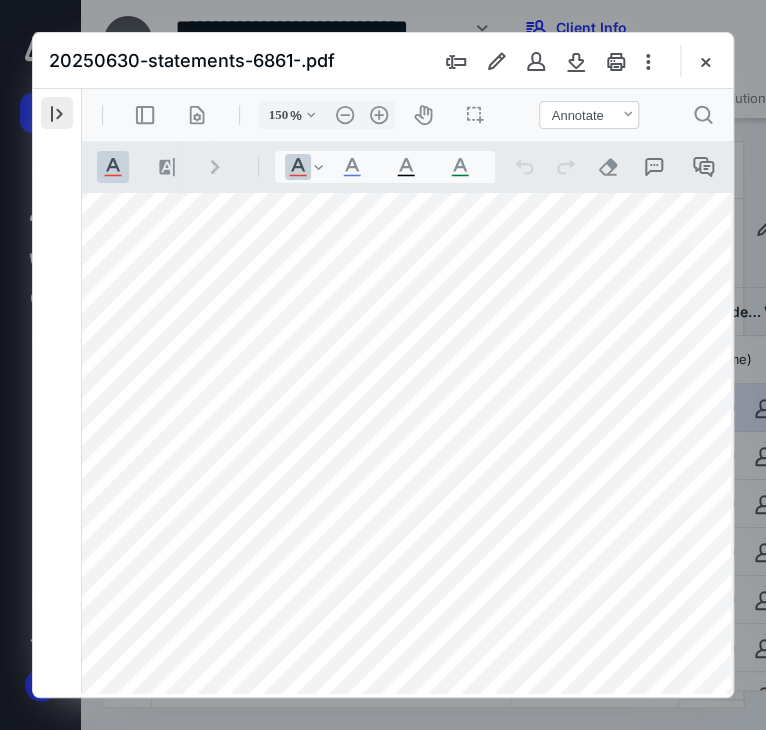 click at bounding box center [57, 113] 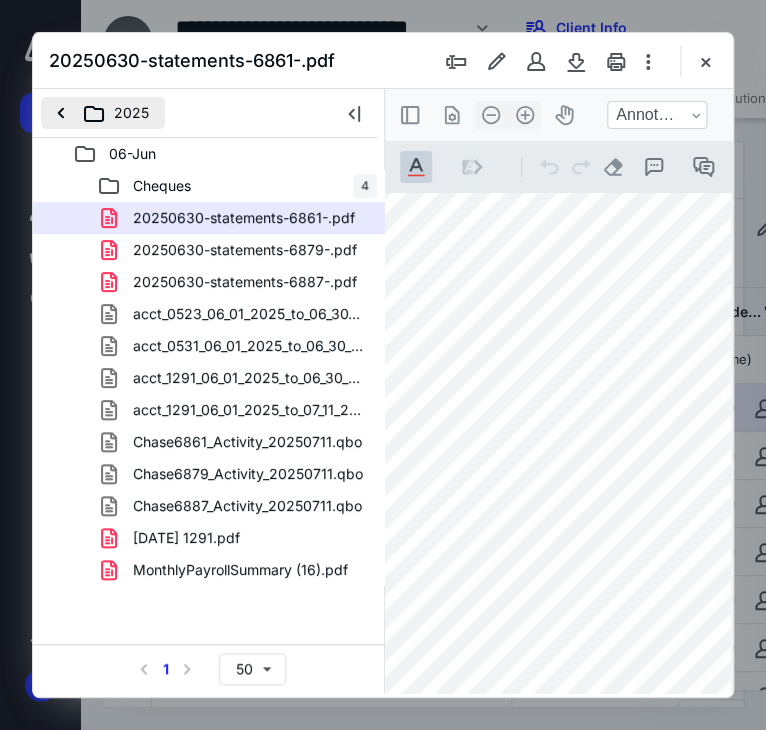 click on "2025" at bounding box center (103, 113) 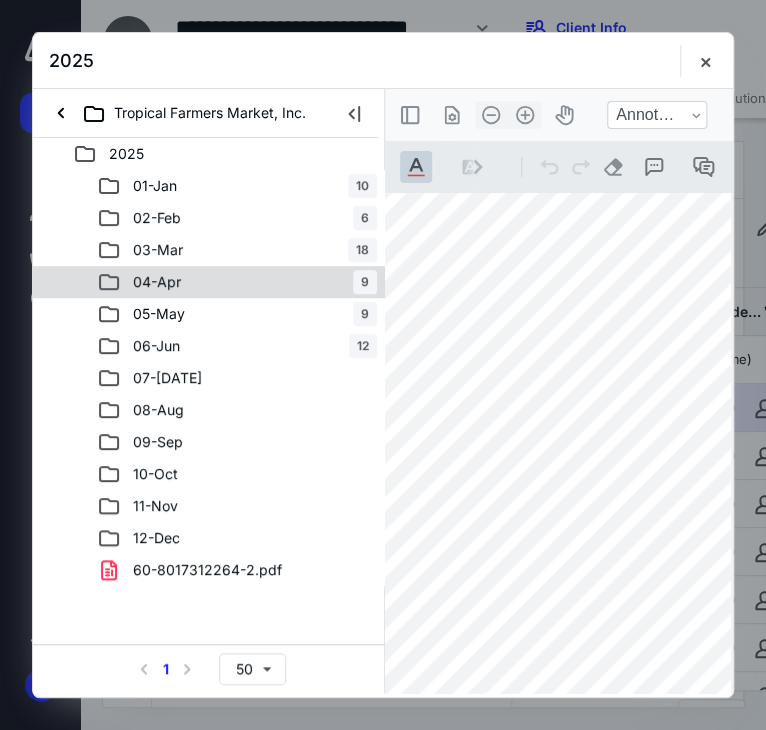 click on "04-Apr" at bounding box center [157, 282] 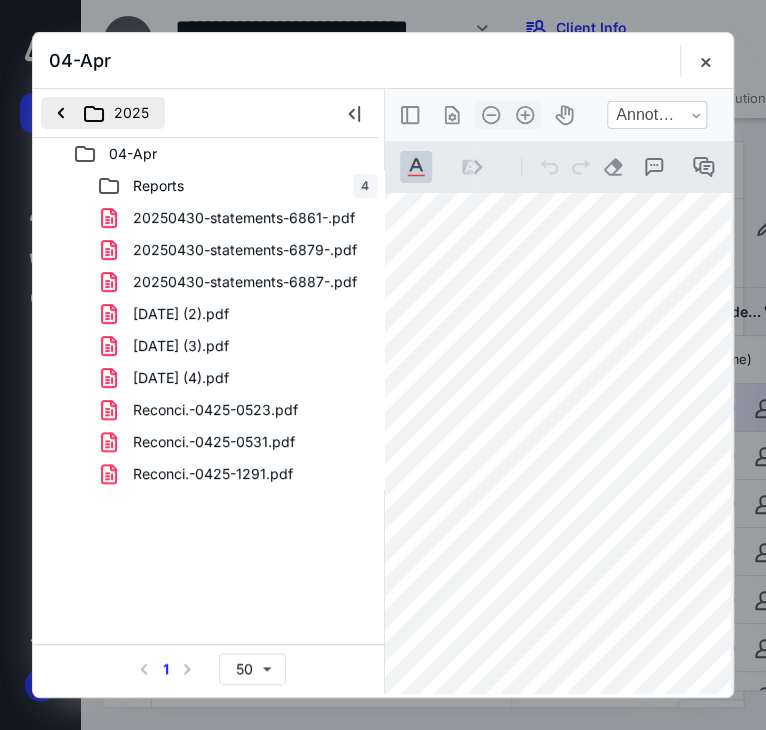 click on "2025" at bounding box center [103, 113] 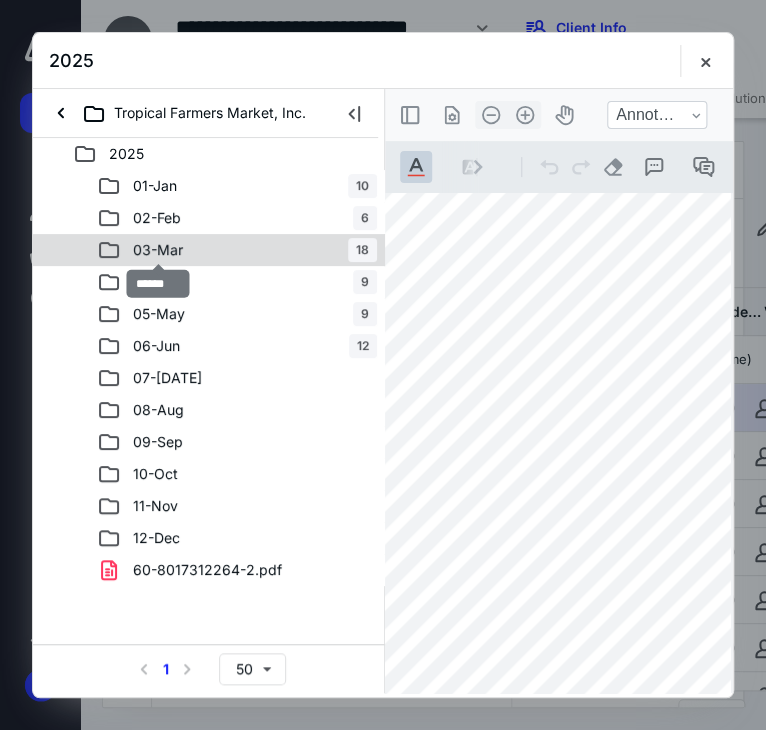 click on "03-Mar" at bounding box center (158, 250) 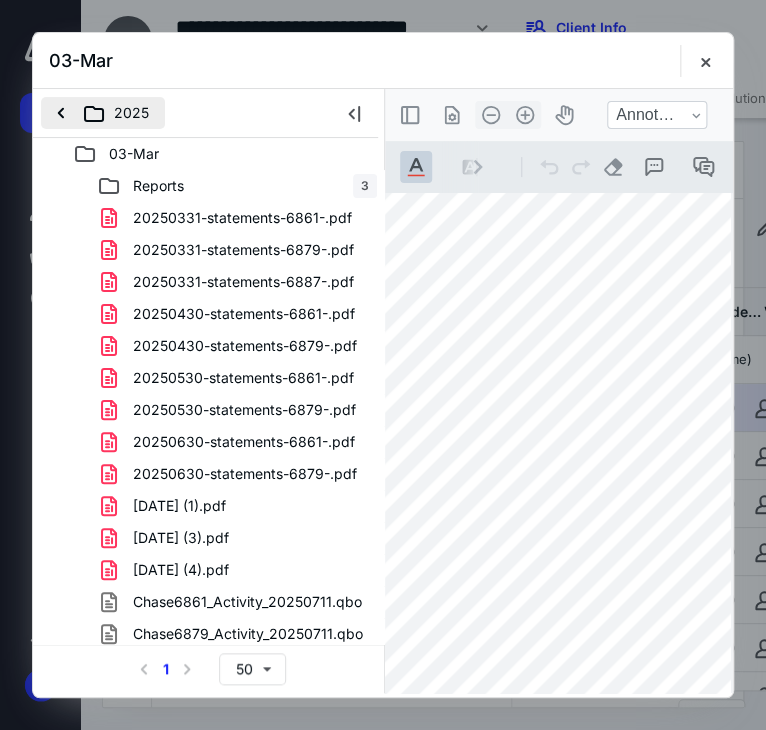 click on "2025" at bounding box center [103, 113] 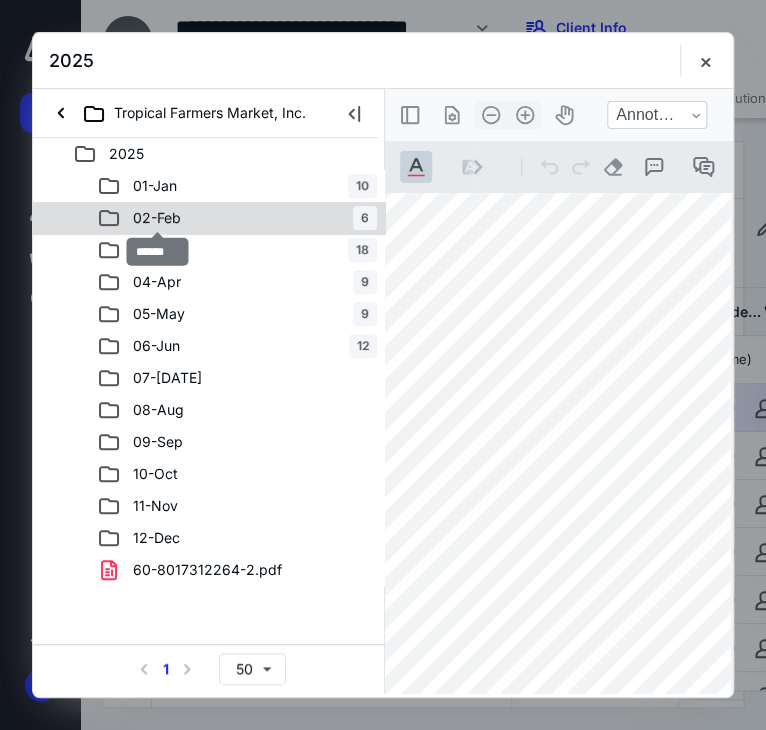 click on "02-Feb" at bounding box center [157, 218] 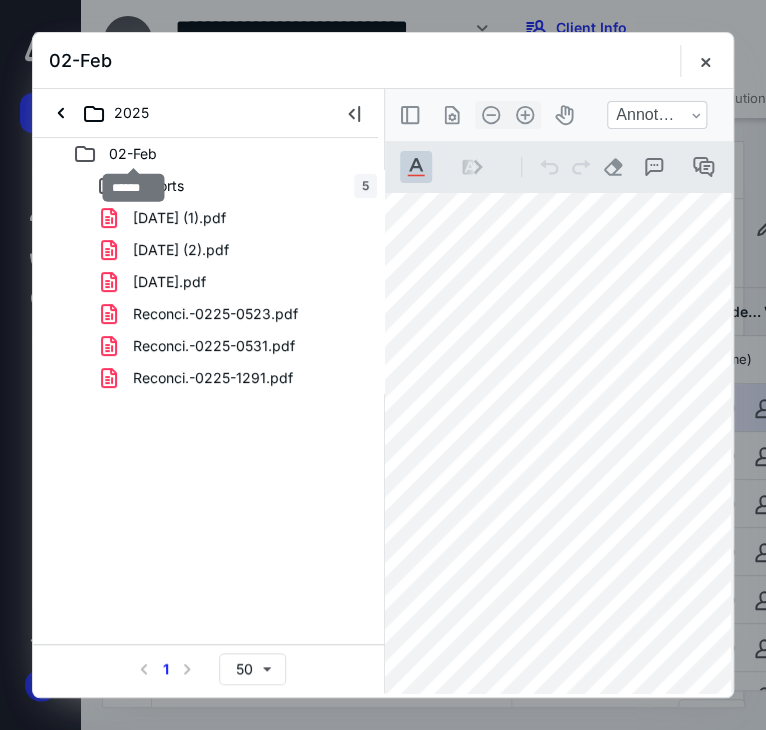 click on "02-Feb" at bounding box center [133, 154] 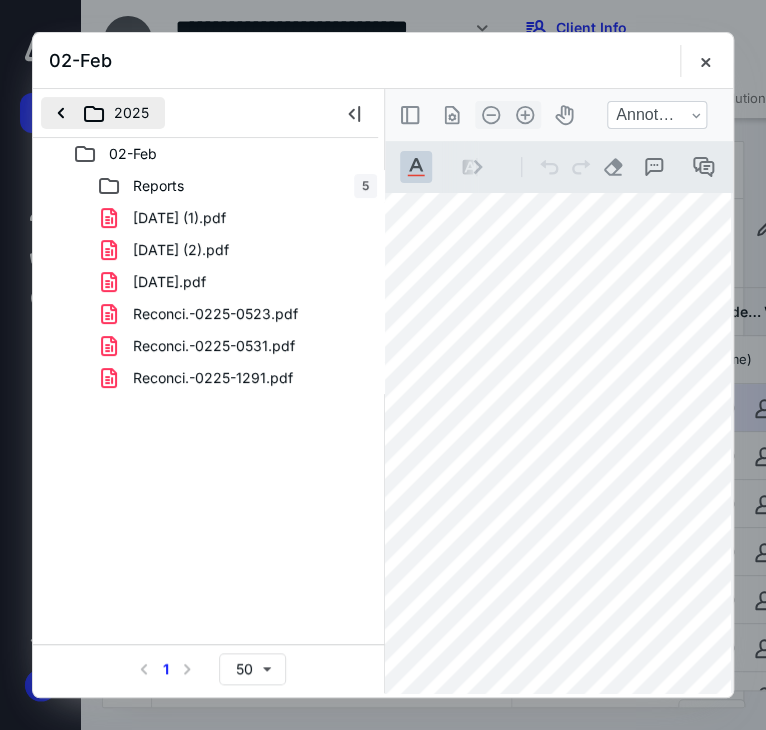 click on "2025" at bounding box center [103, 113] 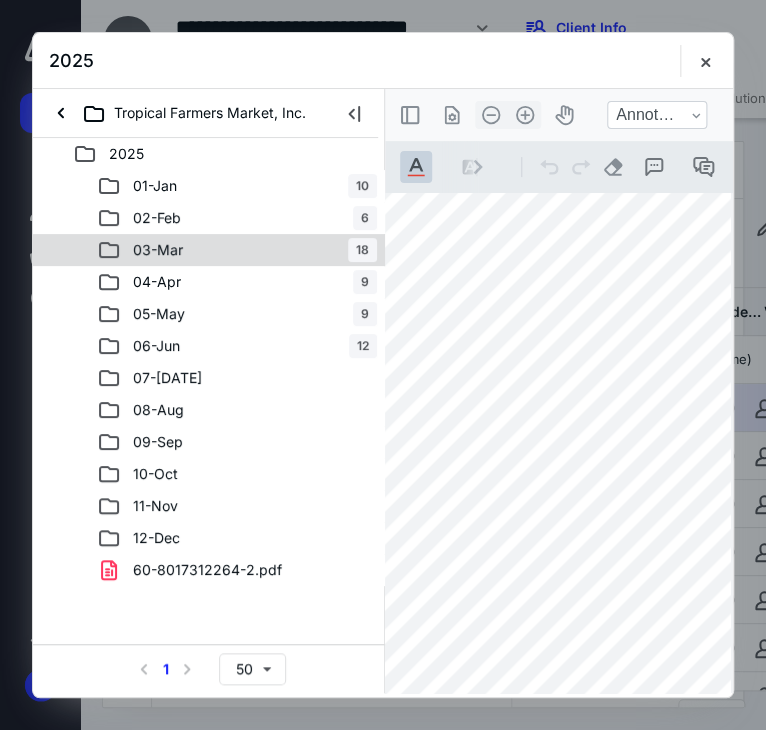 click on "03-Mar" at bounding box center [158, 250] 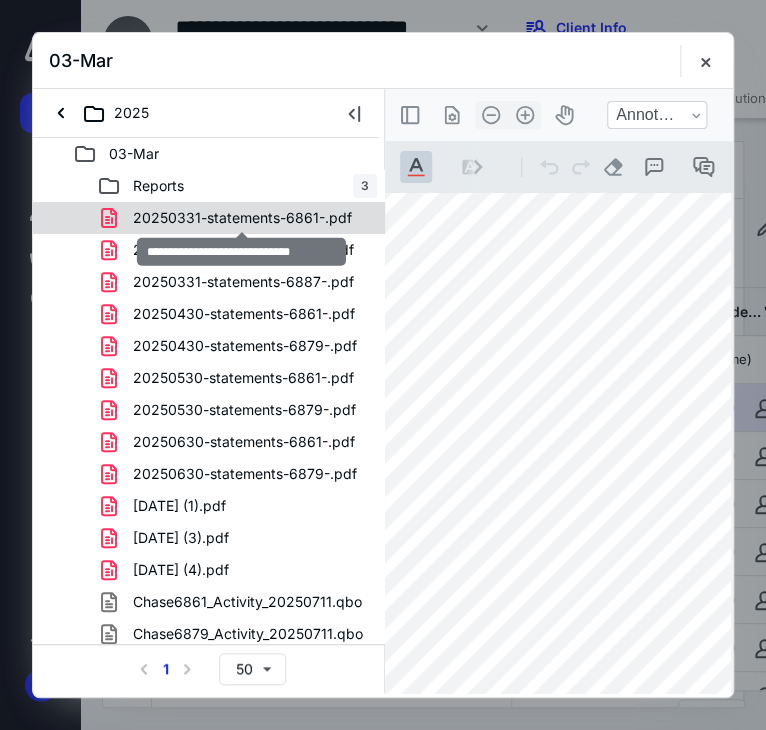 click on "20250331-statements-6861-.pdf" at bounding box center [242, 218] 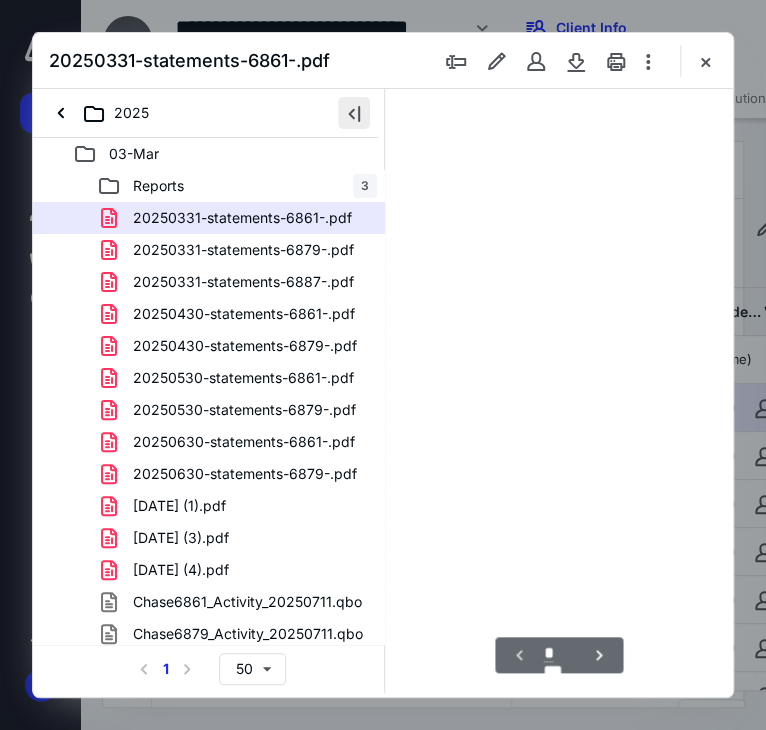 click at bounding box center (354, 113) 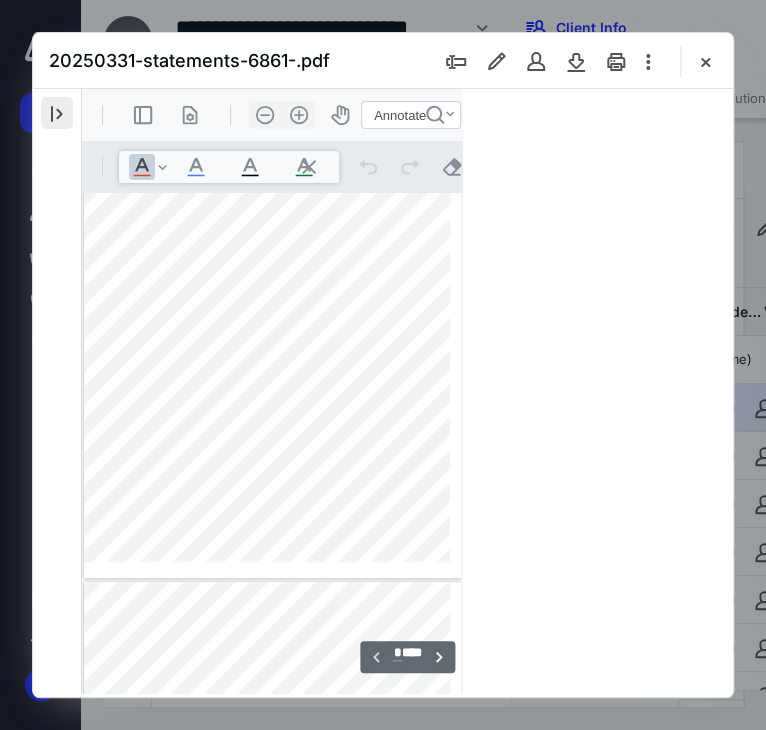 scroll, scrollTop: 107, scrollLeft: 0, axis: vertical 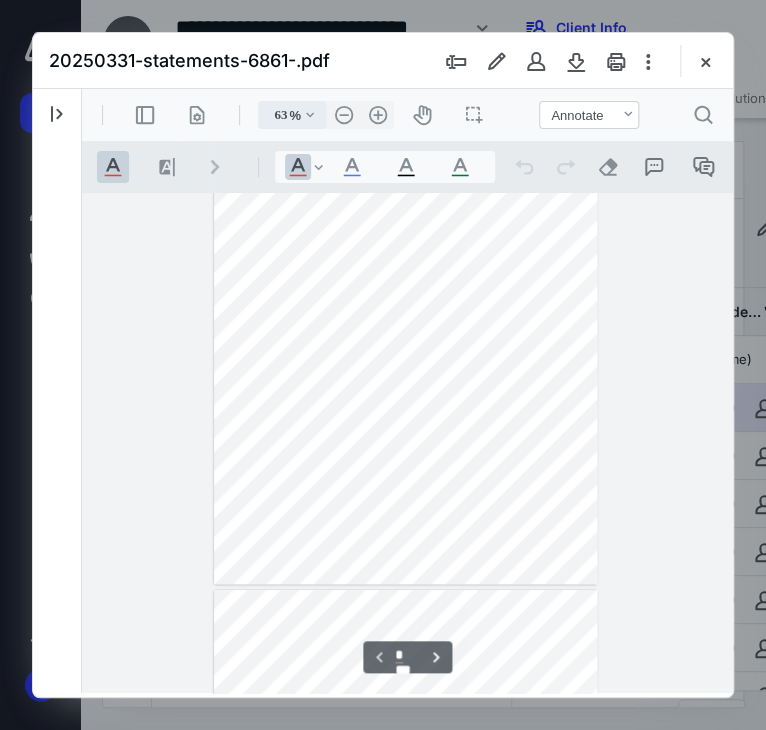 click on ".cls-1{fill:#abb0c4;} icon - chevron - down" at bounding box center (310, 115) 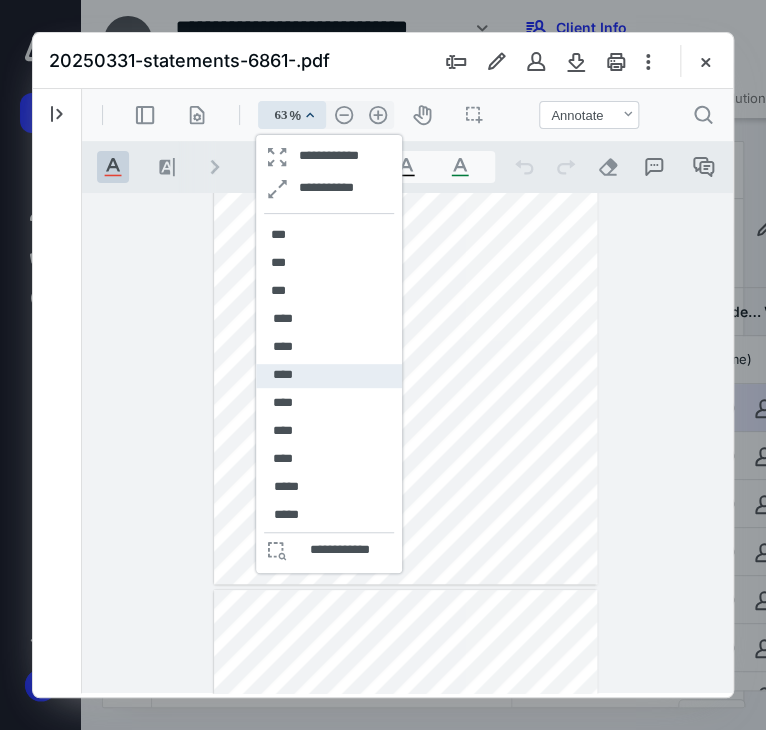 click on "****" at bounding box center [282, 375] 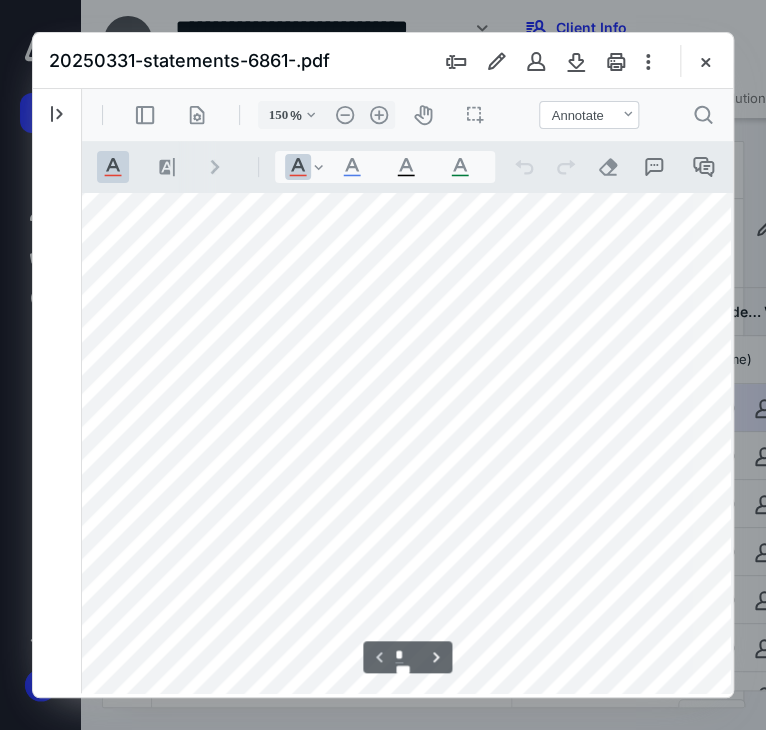 scroll, scrollTop: 0, scrollLeft: 152, axis: horizontal 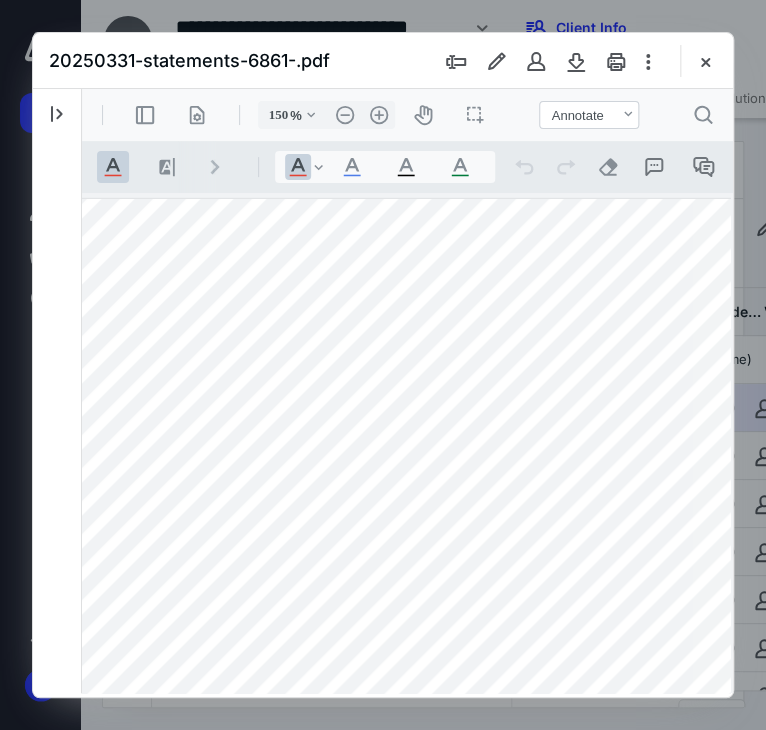 click at bounding box center [395, 793] 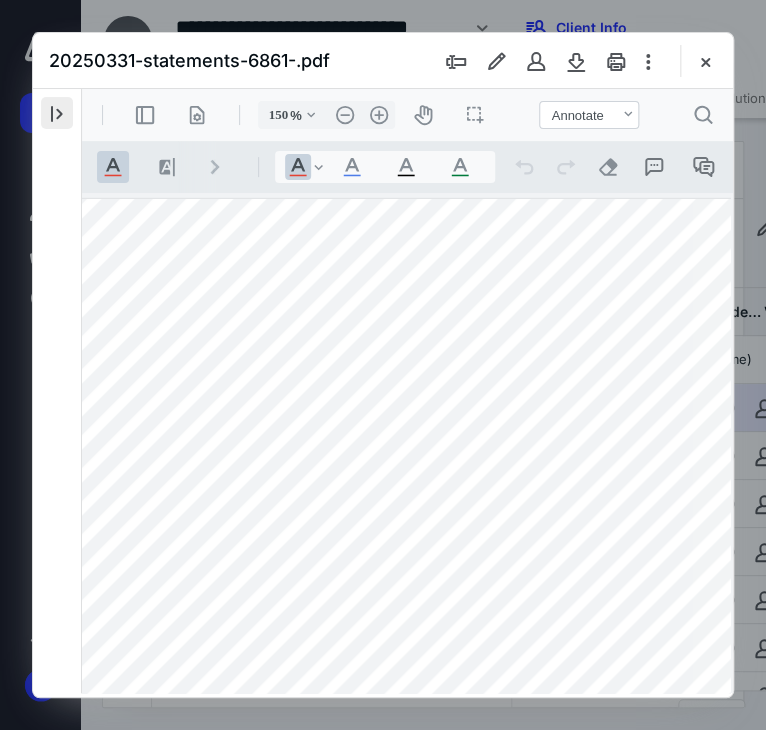 click at bounding box center [57, 113] 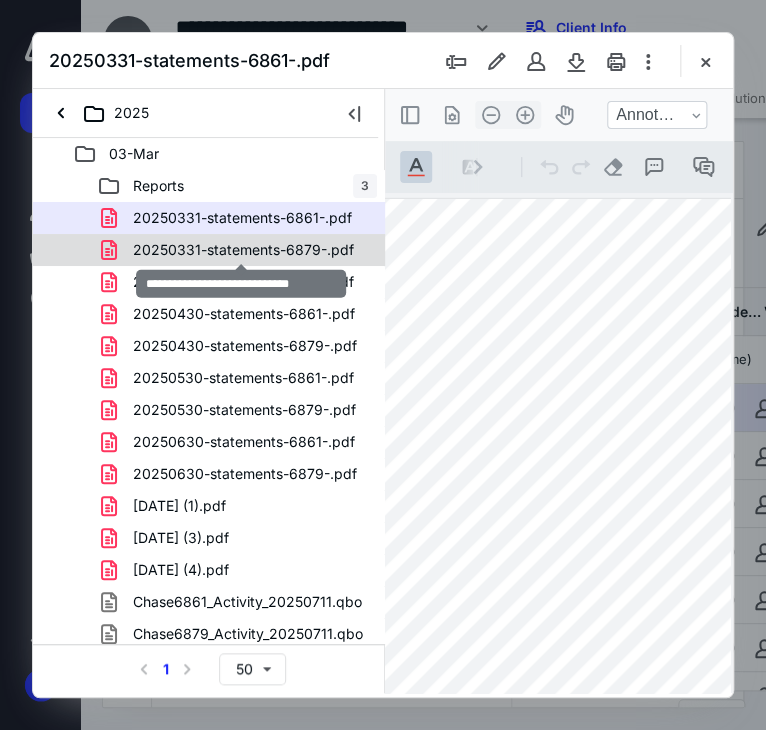 click on "20250331-statements-6879-.pdf" at bounding box center [243, 250] 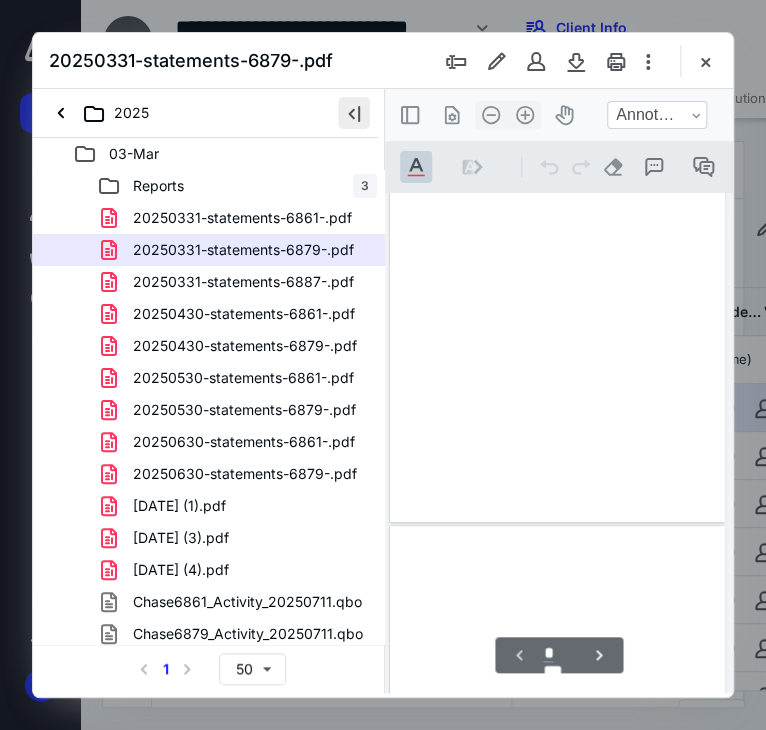 click at bounding box center [354, 113] 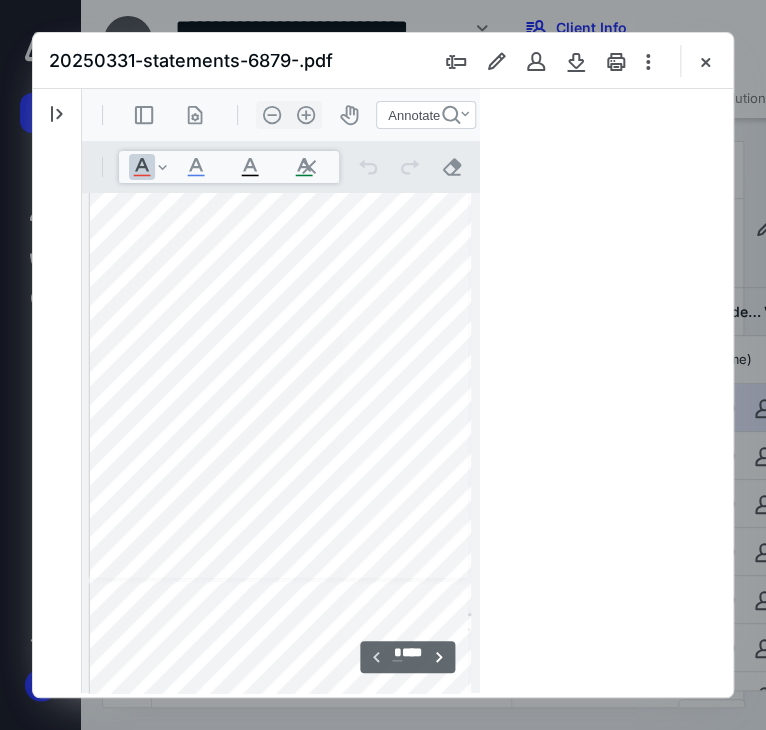 scroll, scrollTop: 107, scrollLeft: 0, axis: vertical 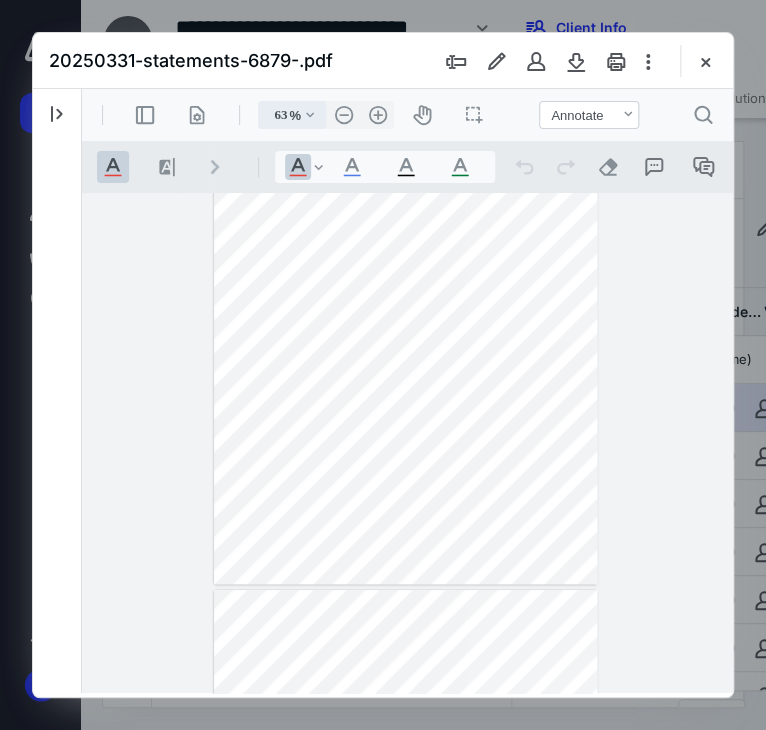 click on ".cls-1{fill:#abb0c4;} icon - chevron - down" at bounding box center [310, 115] 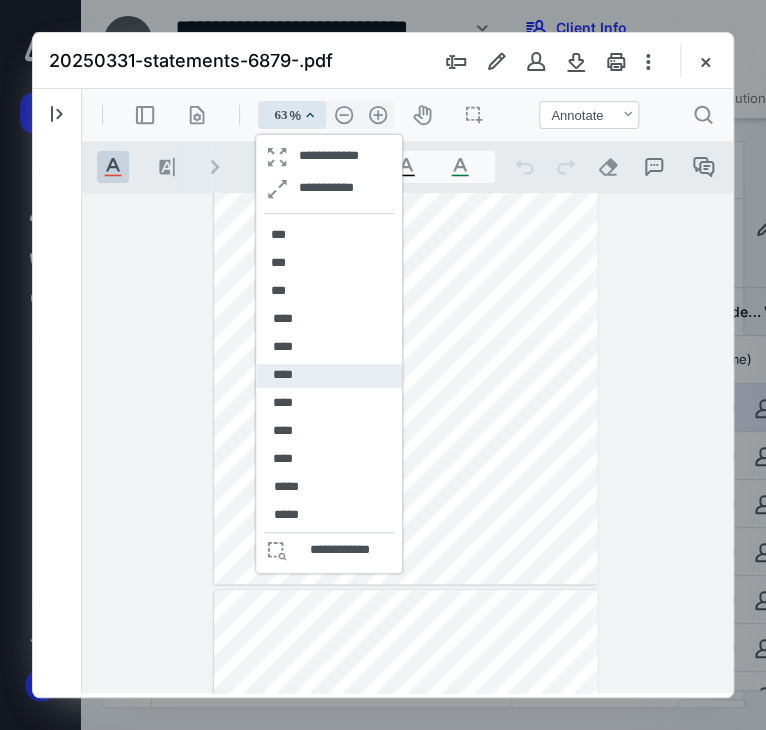 click on "****" at bounding box center (282, 375) 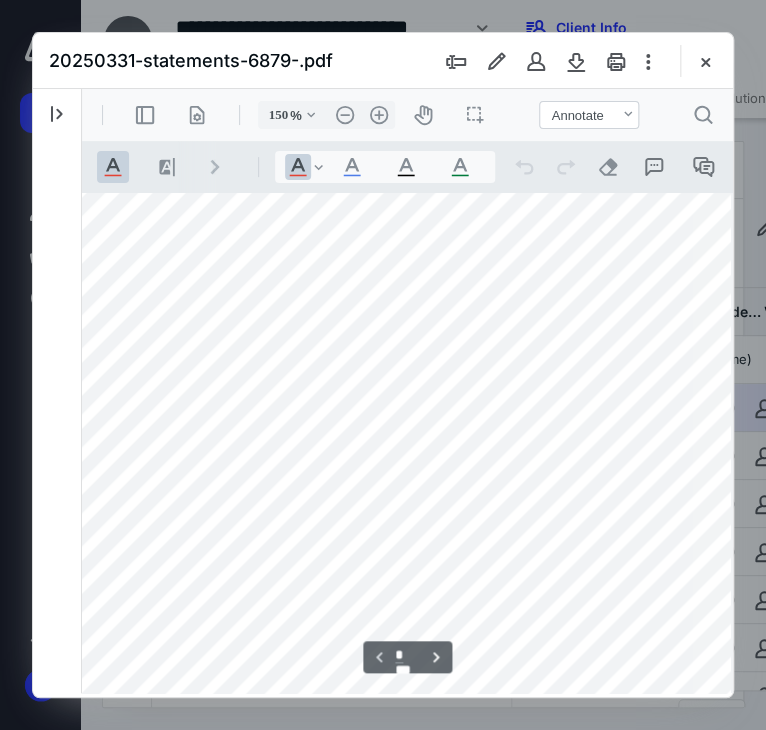 scroll, scrollTop: 367, scrollLeft: 152, axis: both 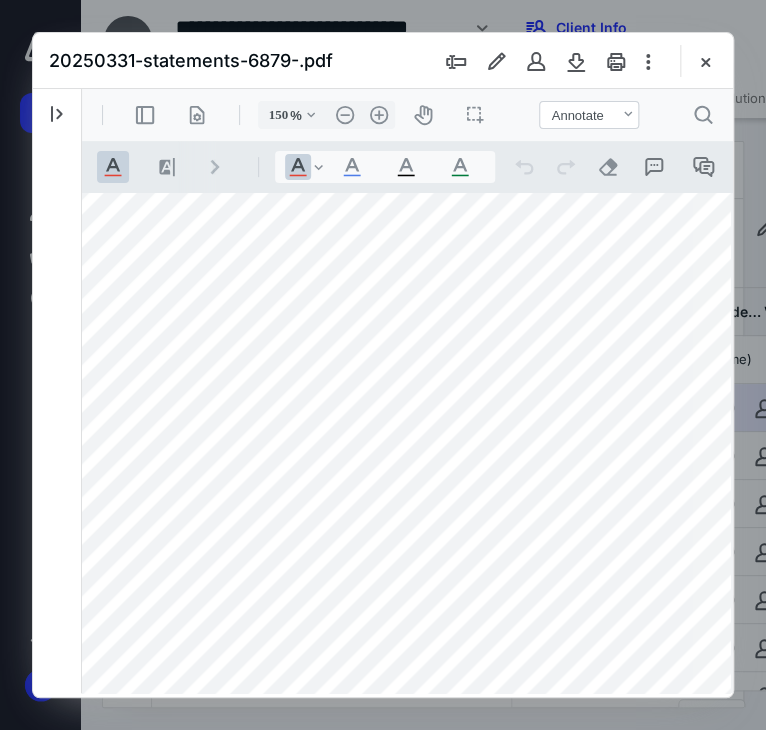 click at bounding box center [395, 426] 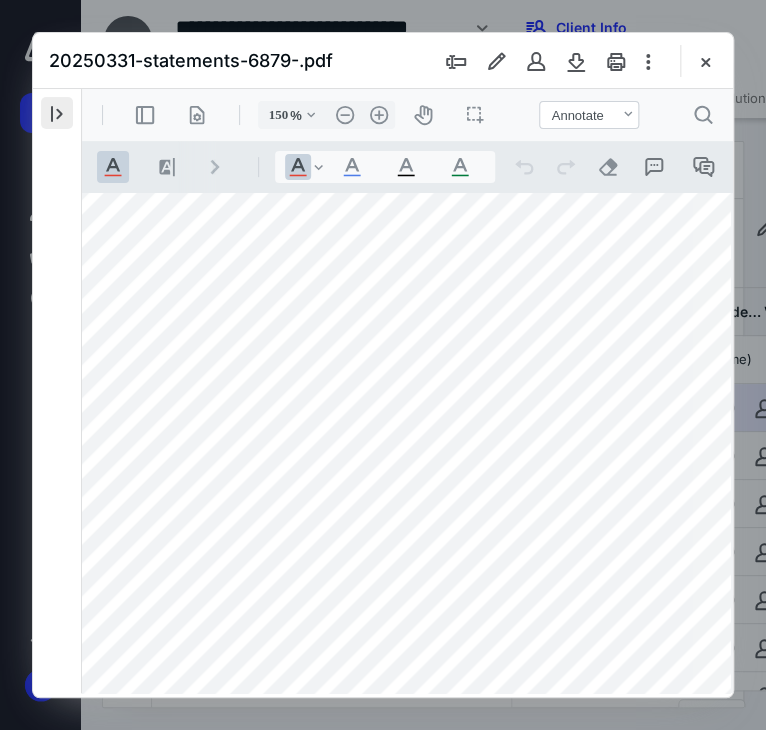 click at bounding box center (57, 113) 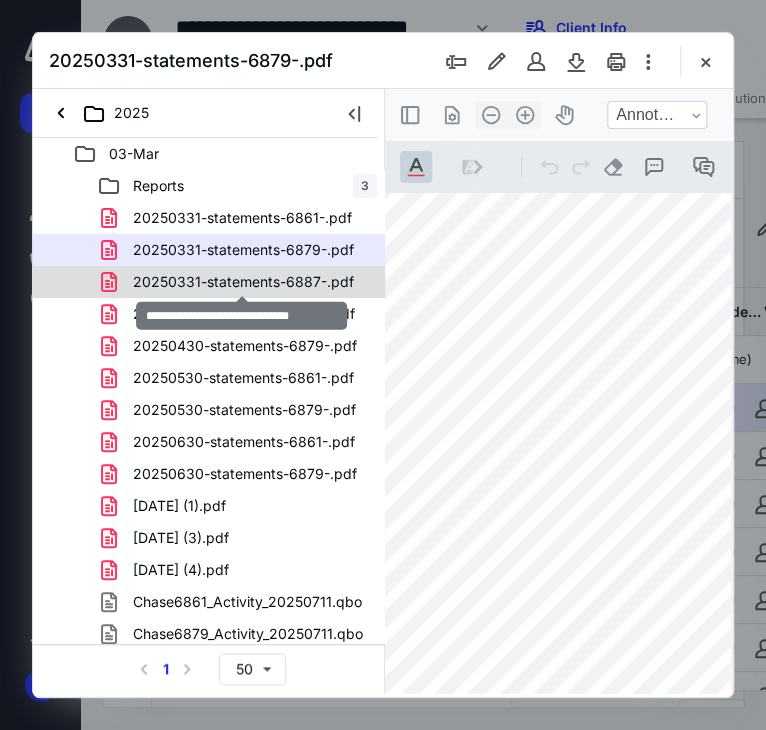 click on "20250331-statements-6887-.pdf" at bounding box center (243, 282) 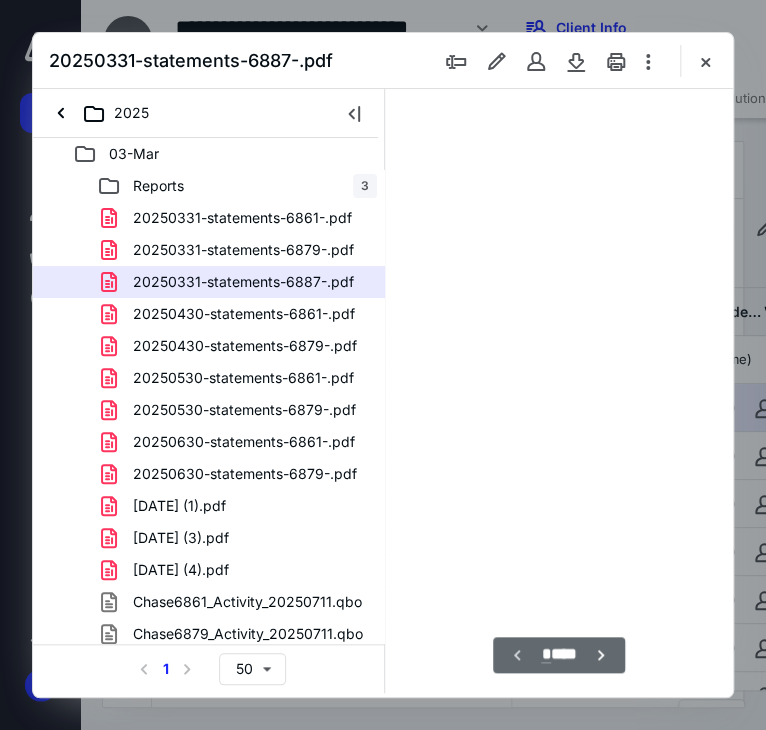 scroll, scrollTop: 106, scrollLeft: 0, axis: vertical 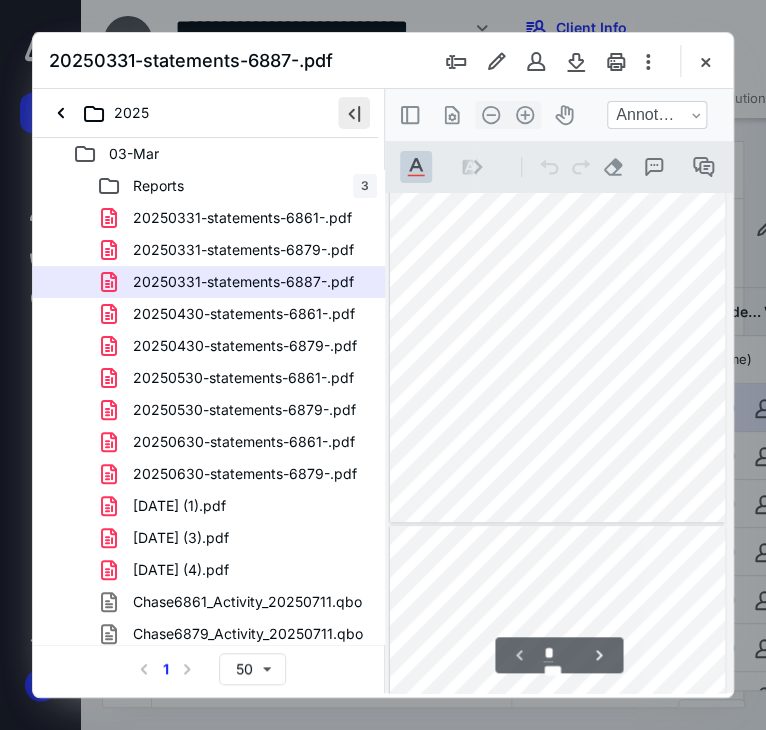 click at bounding box center [354, 113] 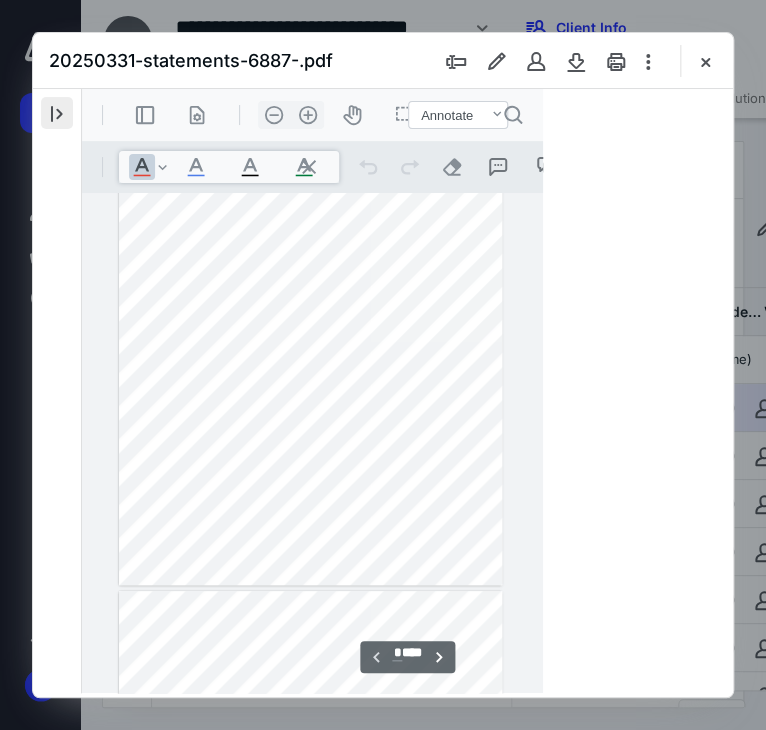 scroll, scrollTop: 107, scrollLeft: 0, axis: vertical 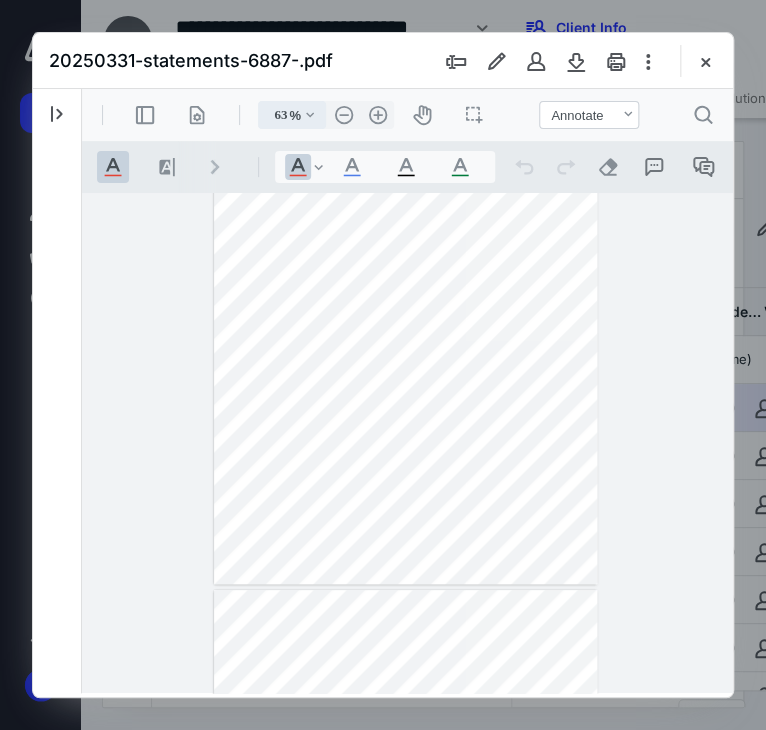 click on ".cls-1{fill:#abb0c4;} icon - chevron - down" at bounding box center (310, 115) 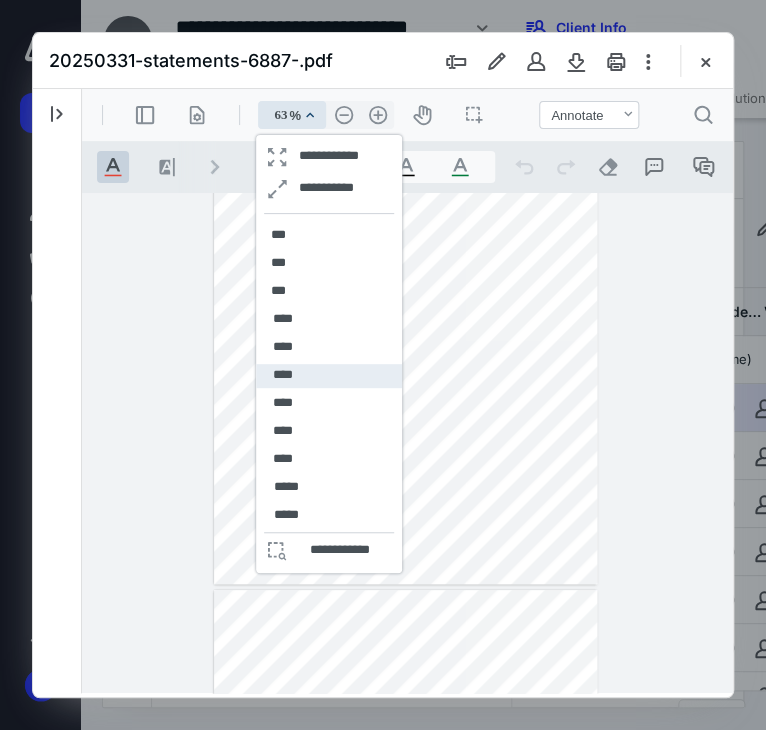 click on "****" at bounding box center [282, 375] 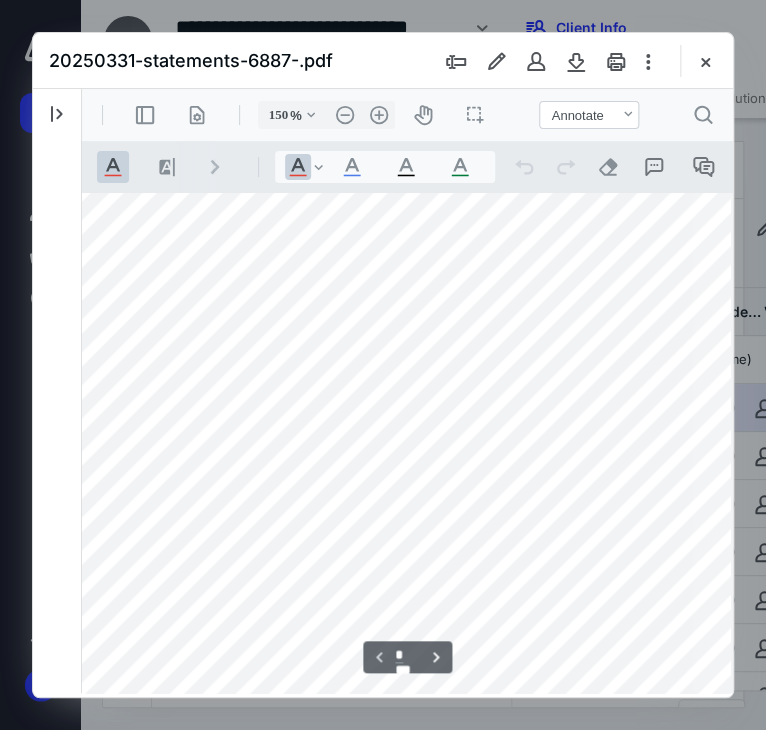 scroll, scrollTop: 416, scrollLeft: 152, axis: both 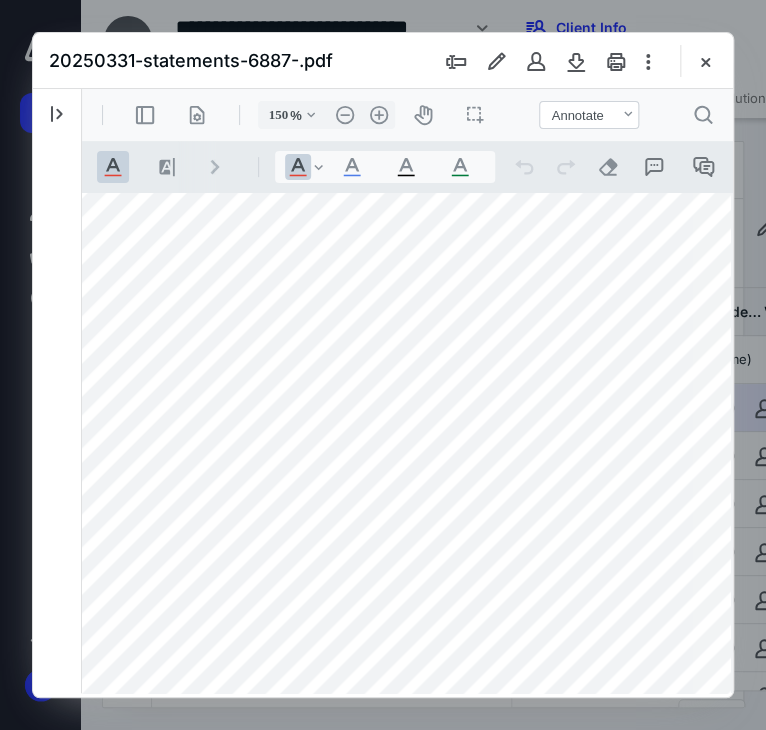 click on "20250331-statements-6887-.pdf" at bounding box center (383, 61) 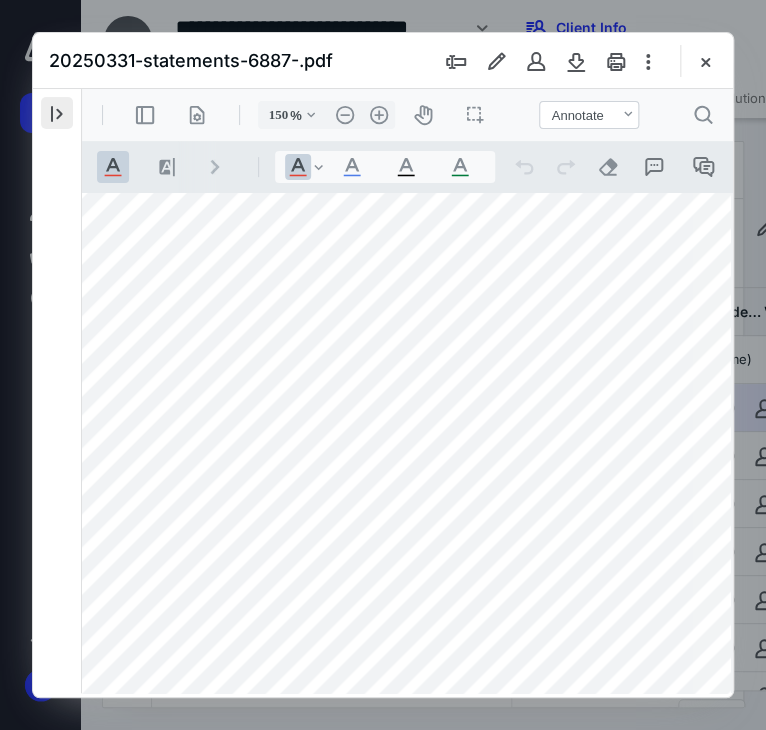 click at bounding box center [57, 113] 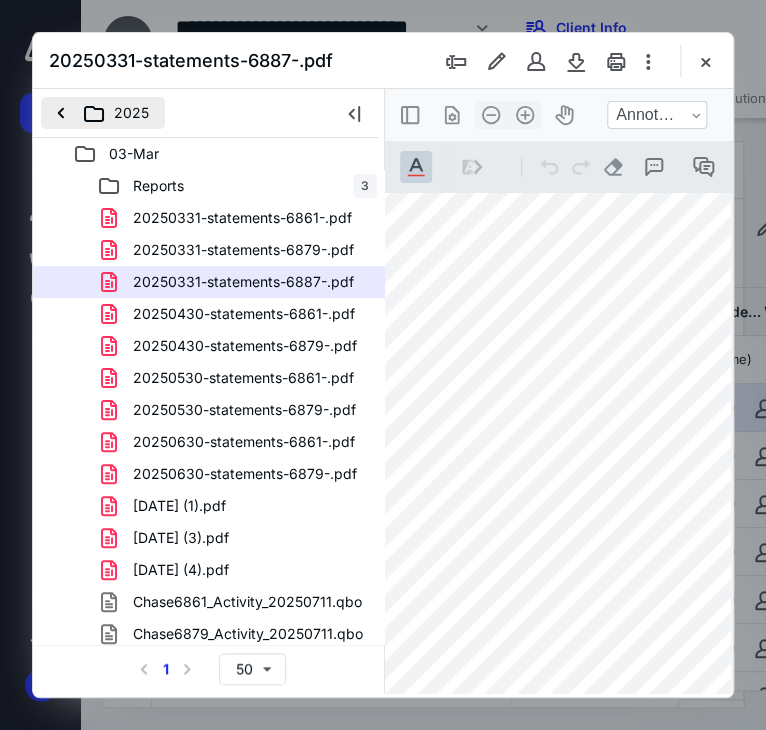 click on "2025" at bounding box center (103, 113) 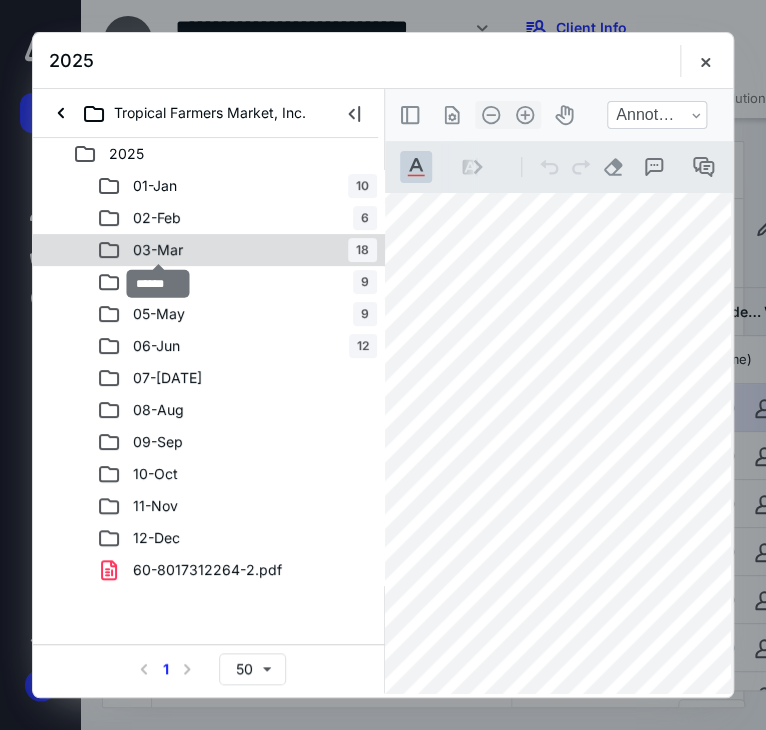 click on "03-Mar" at bounding box center [158, 250] 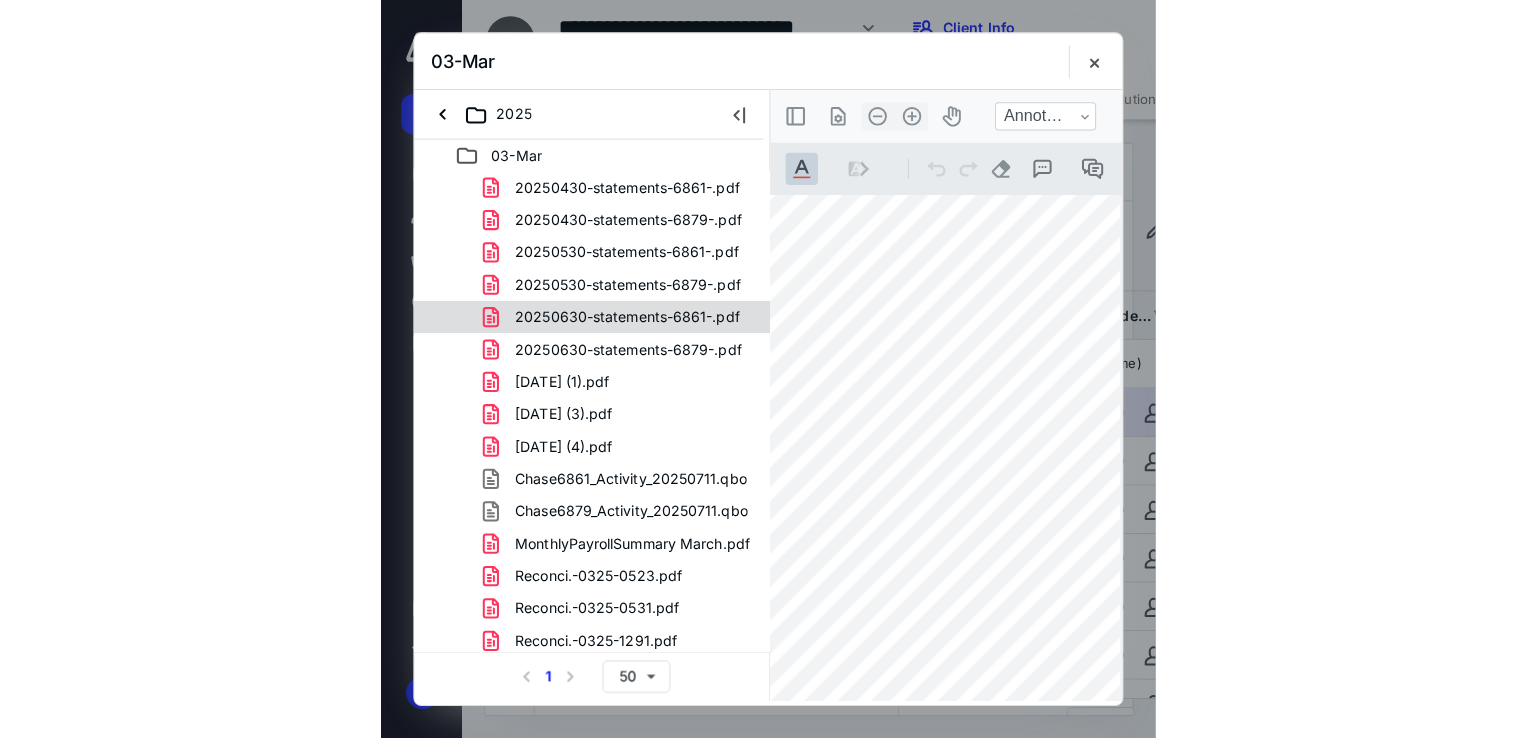 scroll, scrollTop: 132, scrollLeft: 0, axis: vertical 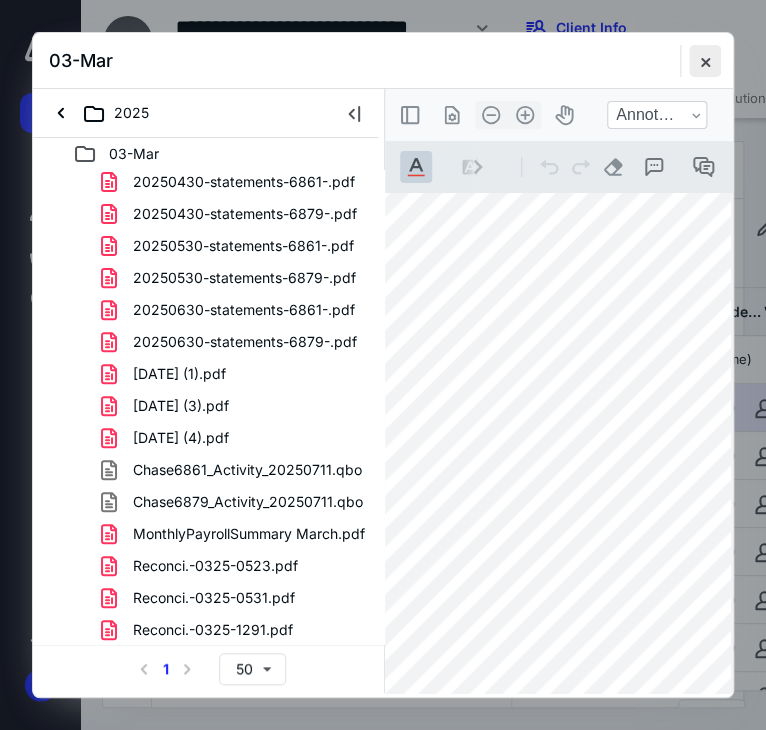 click at bounding box center (705, 61) 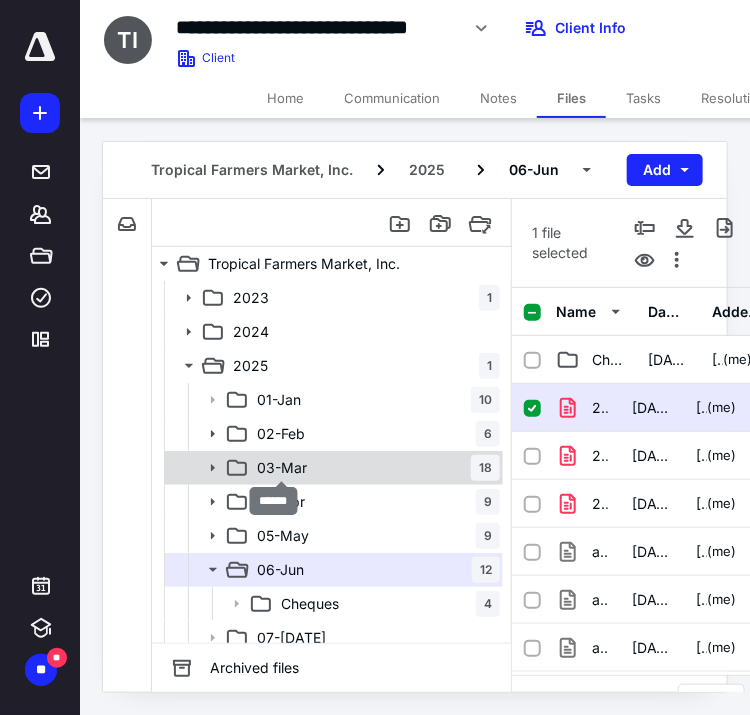 click on "03-Mar" at bounding box center [282, 468] 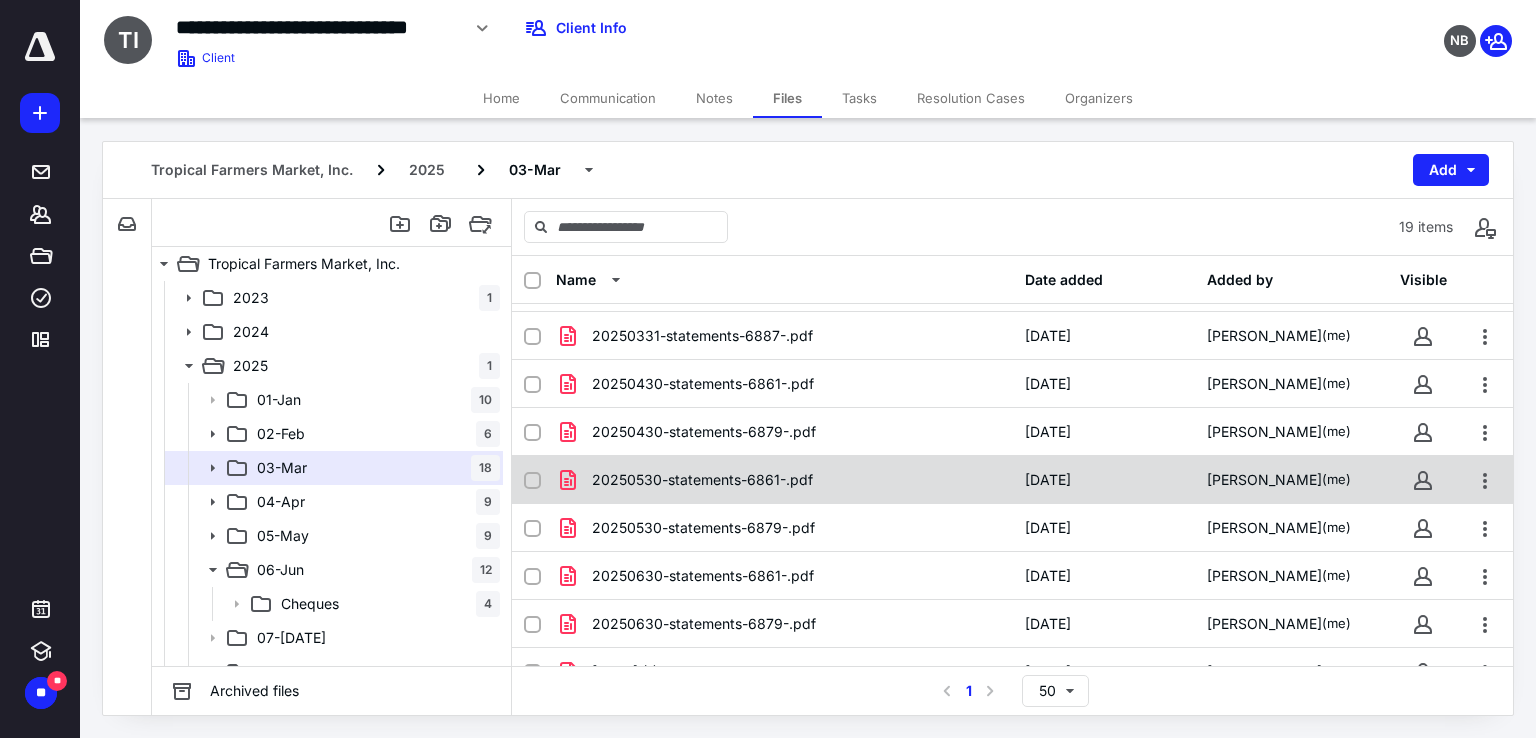 scroll, scrollTop: 166, scrollLeft: 0, axis: vertical 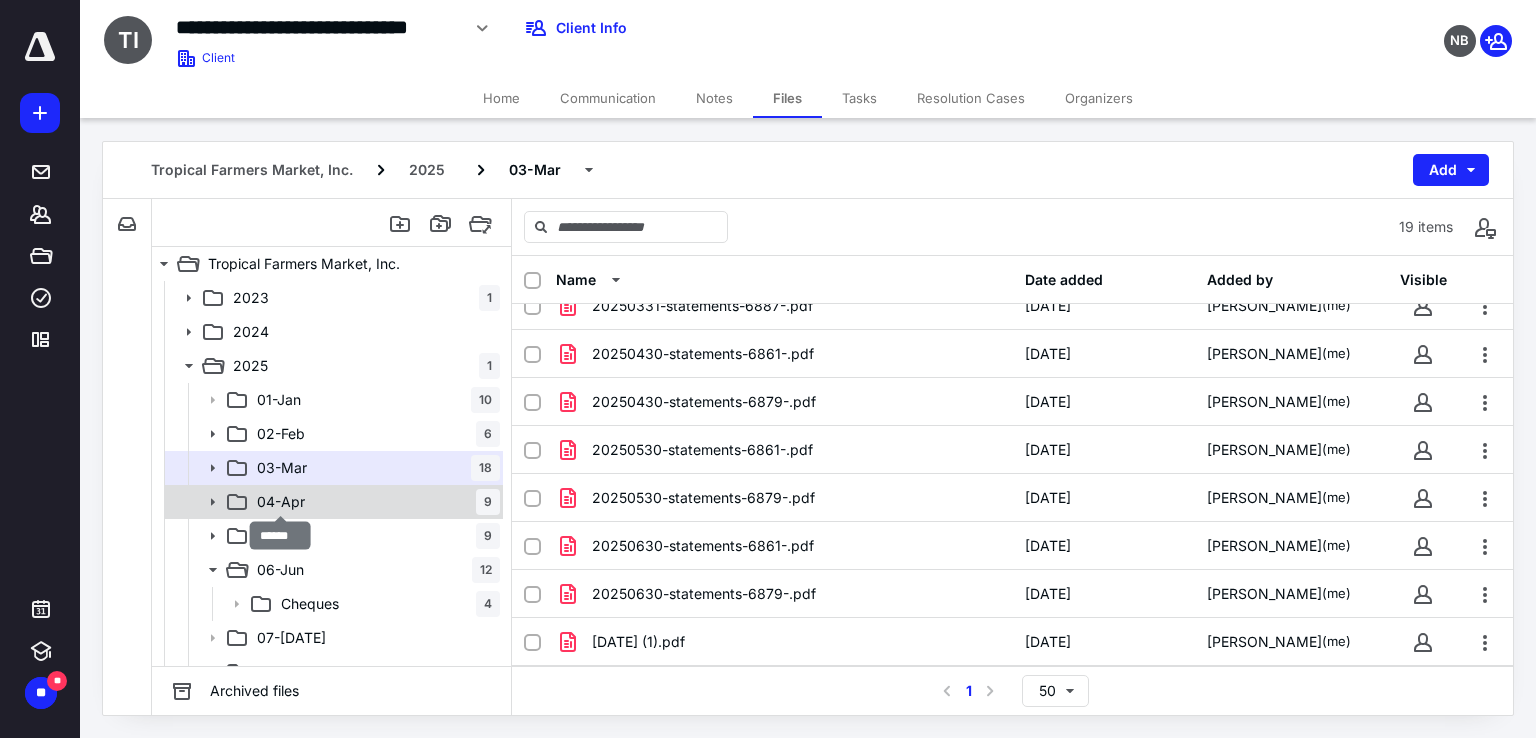 click on "04-Apr" at bounding box center (281, 502) 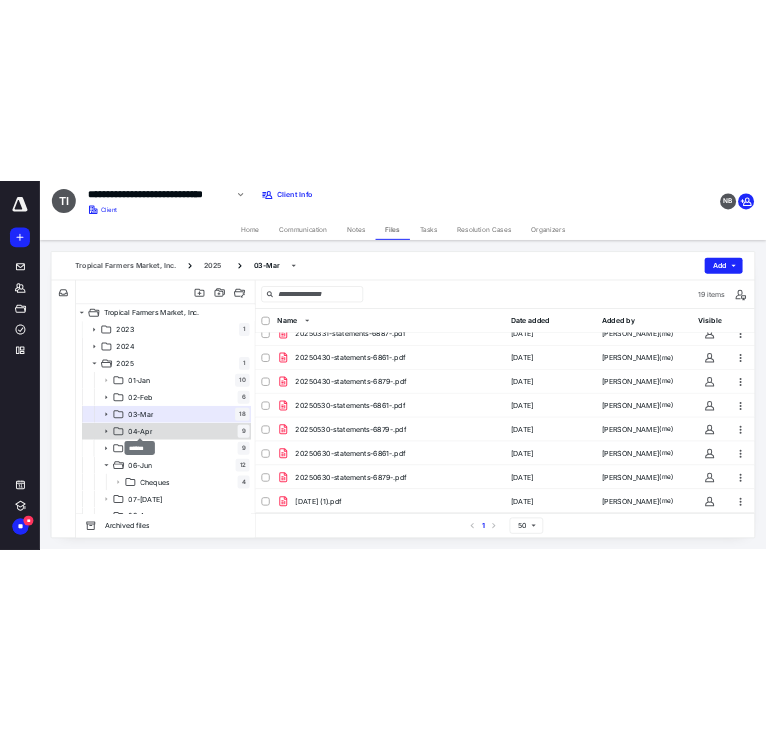 scroll, scrollTop: 0, scrollLeft: 0, axis: both 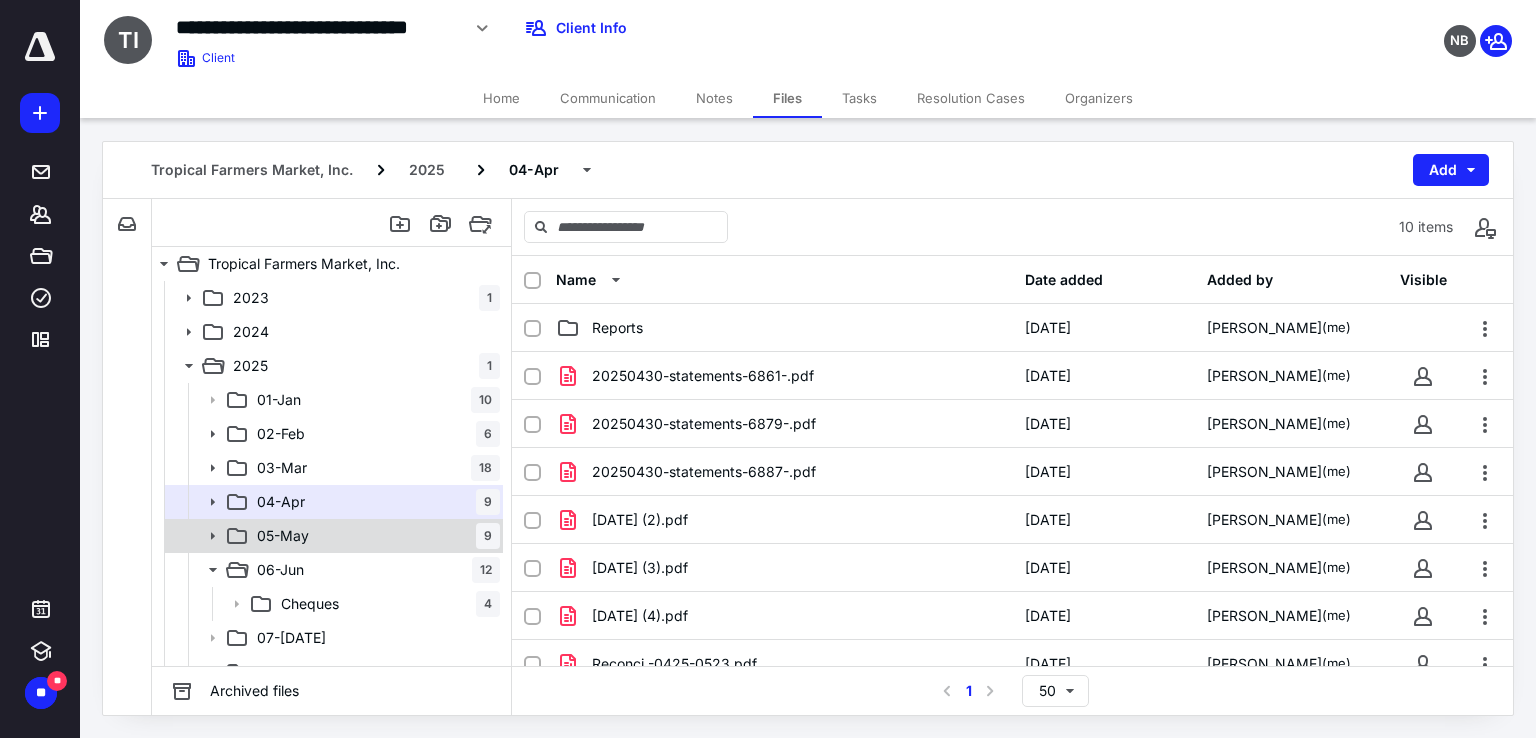 click on "05-[DATE]" at bounding box center (374, 536) 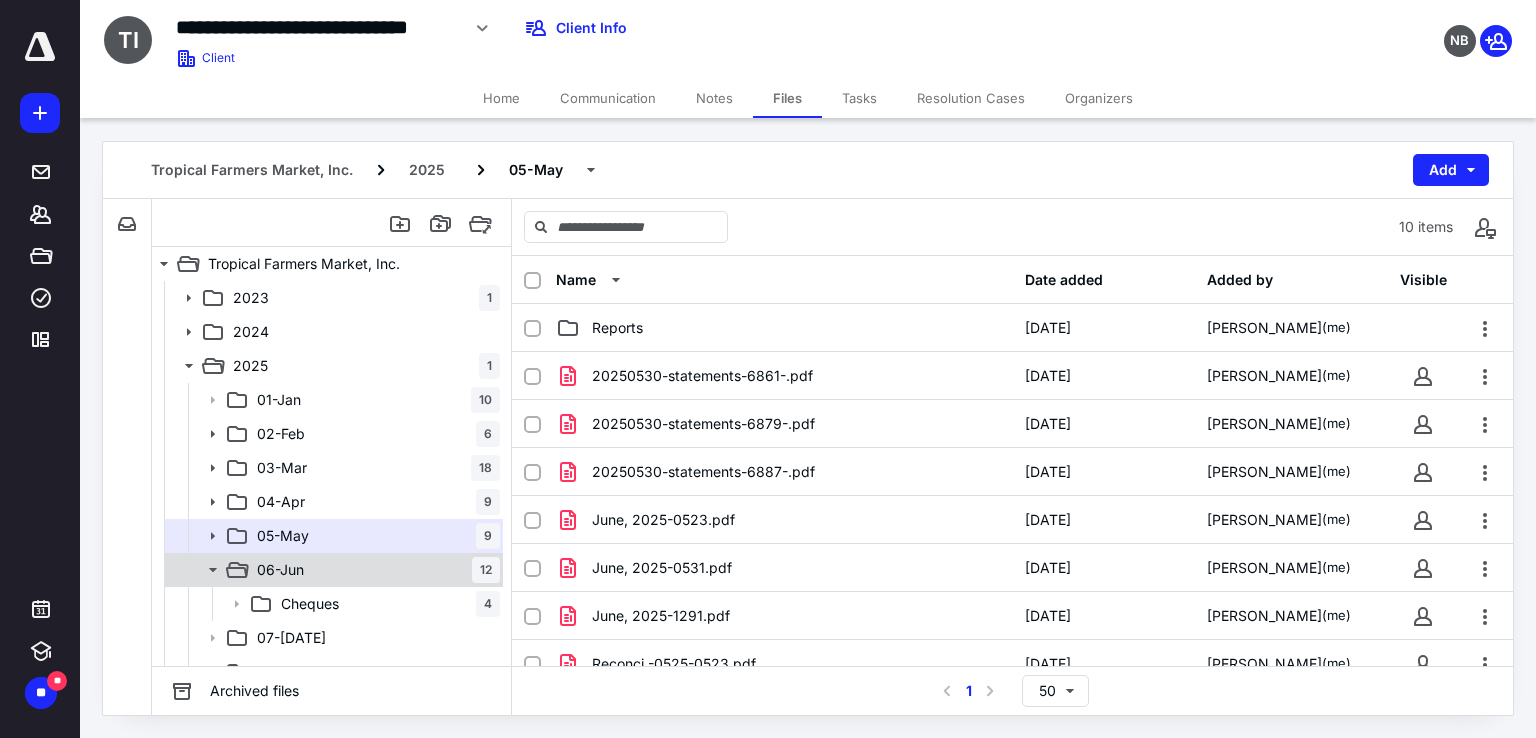click on "[DATE]" at bounding box center (374, 570) 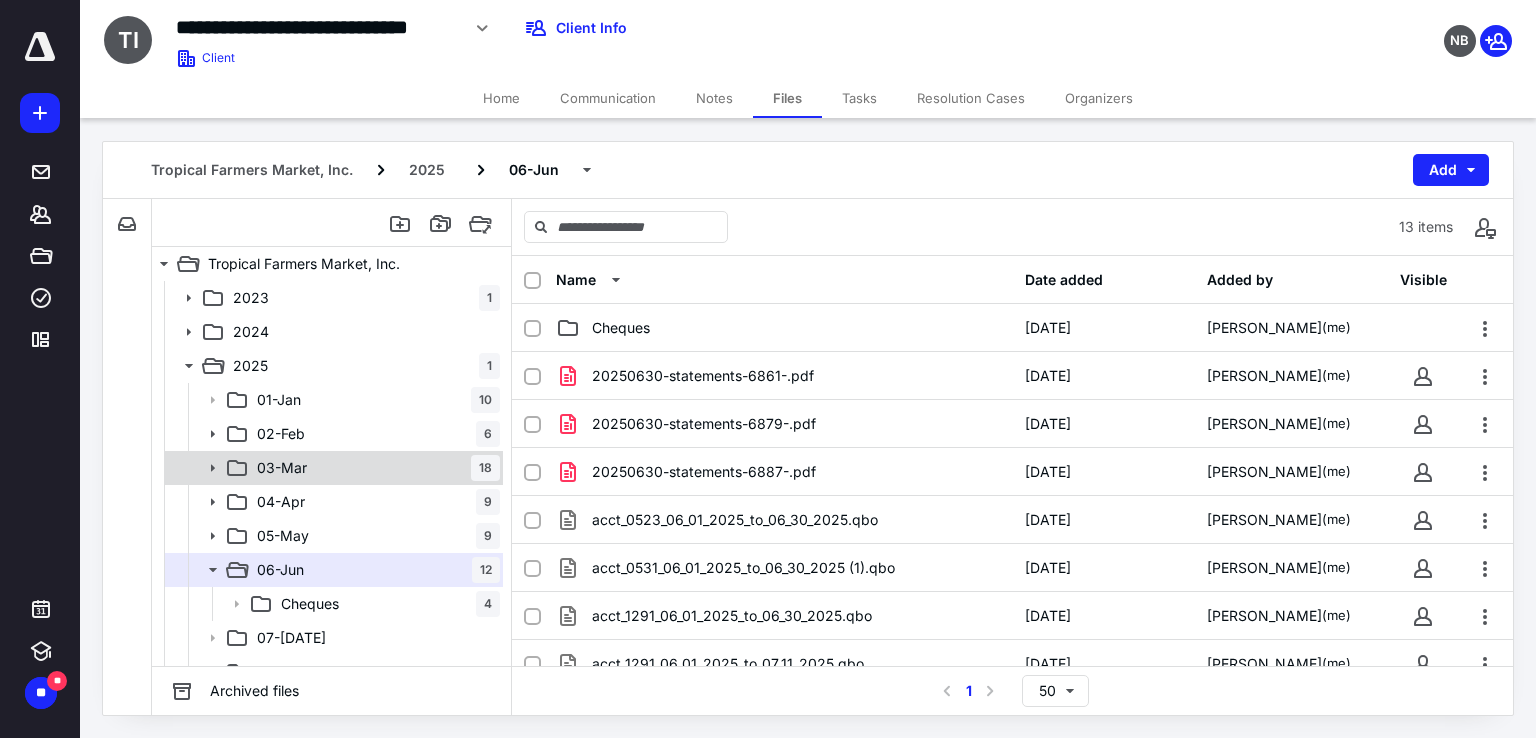 click on "[DATE]" at bounding box center (374, 468) 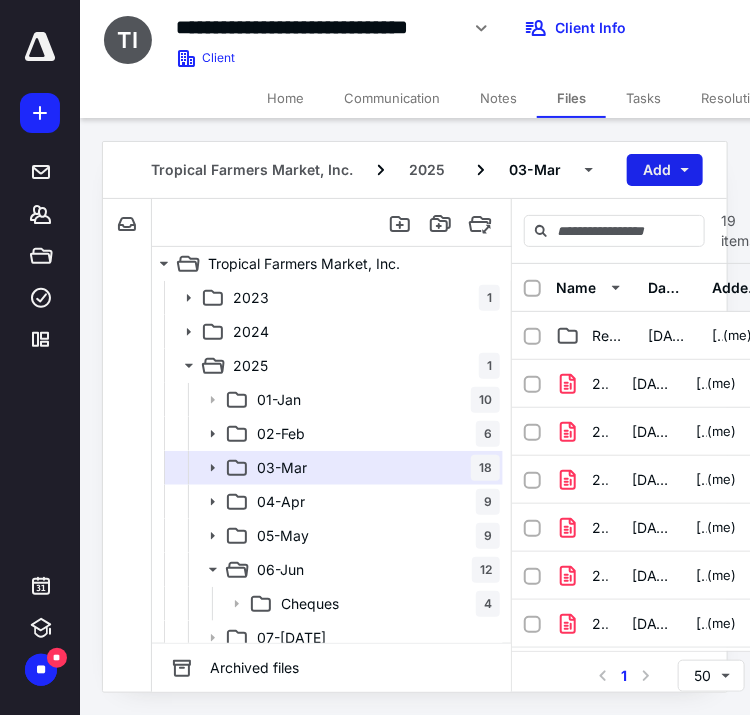 click on "Add" at bounding box center (665, 170) 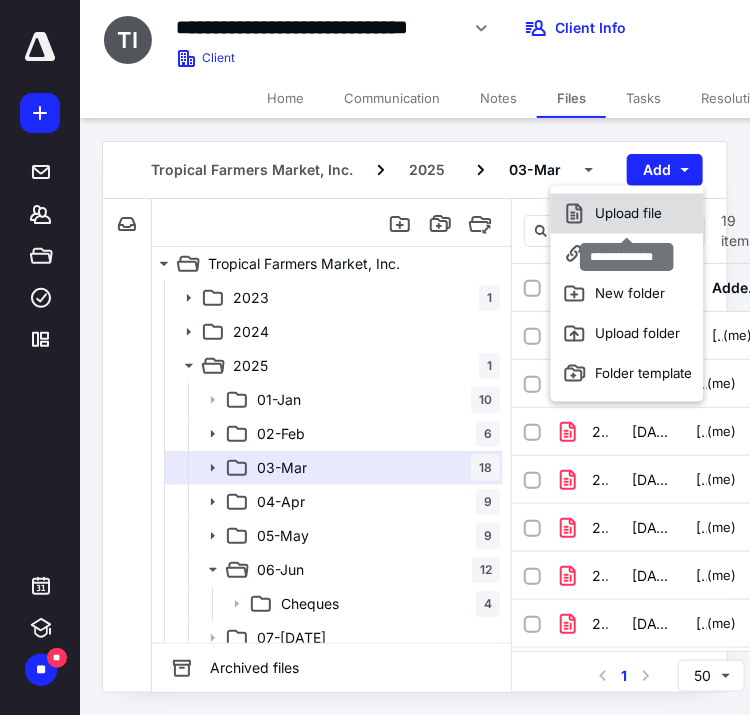 click on "Upload file" at bounding box center [627, 214] 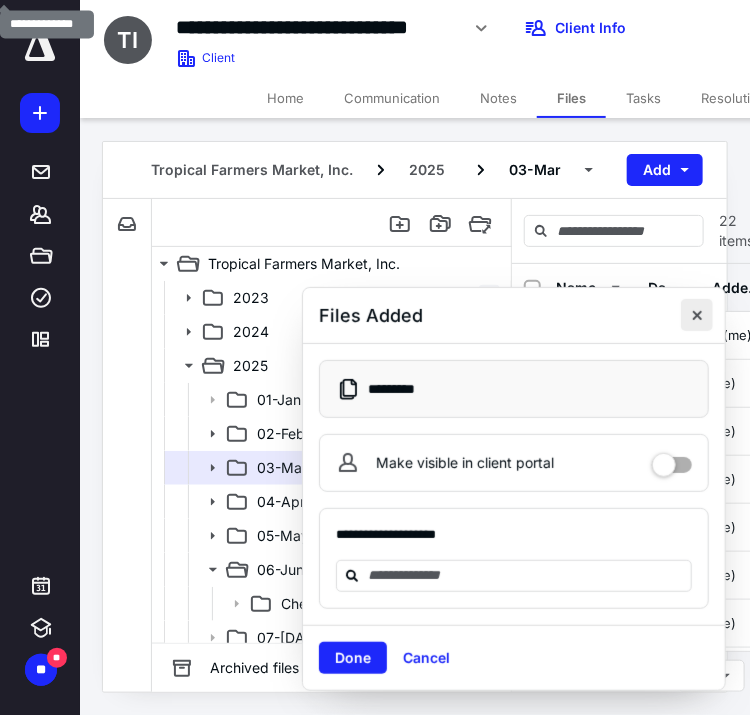 click at bounding box center [697, 315] 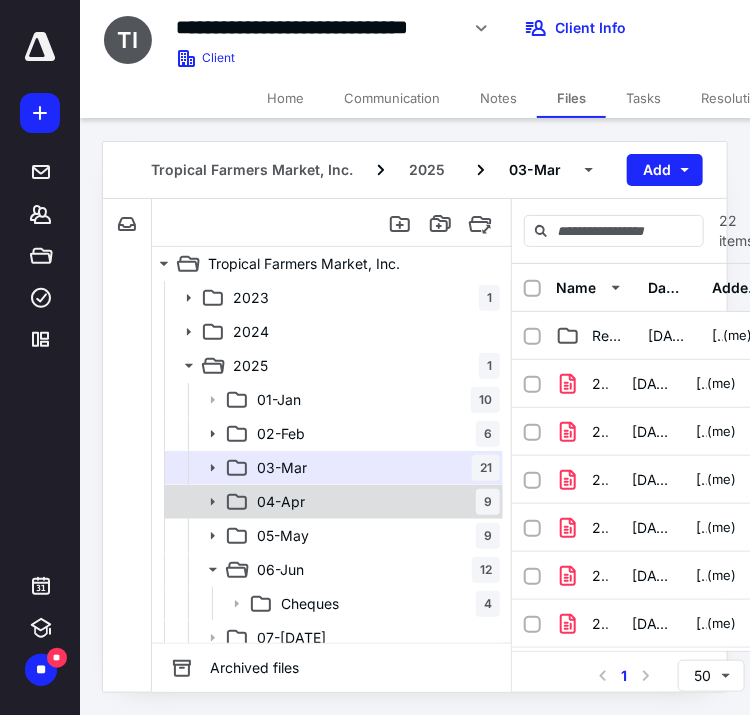 click on "04-[DATE]" at bounding box center [374, 502] 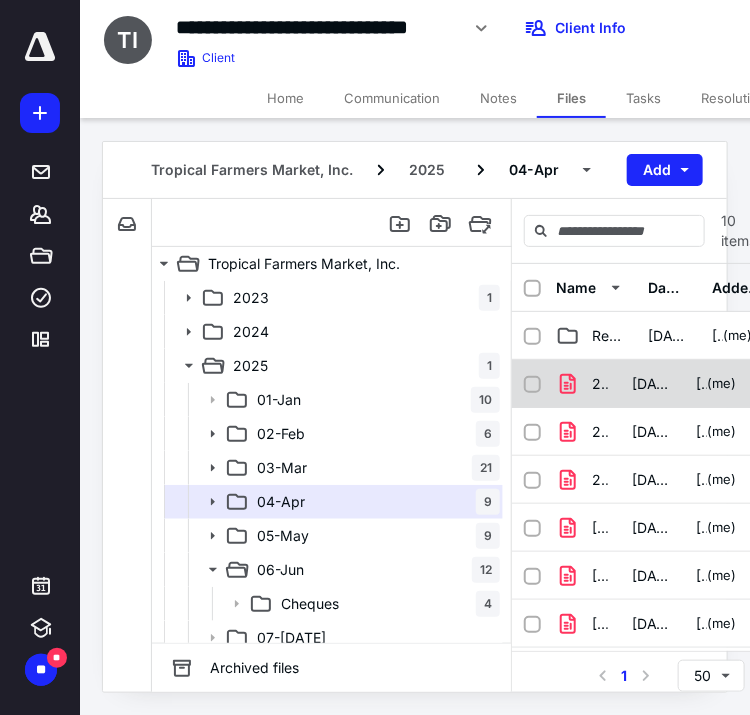 click on "[DATE]" at bounding box center (652, 384) 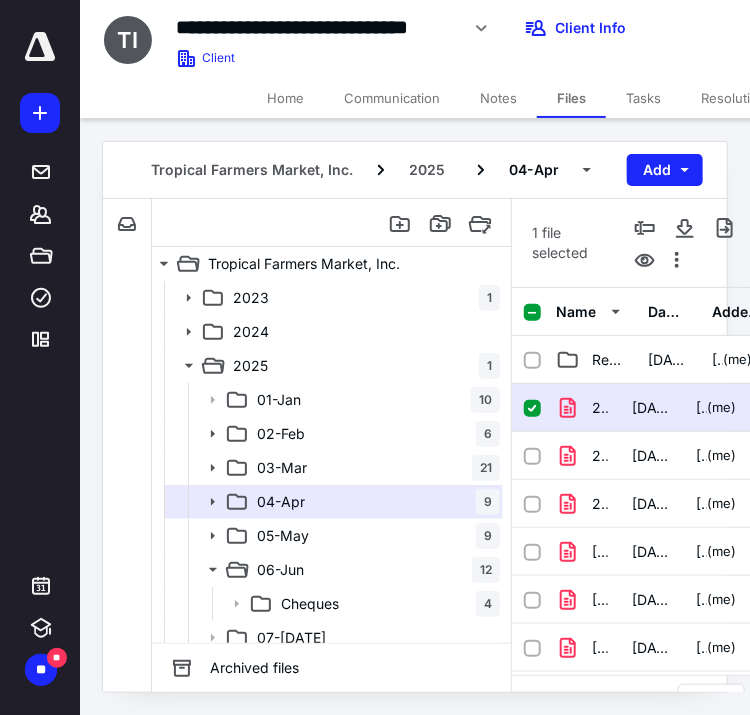 click on "Reports [DATE] [PERSON_NAME]  (me)" at bounding box center (668, 360) 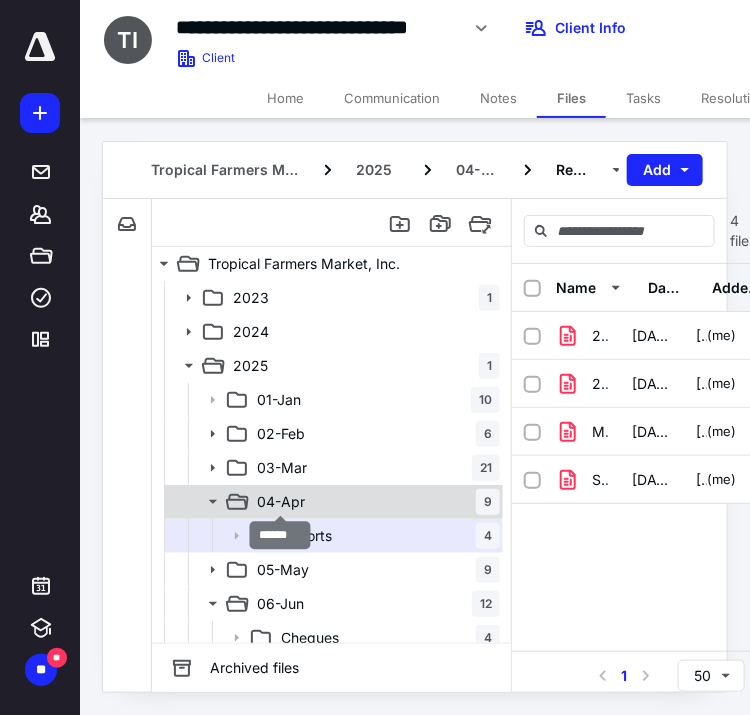 click on "04-Apr" at bounding box center (281, 502) 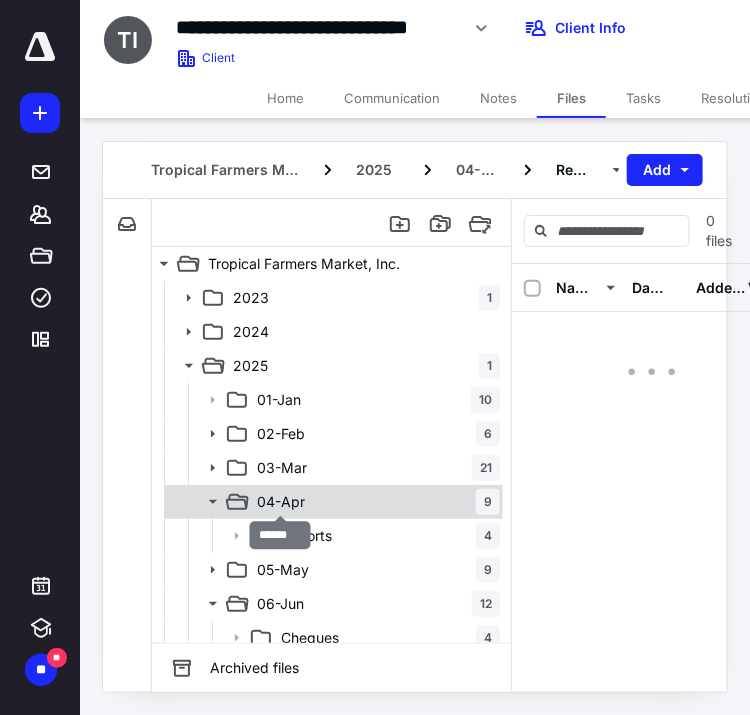 click on "04-Apr" at bounding box center [281, 502] 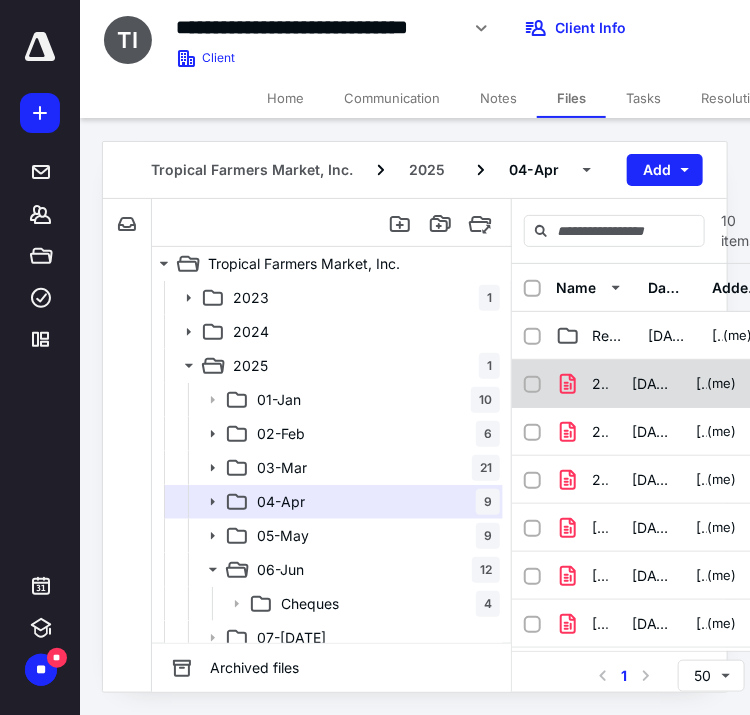 click on "[DATE]" at bounding box center (652, 384) 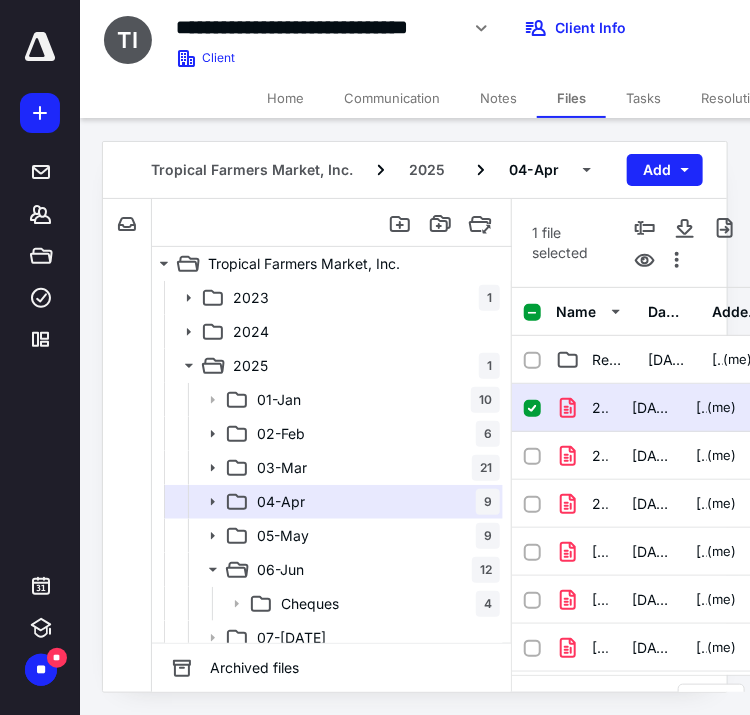 click on "[DATE]" at bounding box center [652, 408] 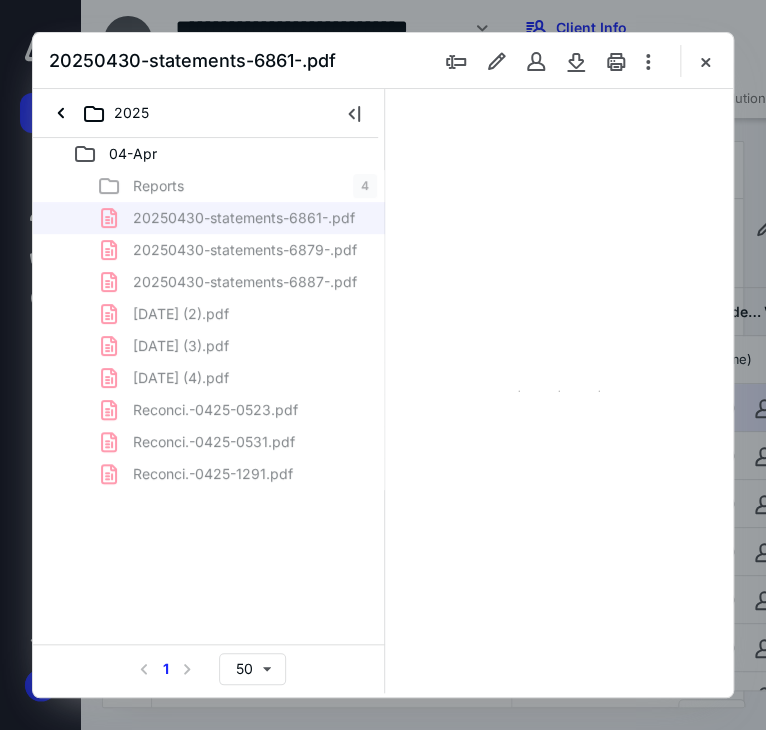 scroll, scrollTop: 0, scrollLeft: 0, axis: both 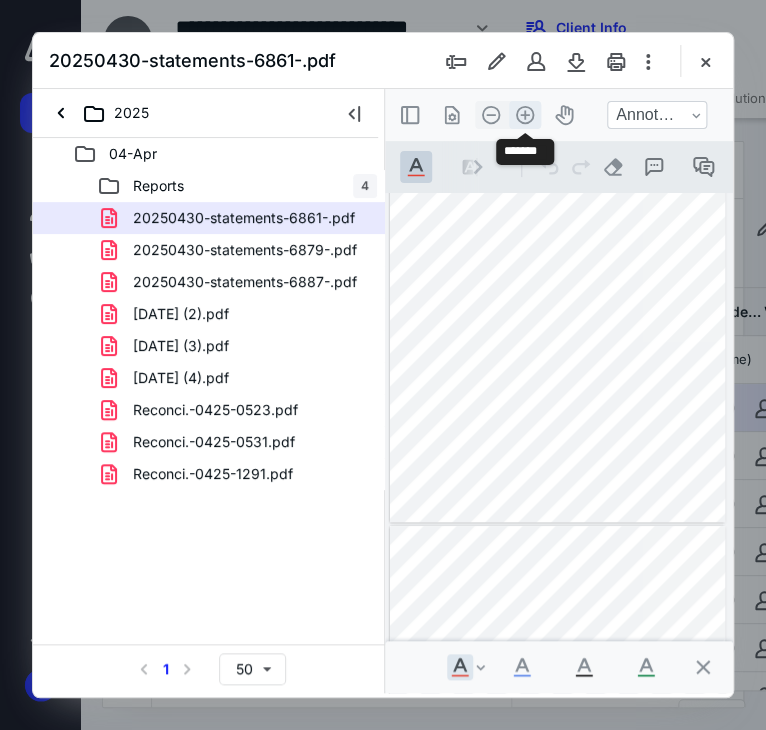 click on ".cls-1{fill:#abb0c4;} icon - header - zoom - in - line" at bounding box center [525, 115] 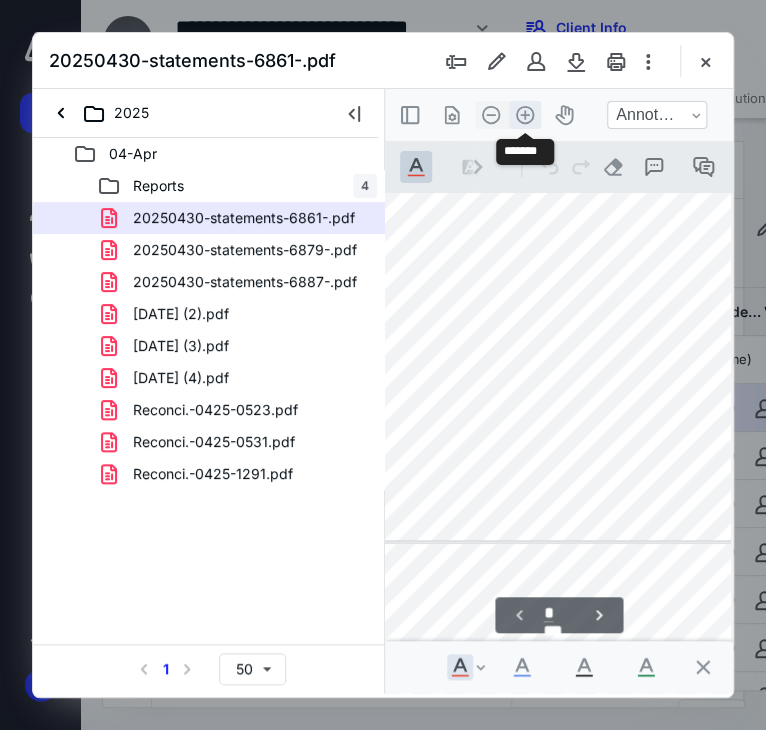 click on ".cls-1{fill:#abb0c4;} icon - header - zoom - in - line" at bounding box center (525, 115) 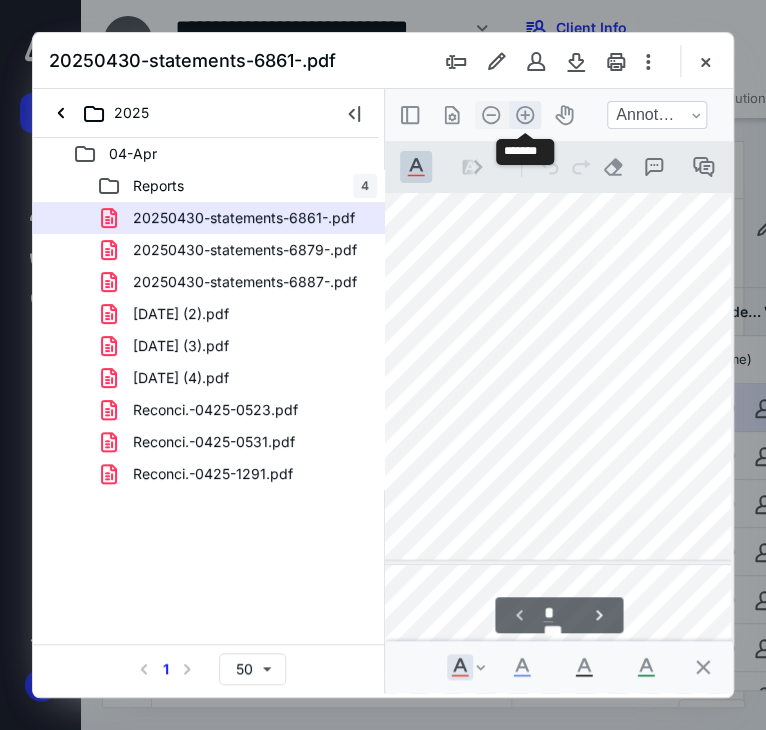 click on ".cls-1{fill:#abb0c4;} icon - header - zoom - in - line" at bounding box center (525, 115) 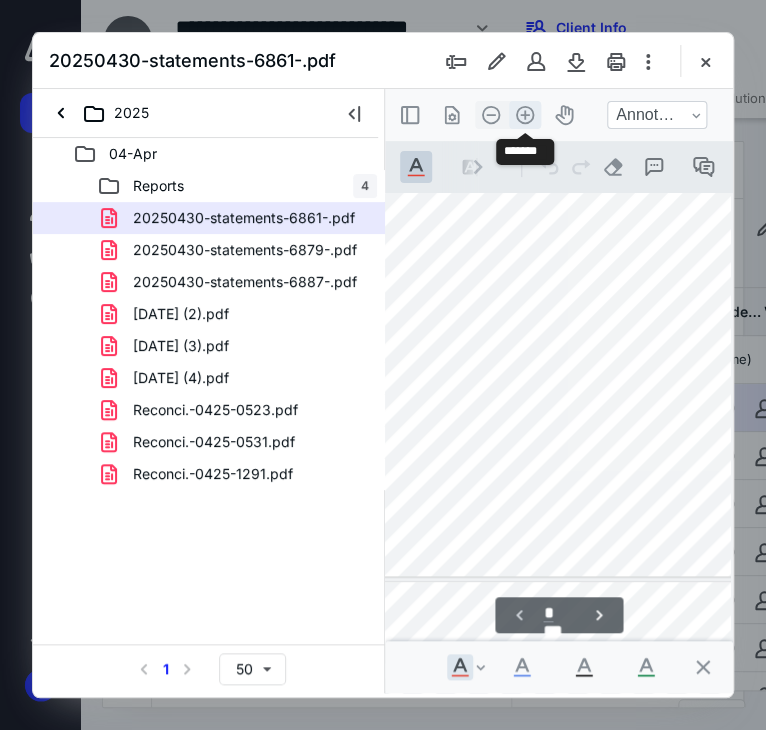 click on ".cls-1{fill:#abb0c4;} icon - header - zoom - in - line" at bounding box center (525, 115) 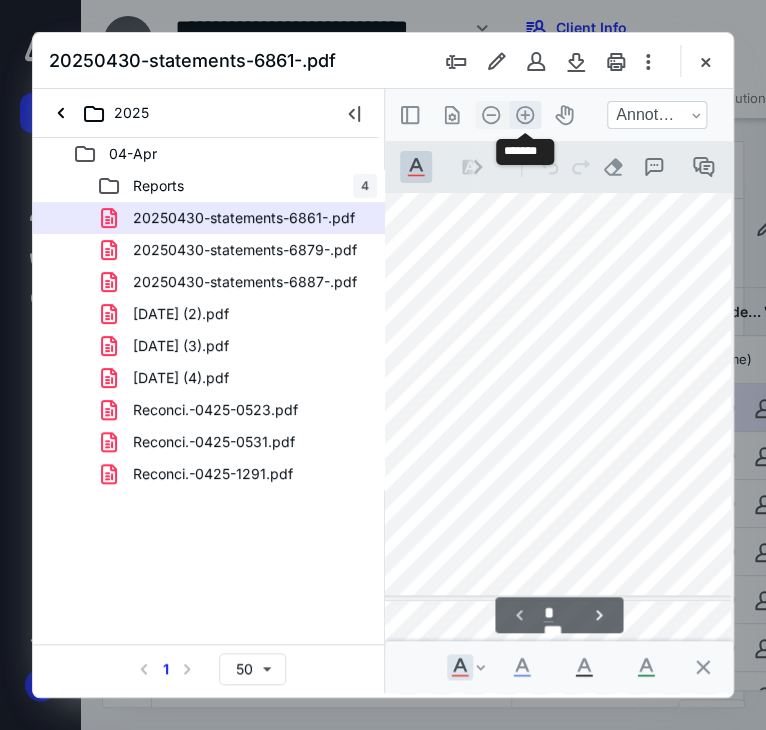 click on ".cls-1{fill:#abb0c4;} icon - header - zoom - in - line" at bounding box center [525, 115] 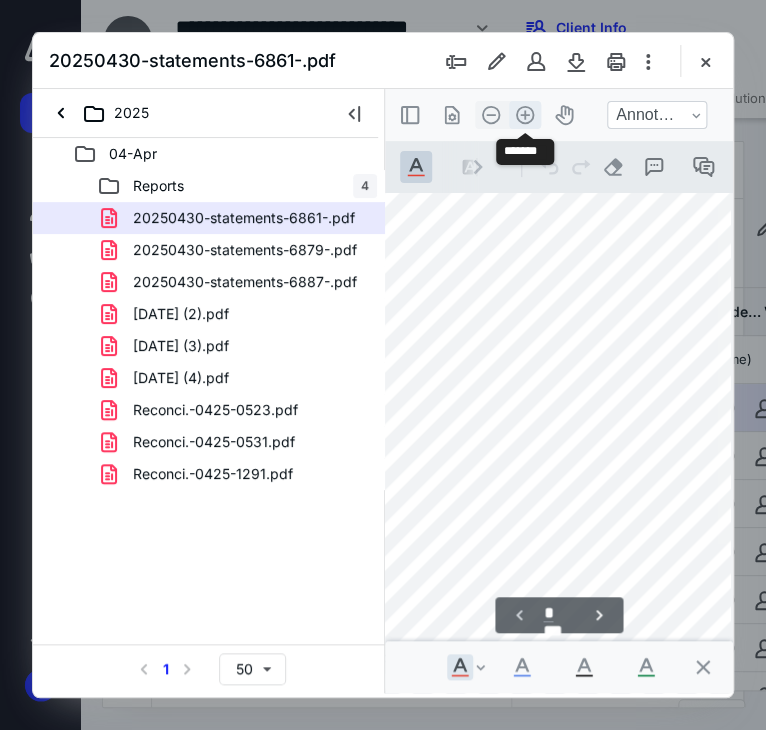 click on ".cls-1{fill:#abb0c4;} icon - header - zoom - in - line" at bounding box center [525, 115] 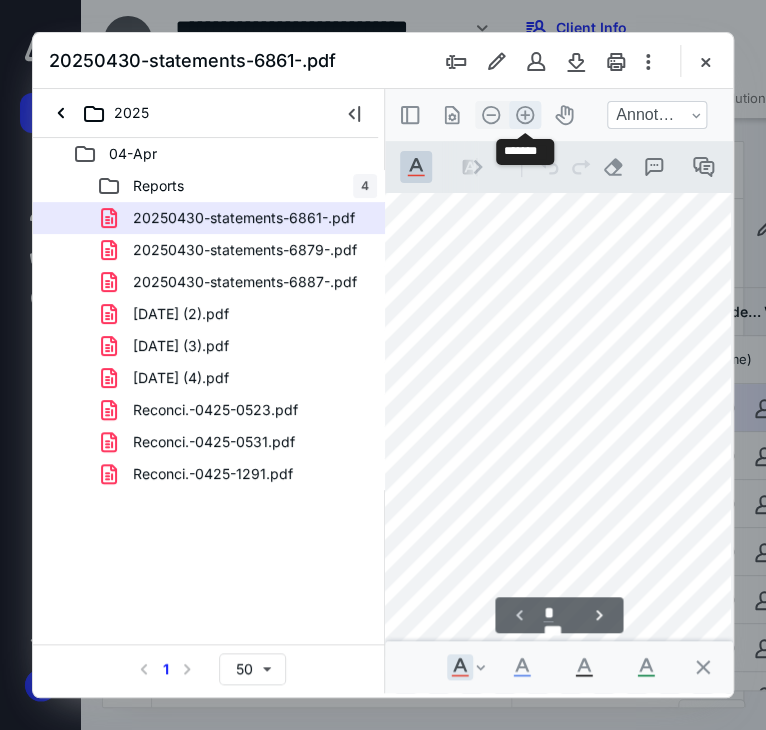 scroll, scrollTop: 551, scrollLeft: 256, axis: both 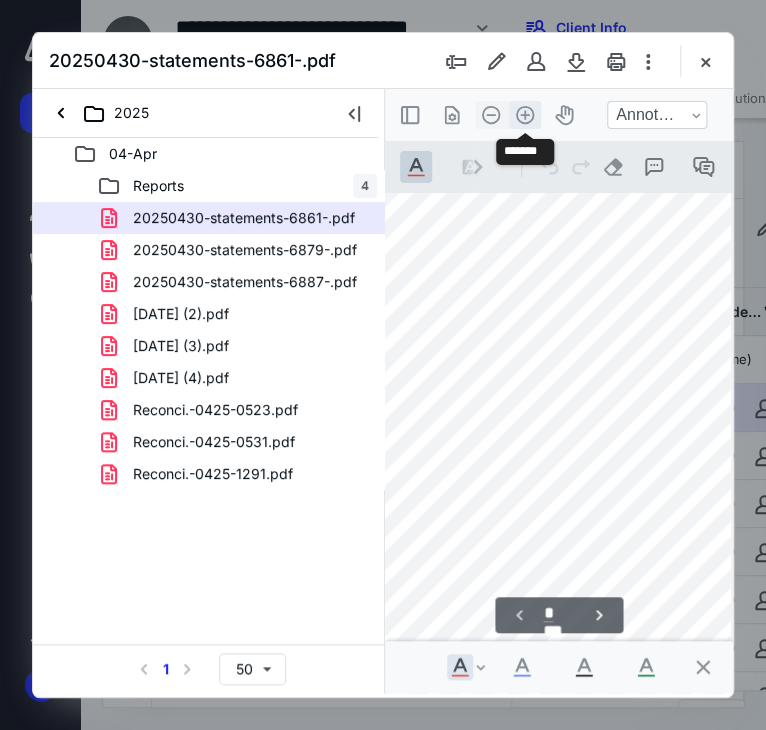 click on ".cls-1{fill:#abb0c4;} icon - header - zoom - in - line" at bounding box center [525, 115] 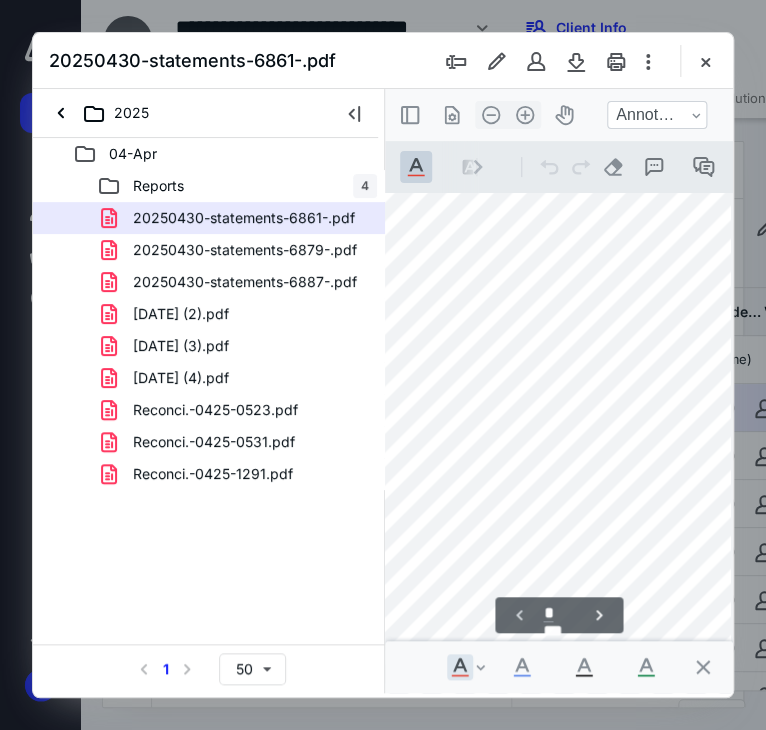 scroll, scrollTop: 607, scrollLeft: 336, axis: both 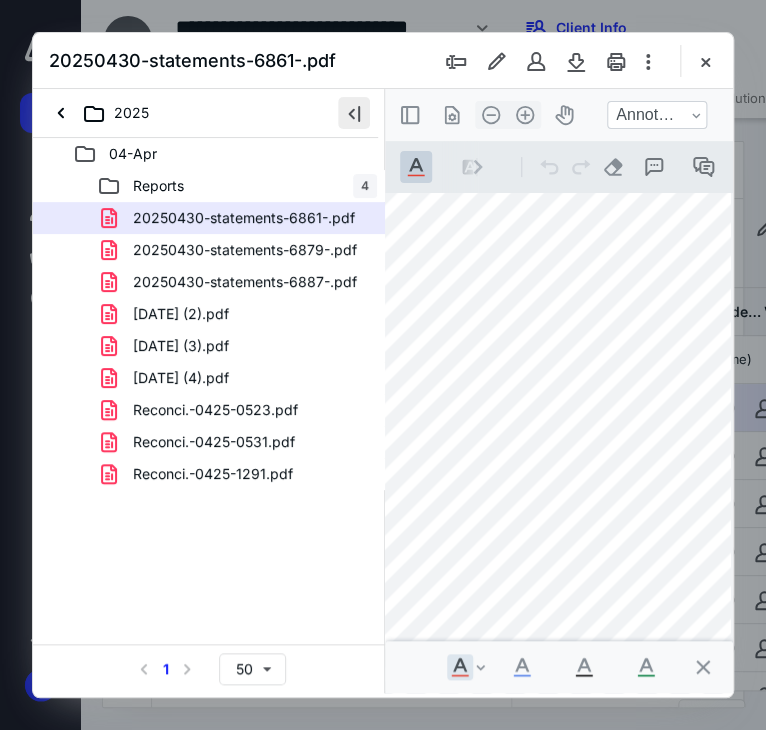 click at bounding box center (354, 113) 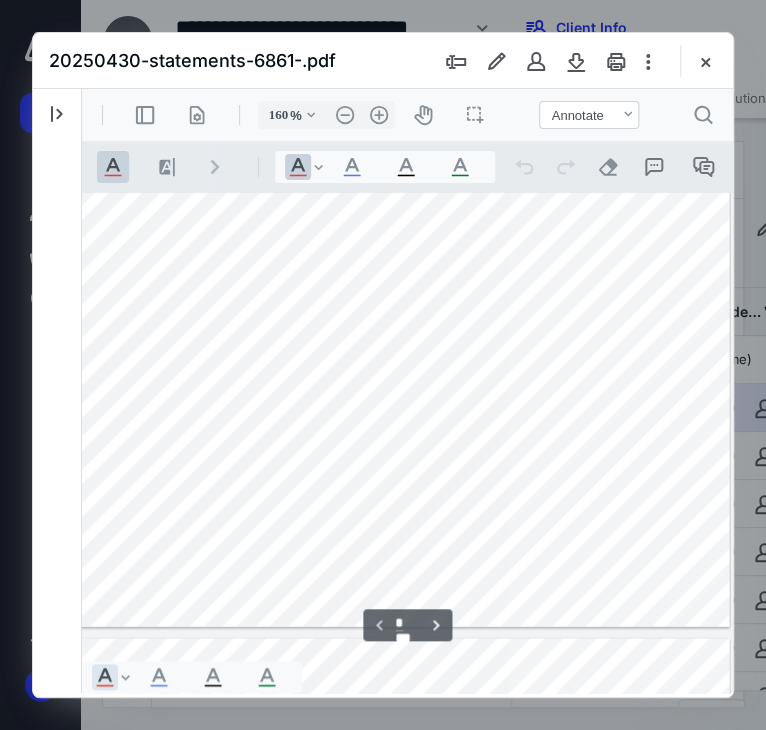 scroll, scrollTop: 856, scrollLeft: 336, axis: both 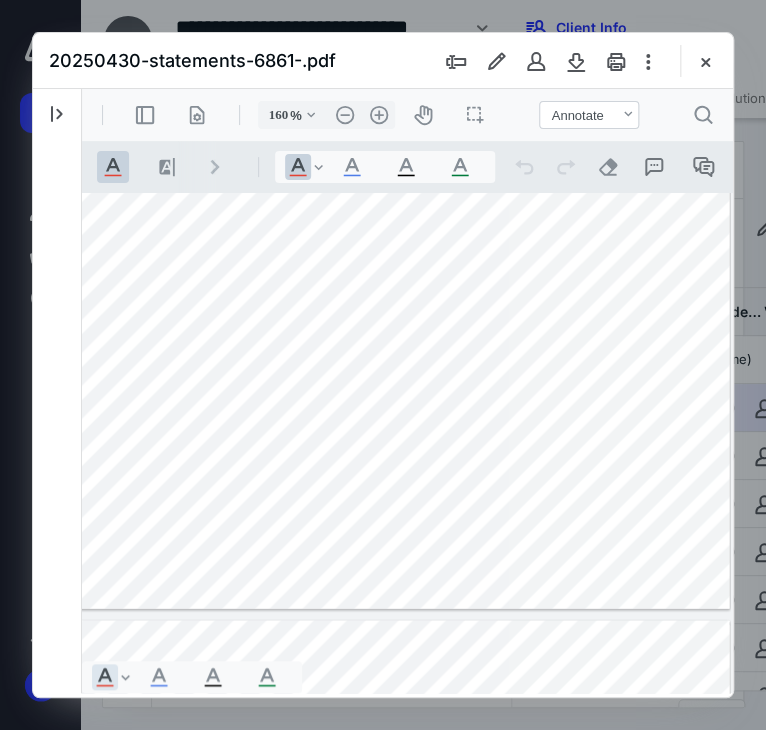 click at bounding box center (241, -25) 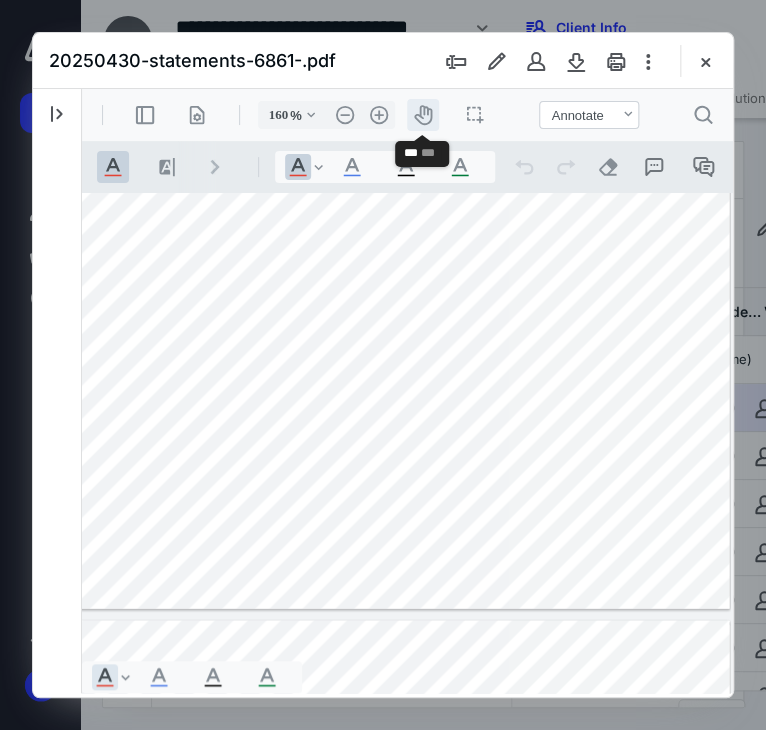 click on "icon-header-pan20" at bounding box center (423, 115) 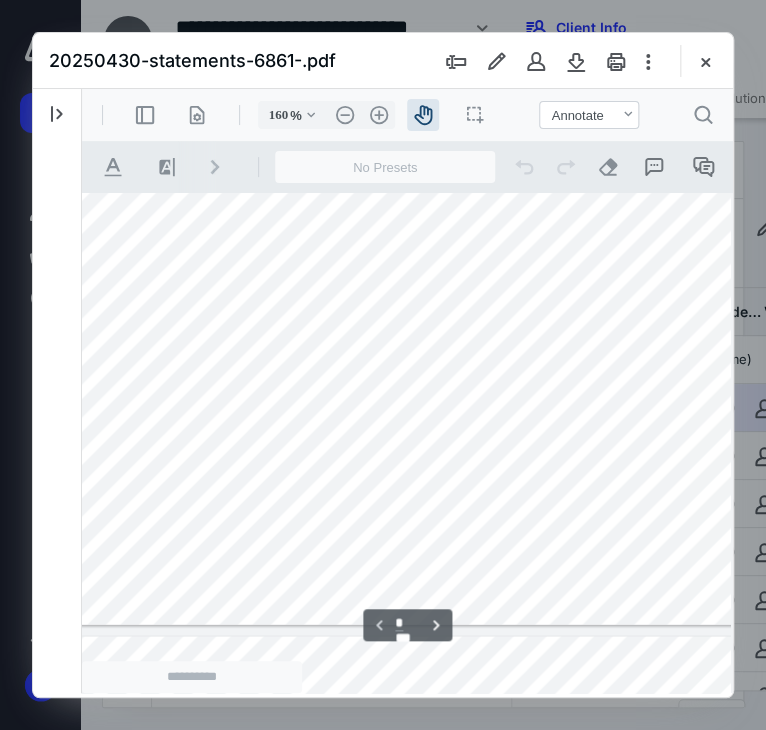 drag, startPoint x: 265, startPoint y: 512, endPoint x: 444, endPoint y: 526, distance: 179.54665 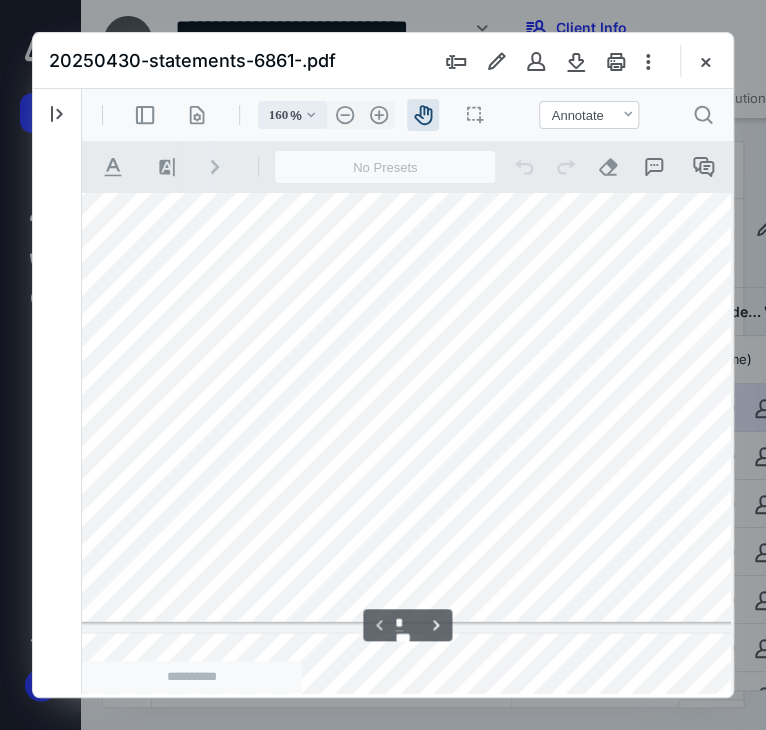 click on ".cls-1{fill:#abb0c4;} icon - chevron - down" at bounding box center (311, 115) 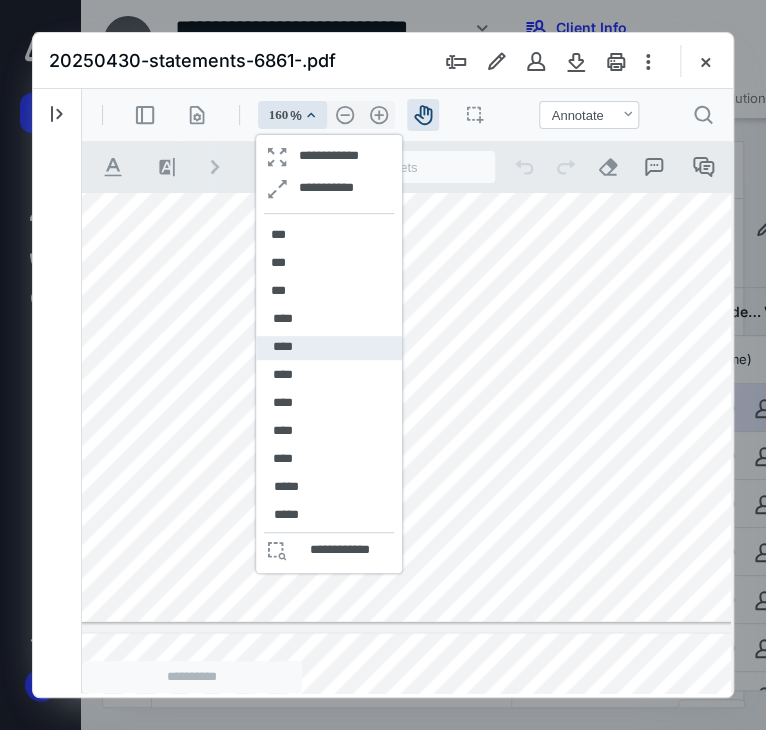 click on "****" at bounding box center [282, 347] 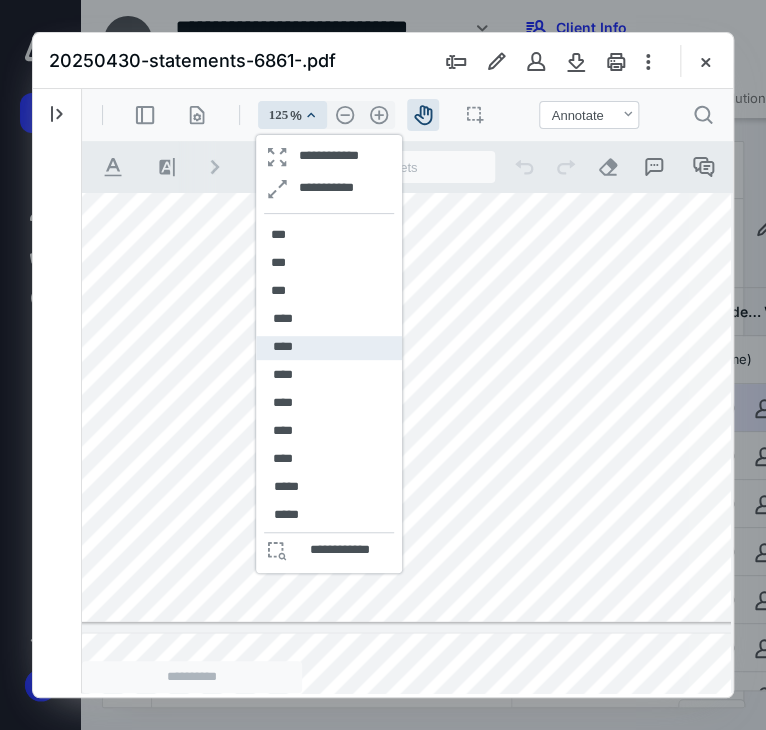 scroll, scrollTop: 616, scrollLeft: 52, axis: both 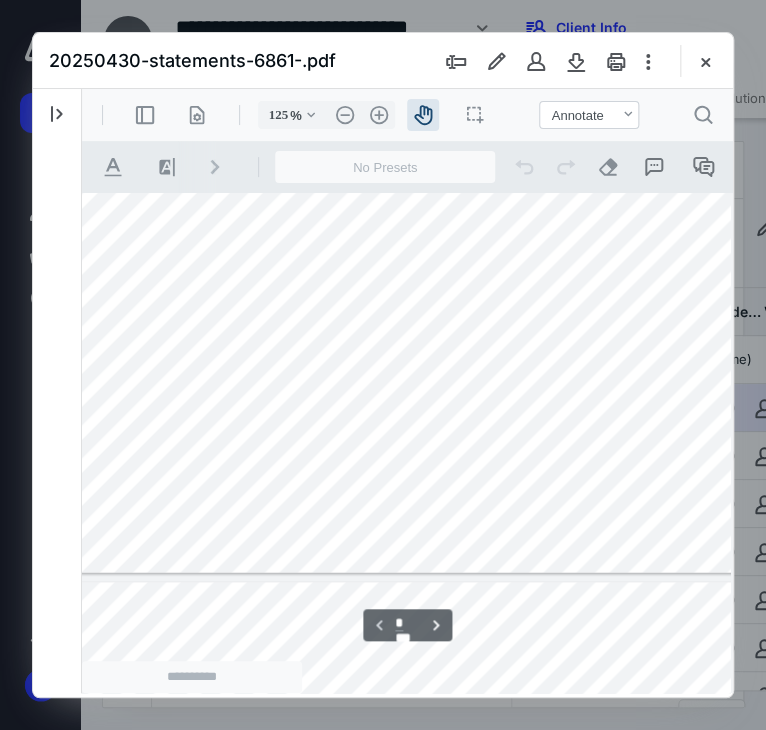 drag, startPoint x: 449, startPoint y: 465, endPoint x: 462, endPoint y: 466, distance: 13.038404 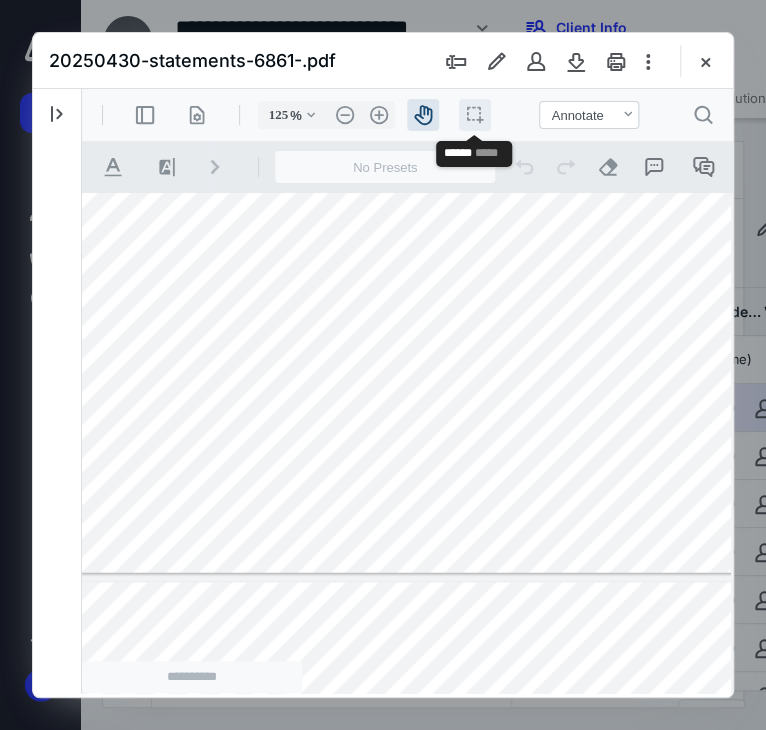 click on "icon / operation / multi select" at bounding box center (475, 115) 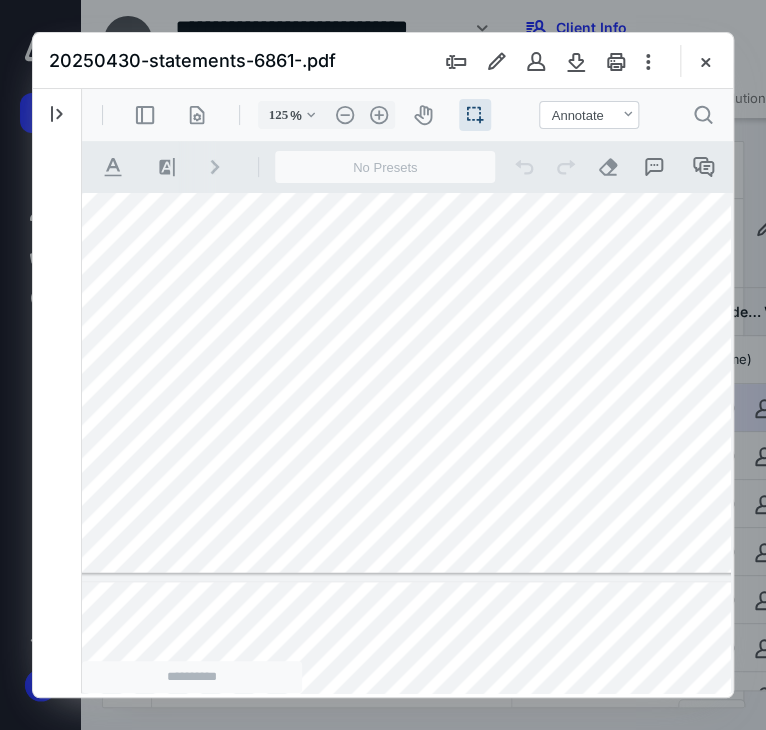 drag, startPoint x: 155, startPoint y: 414, endPoint x: 279, endPoint y: 426, distance: 124.57929 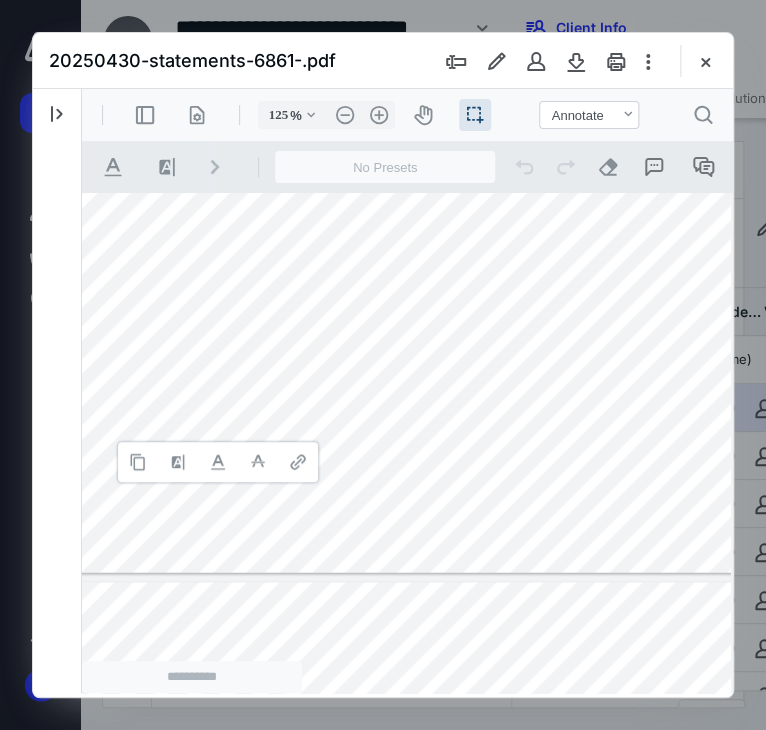 click at bounding box center [430, 77] 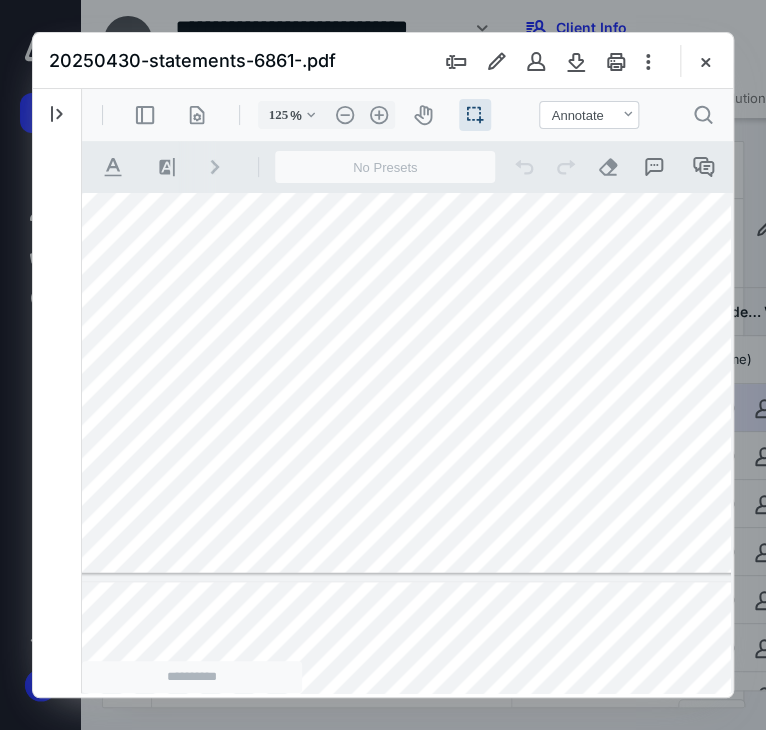 click at bounding box center [430, 77] 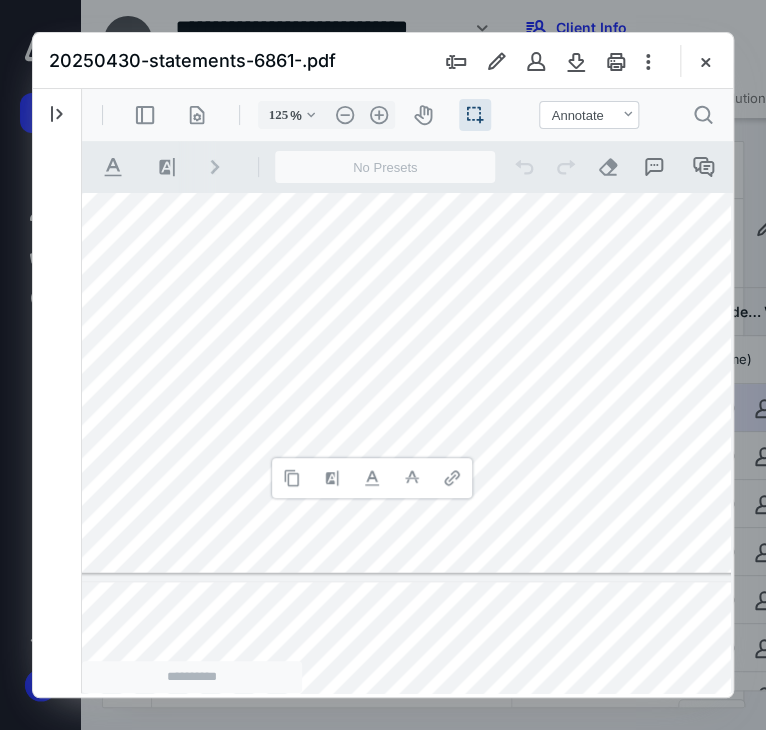 type 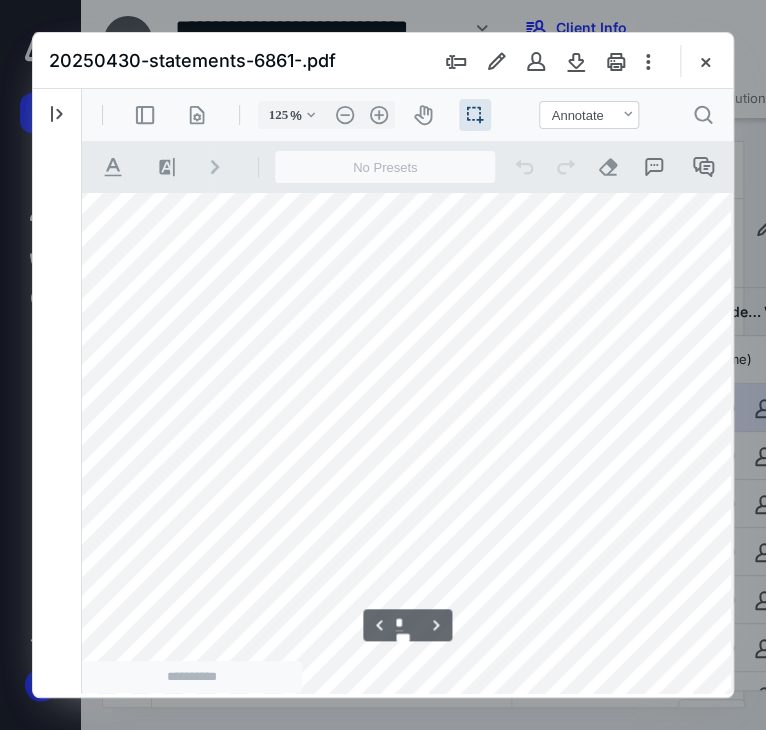 scroll, scrollTop: 1533, scrollLeft: 39, axis: both 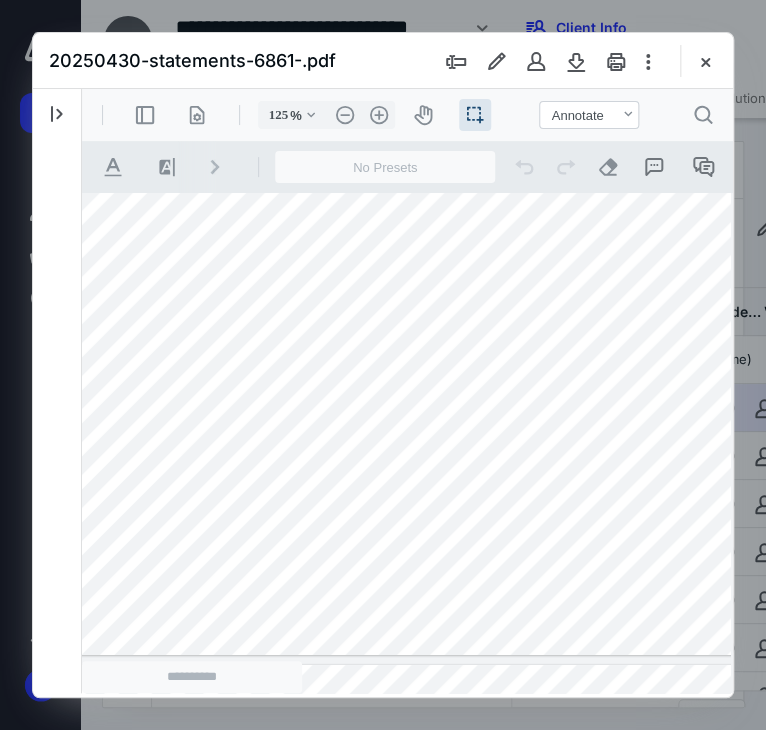 click at bounding box center (430, 160) 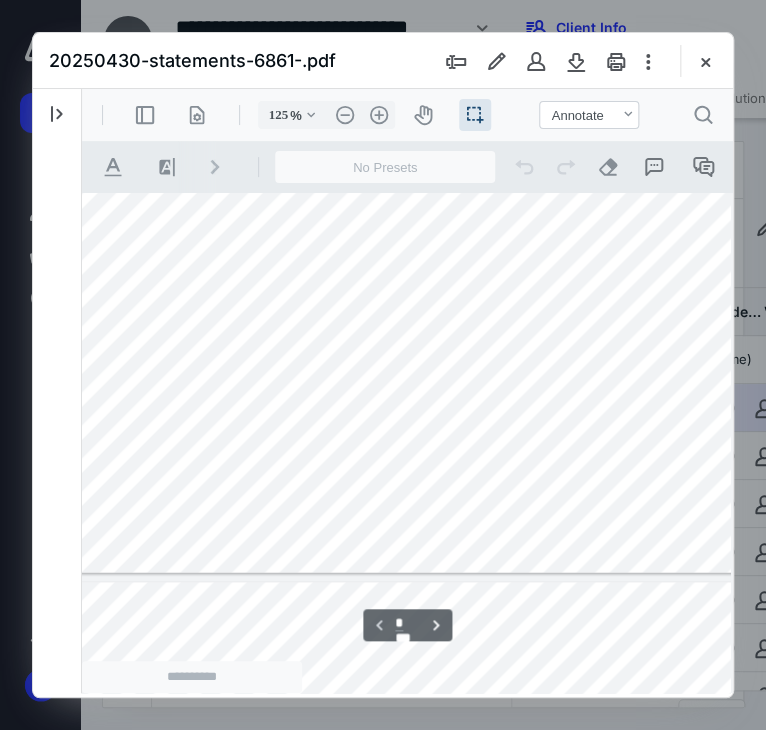 scroll, scrollTop: 1033, scrollLeft: 39, axis: both 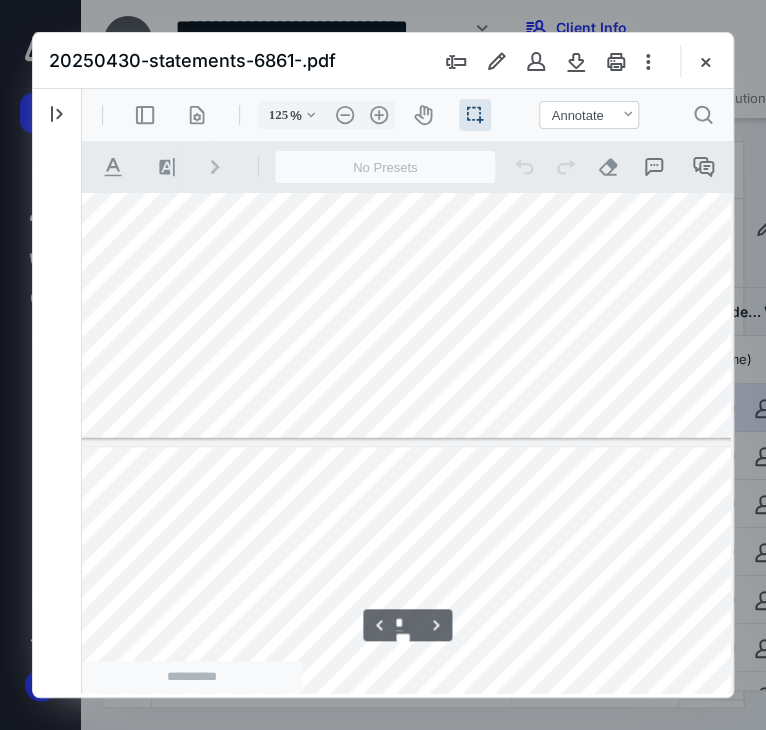 type on "*" 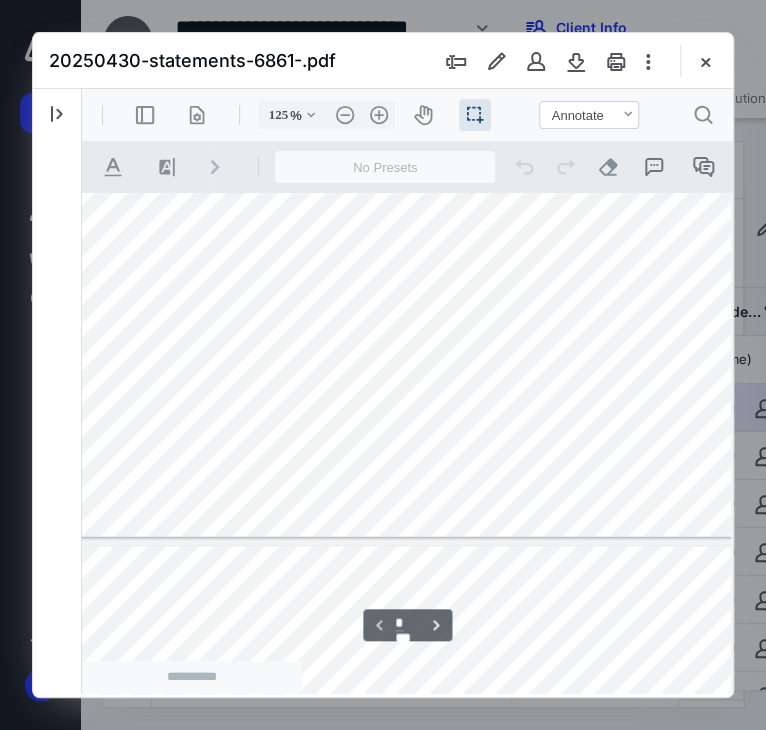 scroll, scrollTop: 616, scrollLeft: 39, axis: both 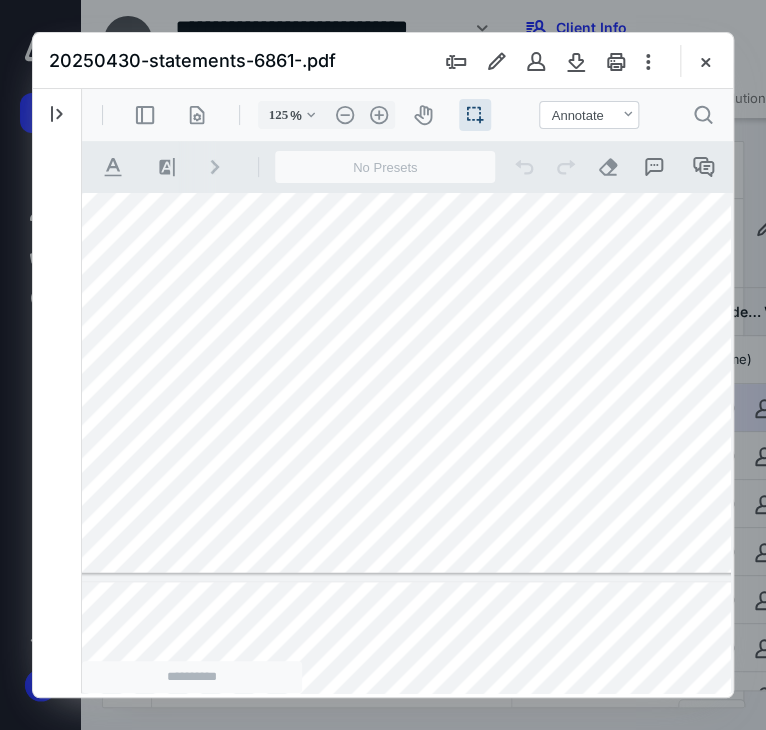 drag, startPoint x: 158, startPoint y: 450, endPoint x: 460, endPoint y: 471, distance: 302.72925 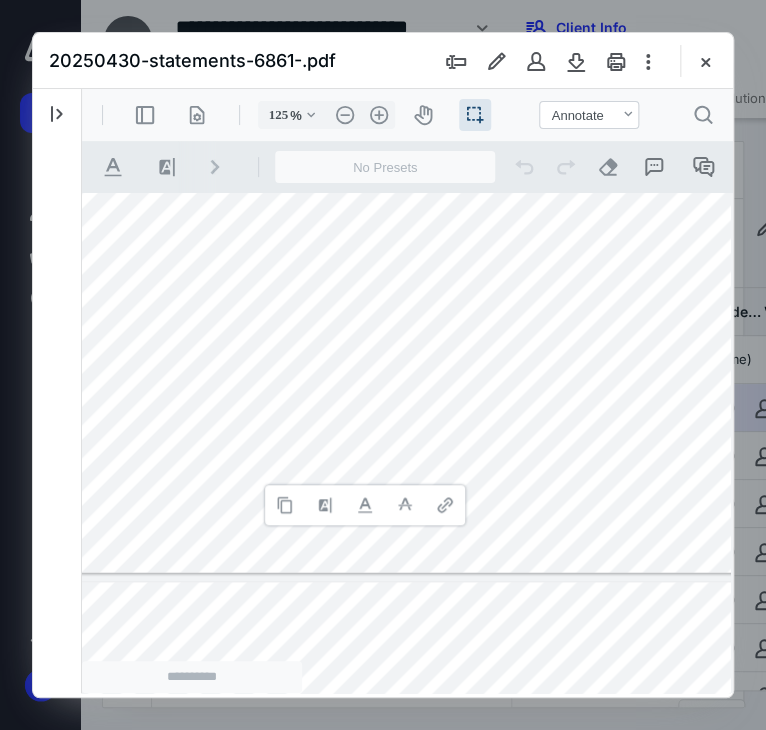 type 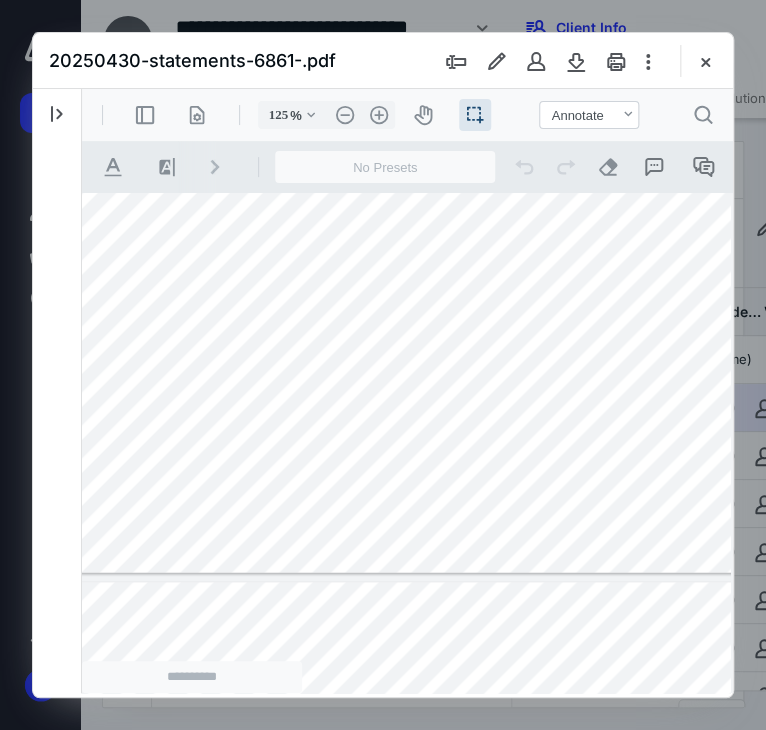 click at bounding box center (430, 77) 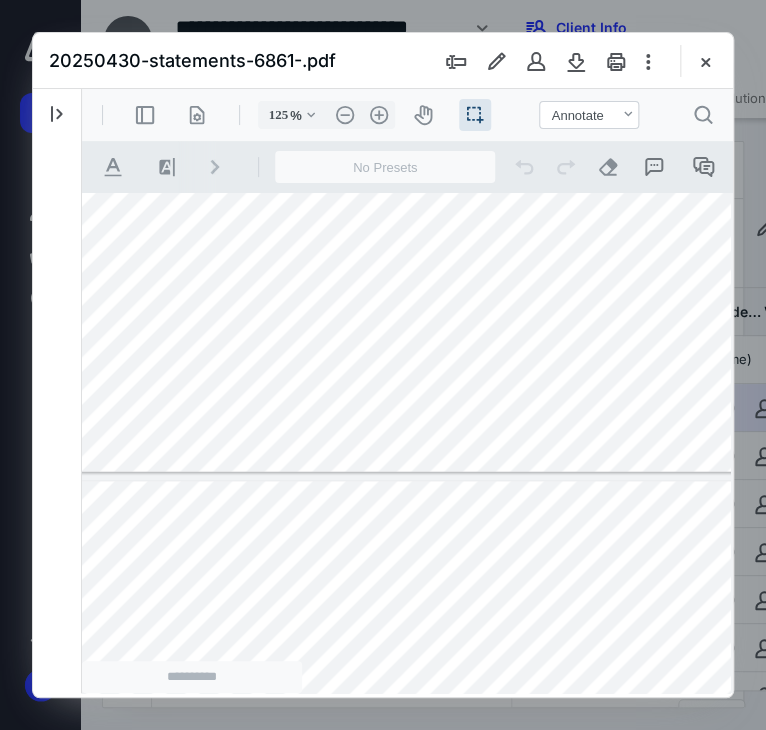type on "*" 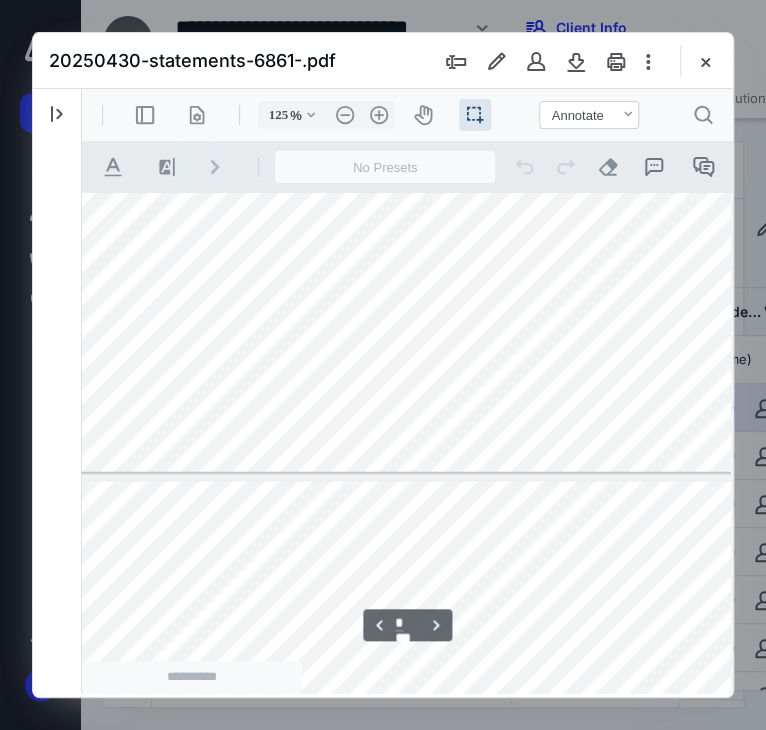 scroll, scrollTop: 950, scrollLeft: 39, axis: both 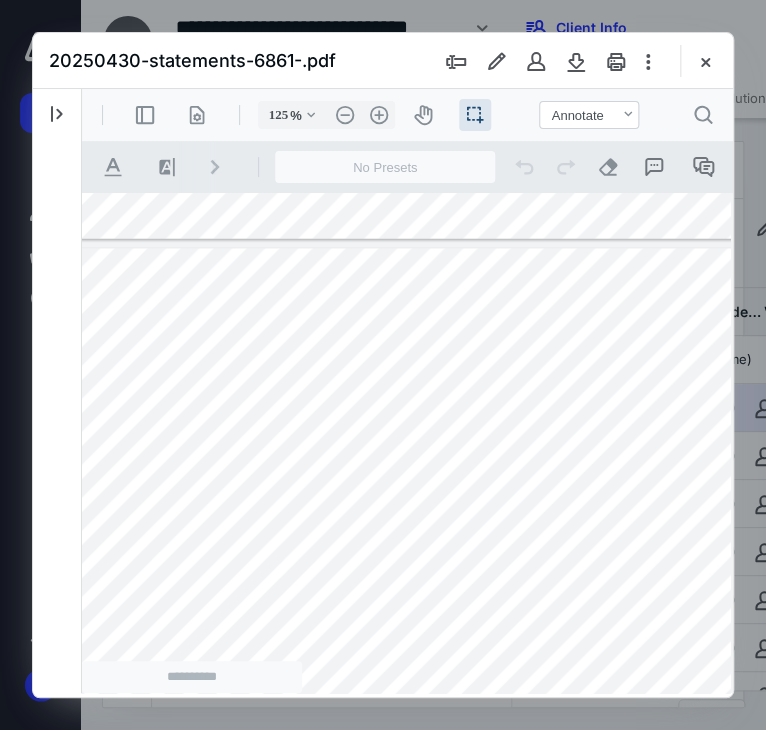 click at bounding box center [430, 743] 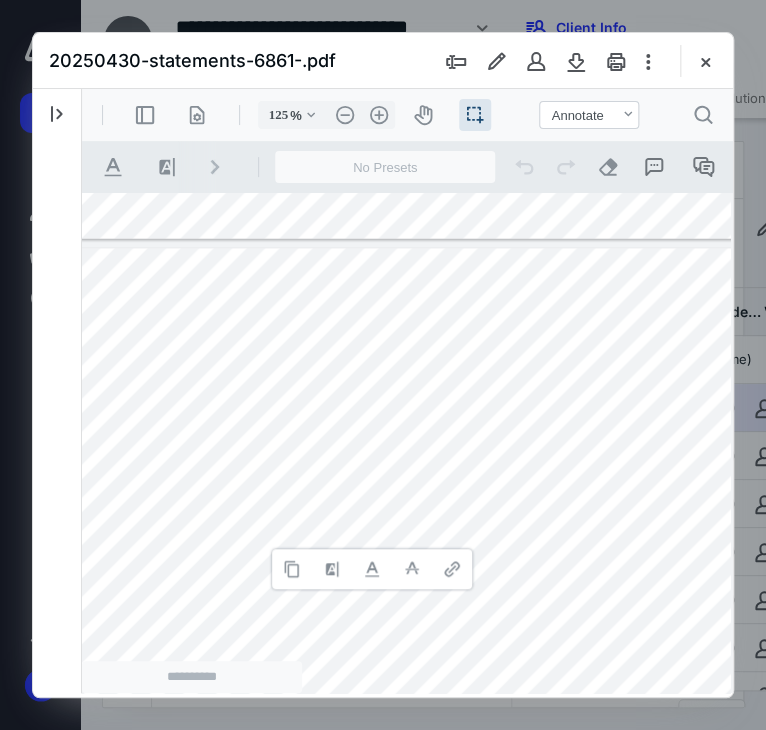 type 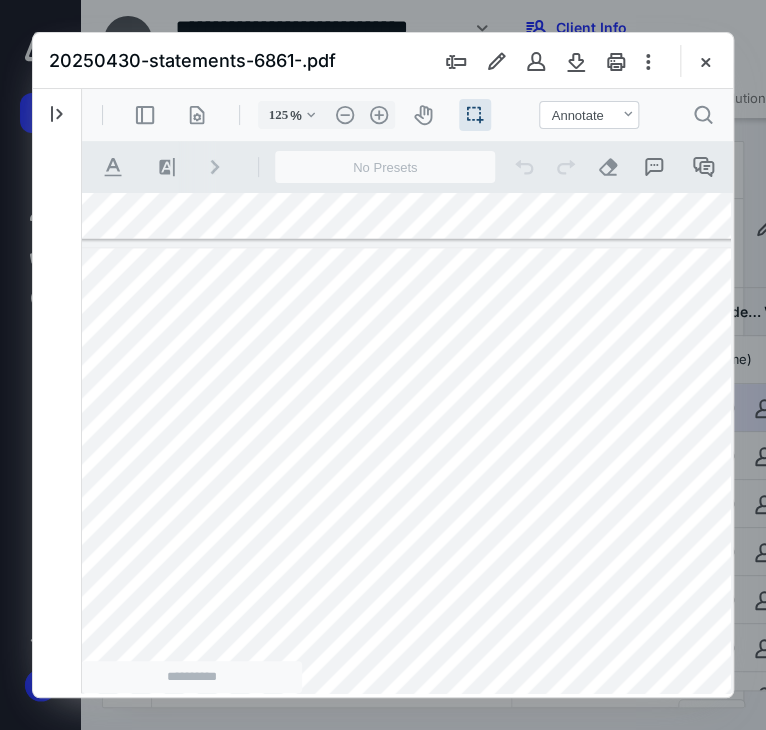 click at bounding box center (430, 743) 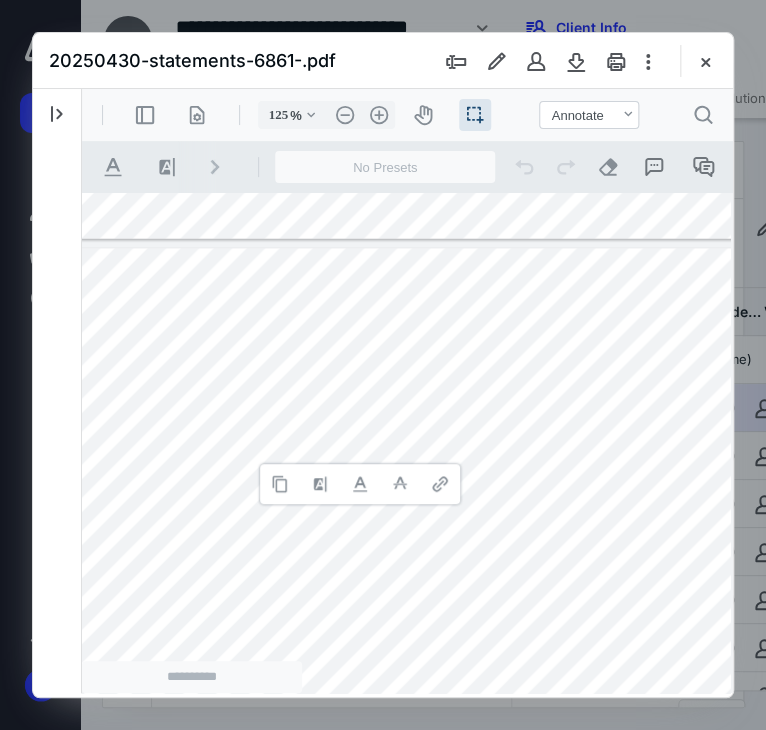 click on "**********" at bounding box center [398, 677] 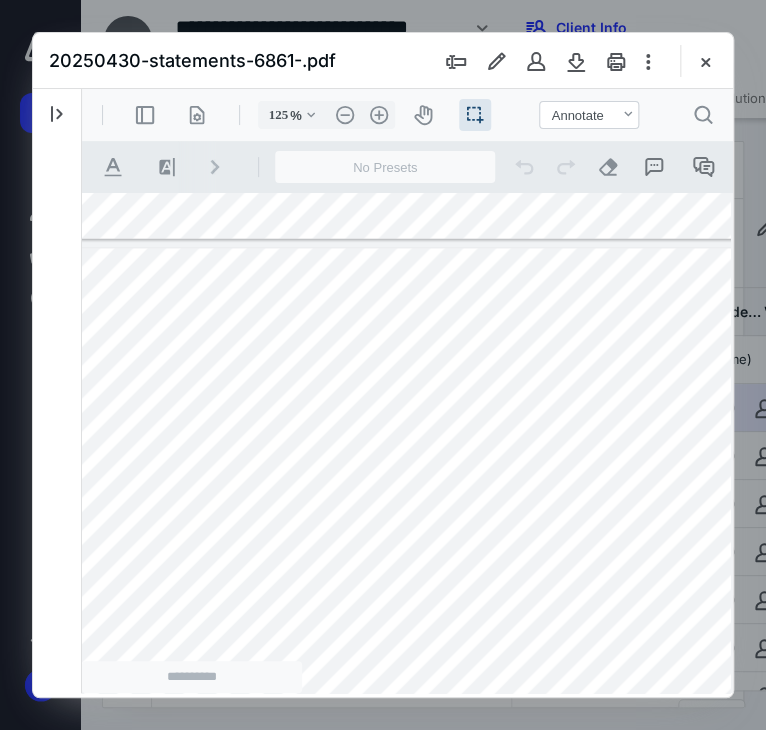click at bounding box center [430, 743] 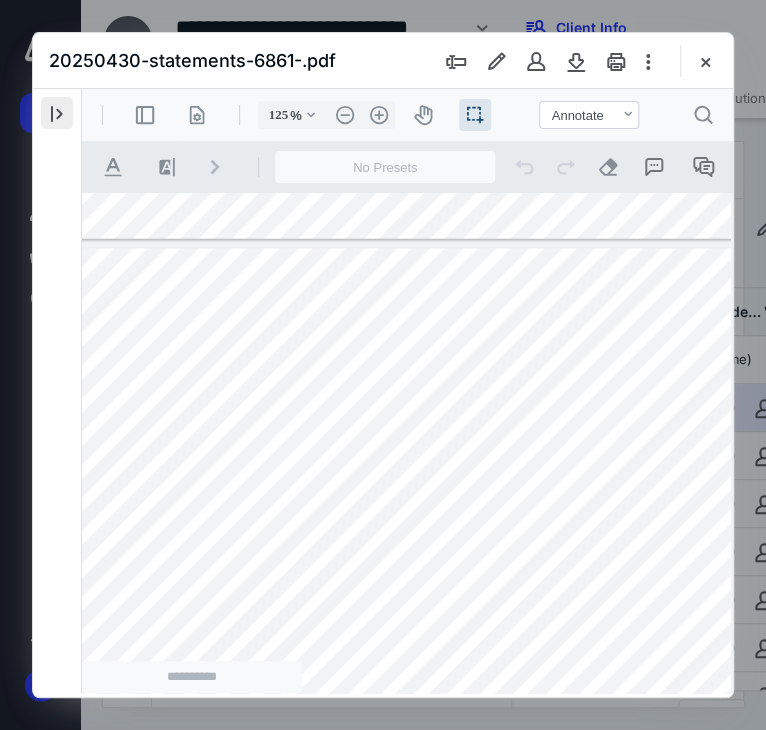 click at bounding box center (57, 113) 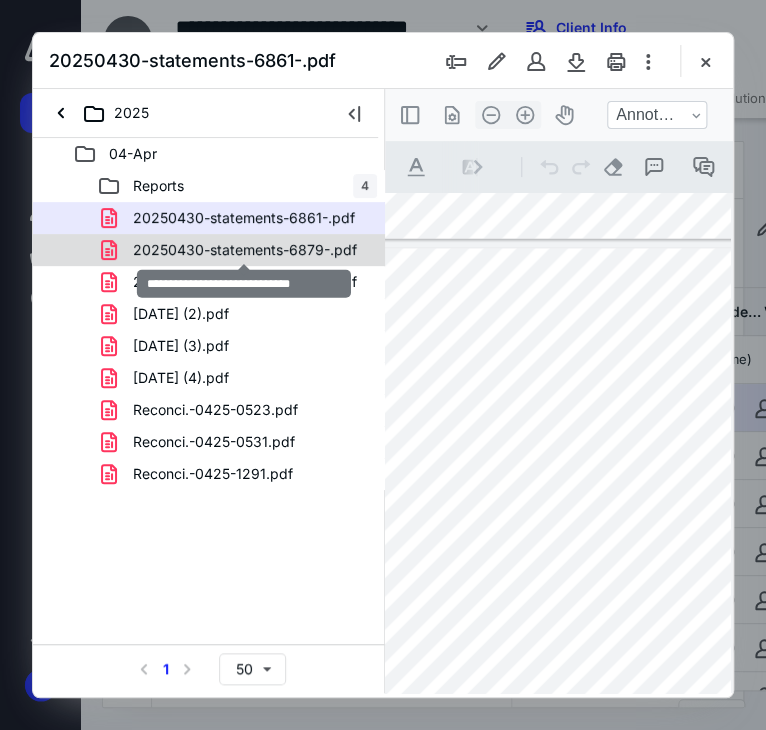 click on "20250430-statements-6879-.pdf" at bounding box center [245, 250] 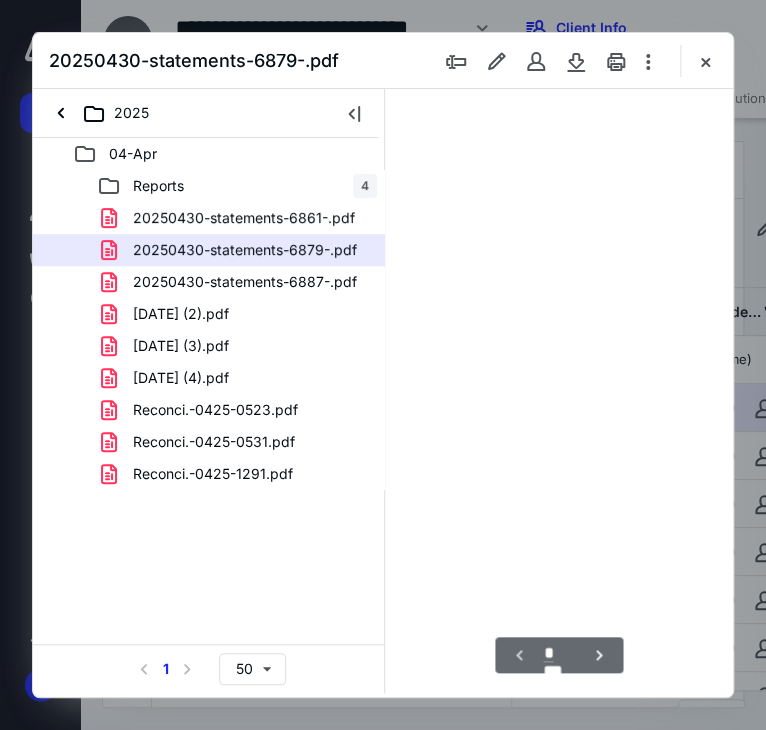 scroll, scrollTop: 106, scrollLeft: 0, axis: vertical 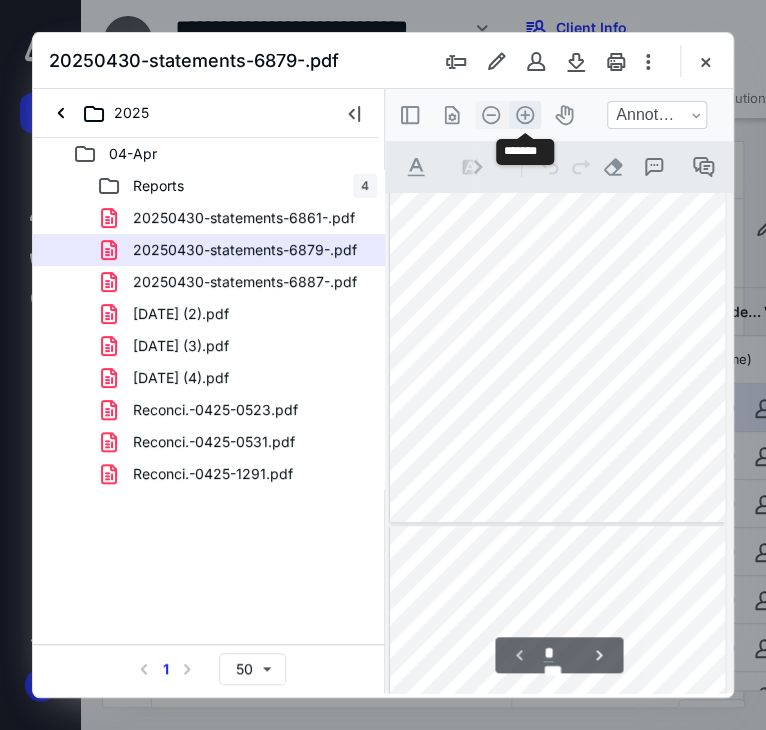 click on ".cls-1{fill:#abb0c4;} icon - header - zoom - in - line" at bounding box center [525, 115] 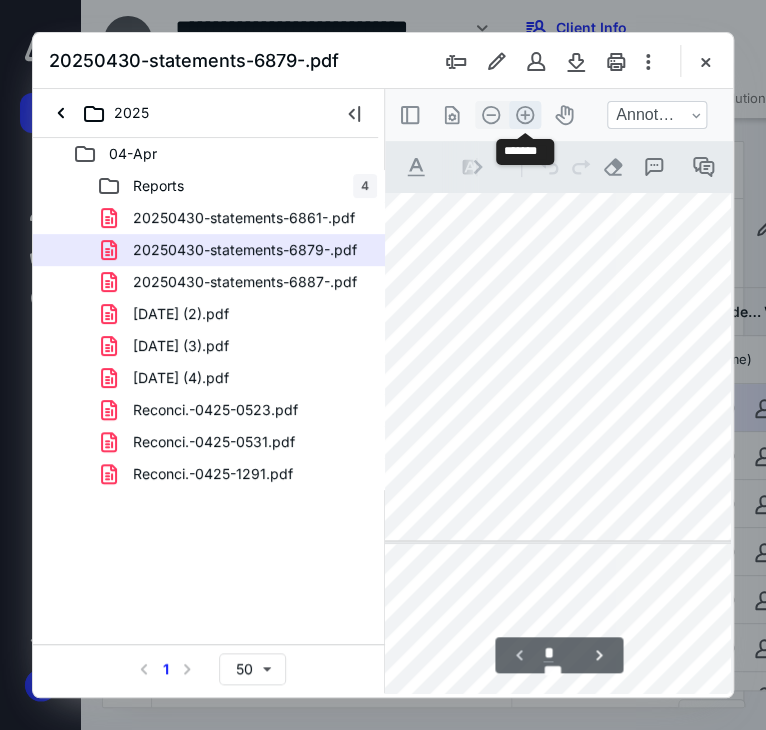 click on ".cls-1{fill:#abb0c4;} icon - header - zoom - in - line" at bounding box center [525, 115] 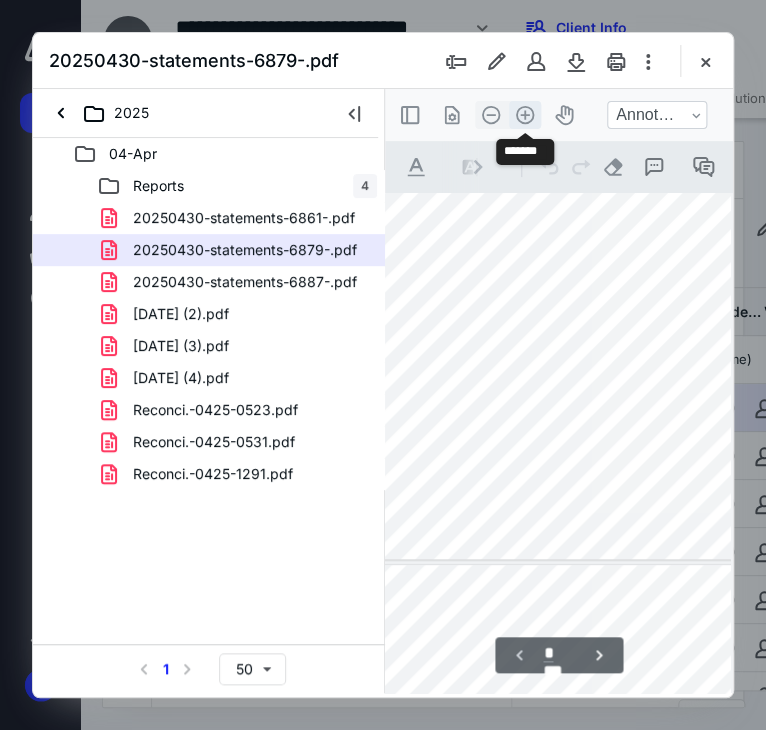click on ".cls-1{fill:#abb0c4;} icon - header - zoom - in - line" at bounding box center (525, 115) 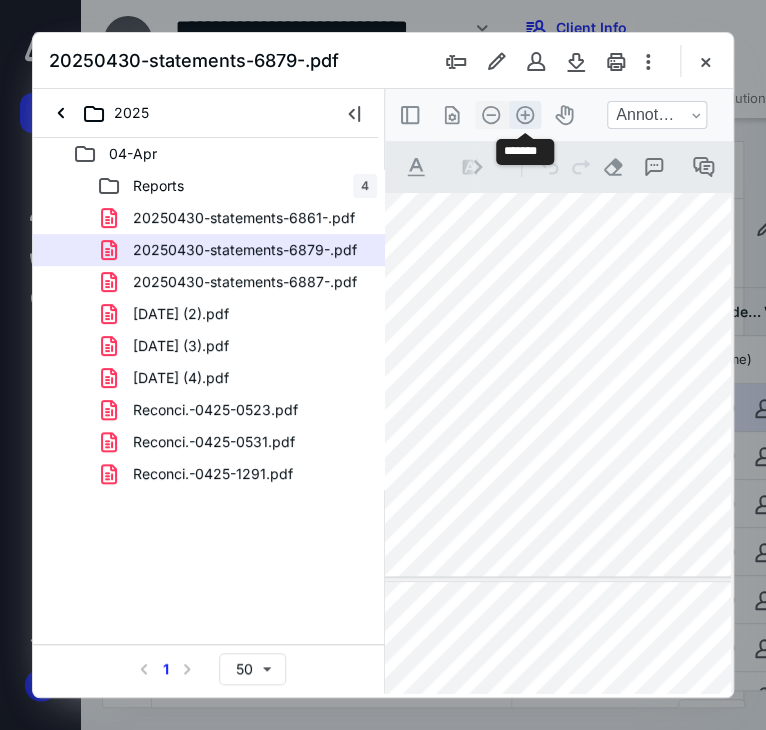 click on ".cls-1{fill:#abb0c4;} icon - header - zoom - in - line" at bounding box center (525, 115) 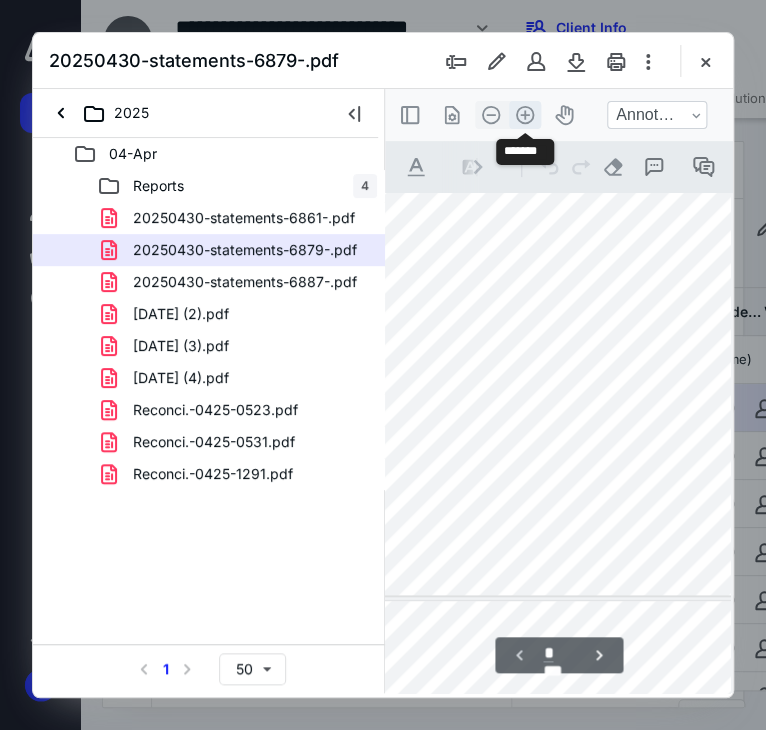 click on ".cls-1{fill:#abb0c4;} icon - header - zoom - in - line" at bounding box center [525, 115] 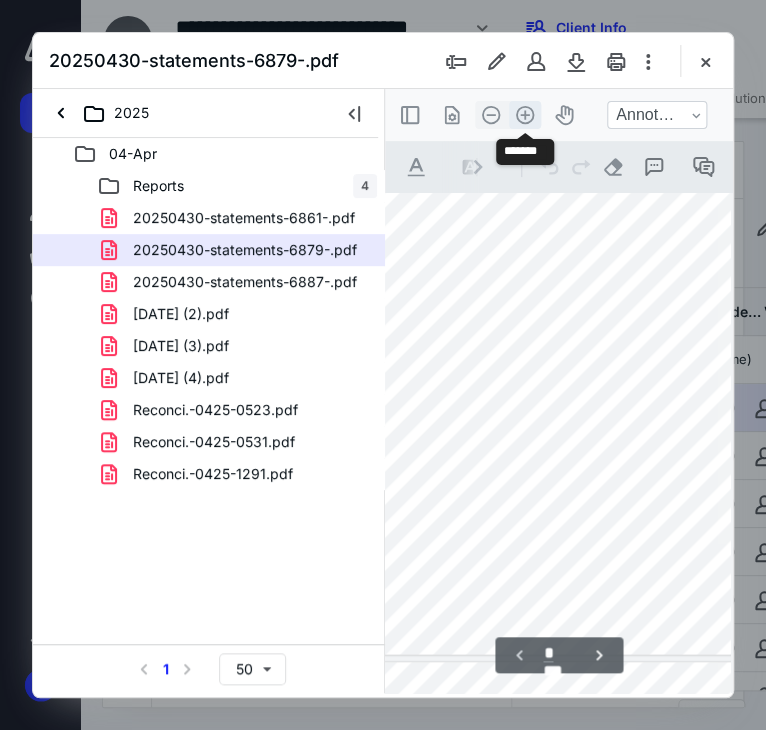 click on ".cls-1{fill:#abb0c4;} icon - header - zoom - in - line" at bounding box center [525, 115] 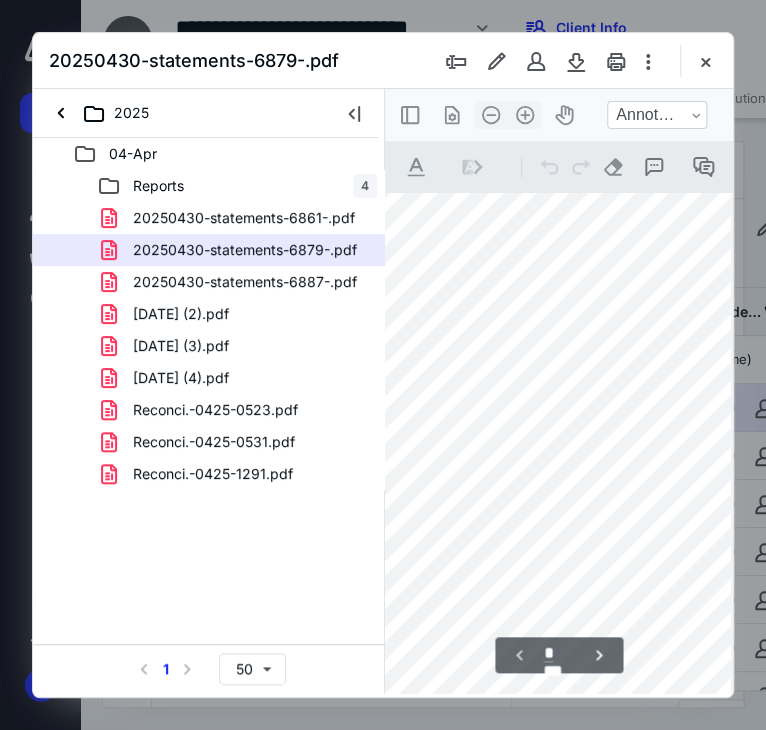 scroll, scrollTop: 384, scrollLeft: 256, axis: both 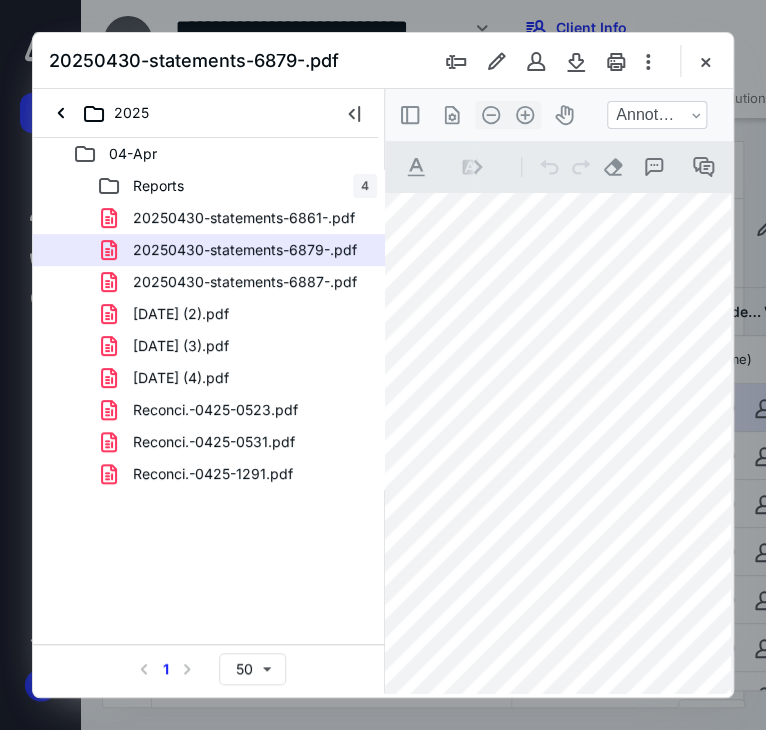 click on "20250430-statements-6879-.pdf" at bounding box center [383, 61] 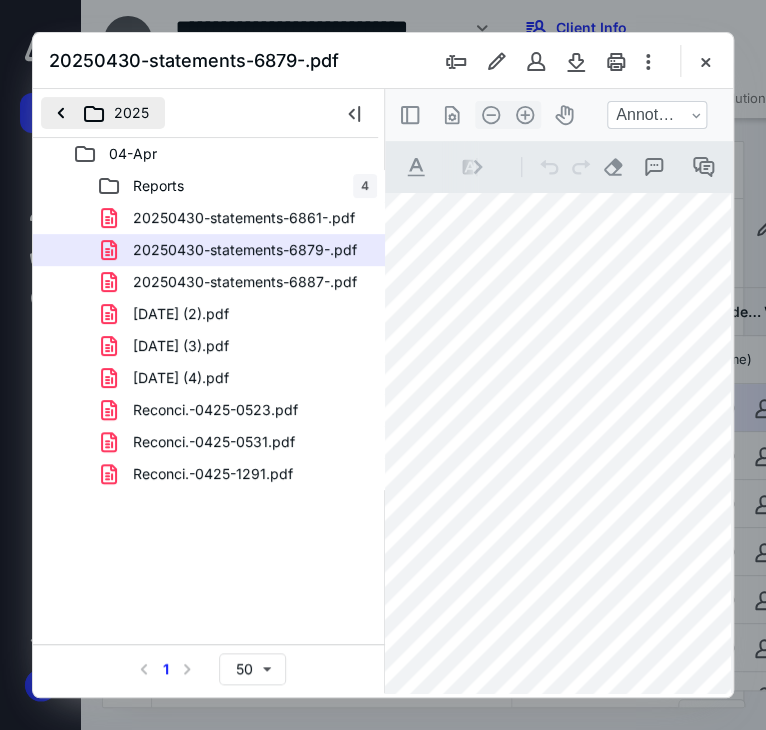 click on "2025" at bounding box center (103, 113) 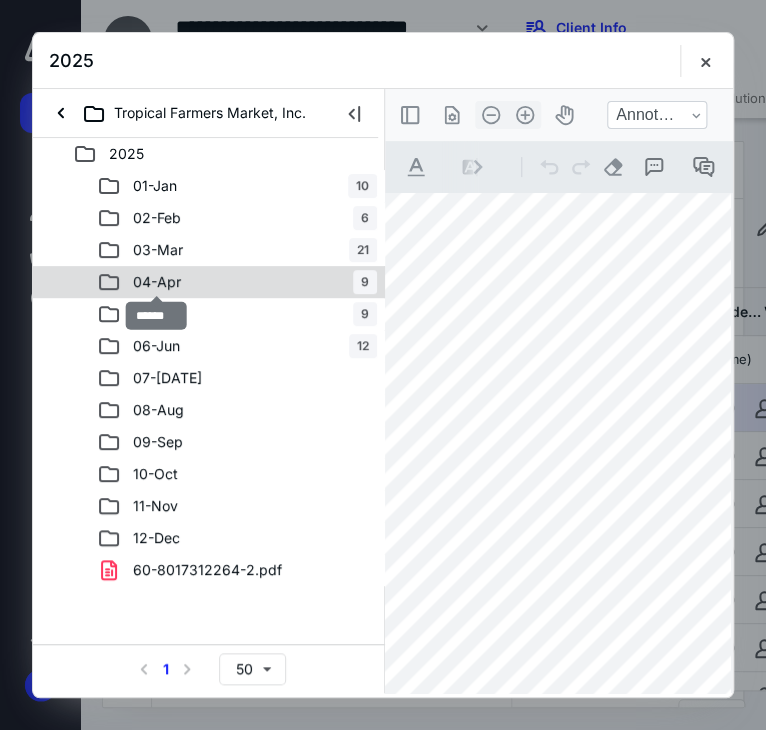 click on "04-Apr" at bounding box center [157, 282] 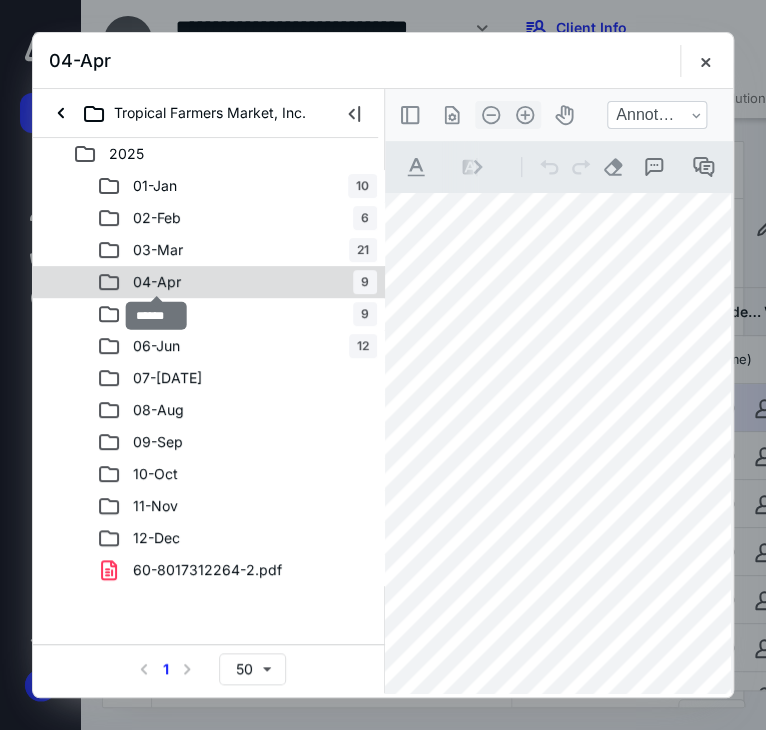 click on "04-Apr" at bounding box center [157, 282] 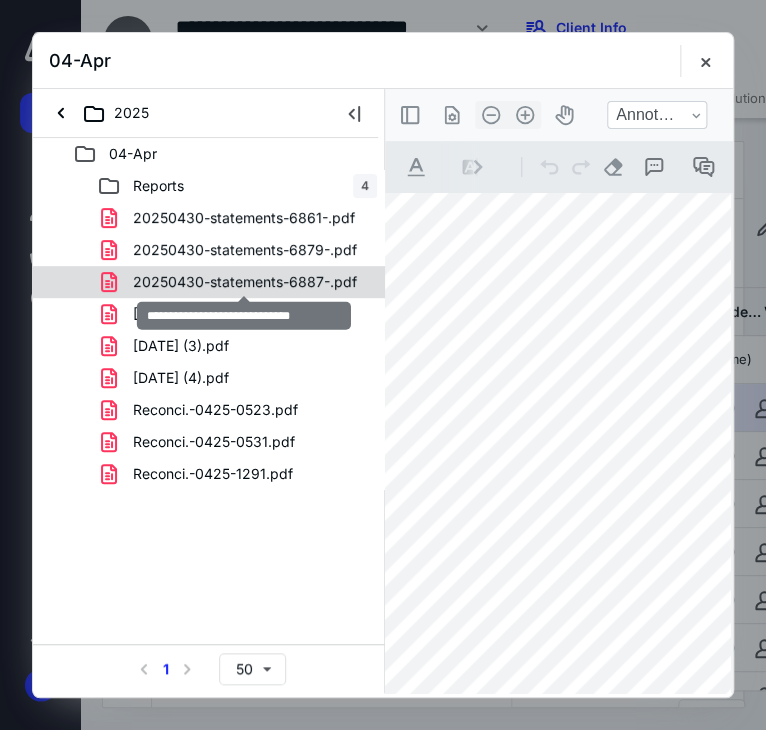 click on "20250430-statements-6887-.pdf" at bounding box center [245, 282] 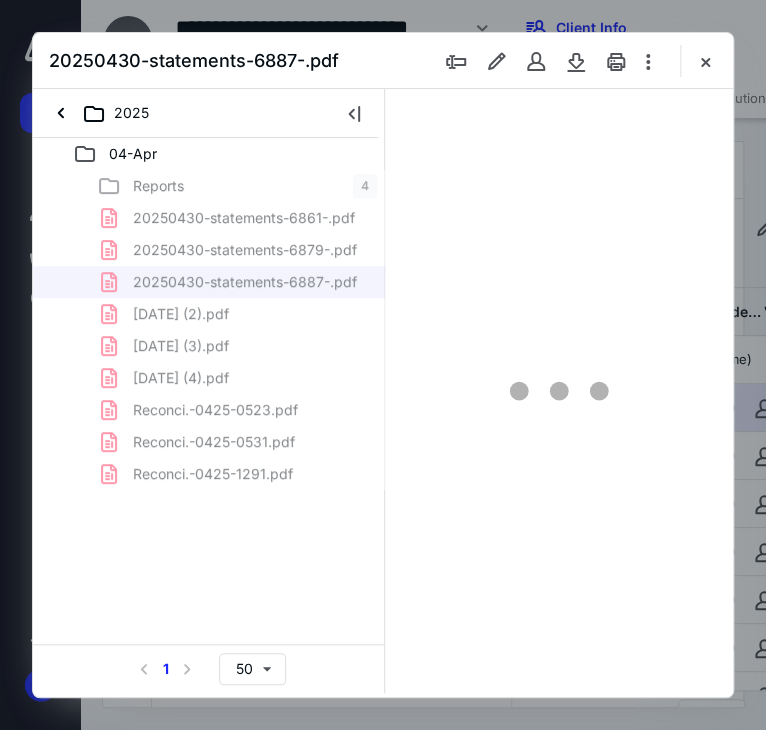 scroll, scrollTop: 106, scrollLeft: 0, axis: vertical 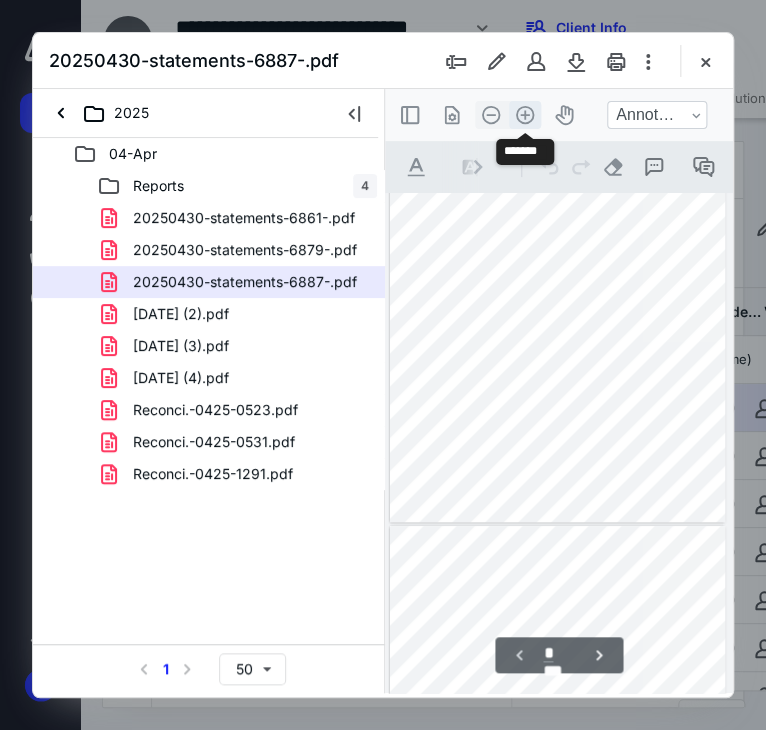click on ".cls-1{fill:#abb0c4;} icon - header - zoom - in - line" at bounding box center (525, 115) 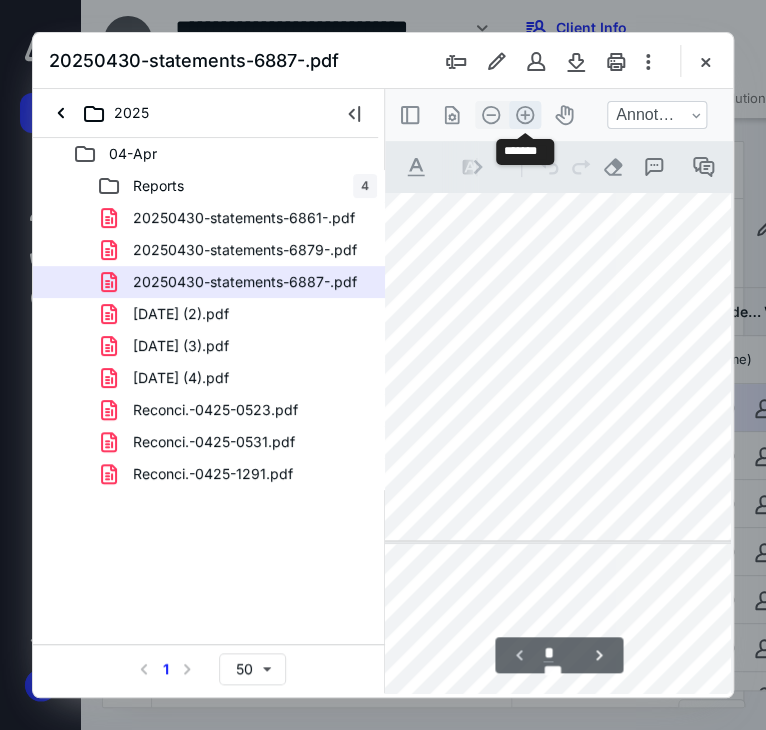 click on ".cls-1{fill:#abb0c4;} icon - header - zoom - in - line" at bounding box center [525, 115] 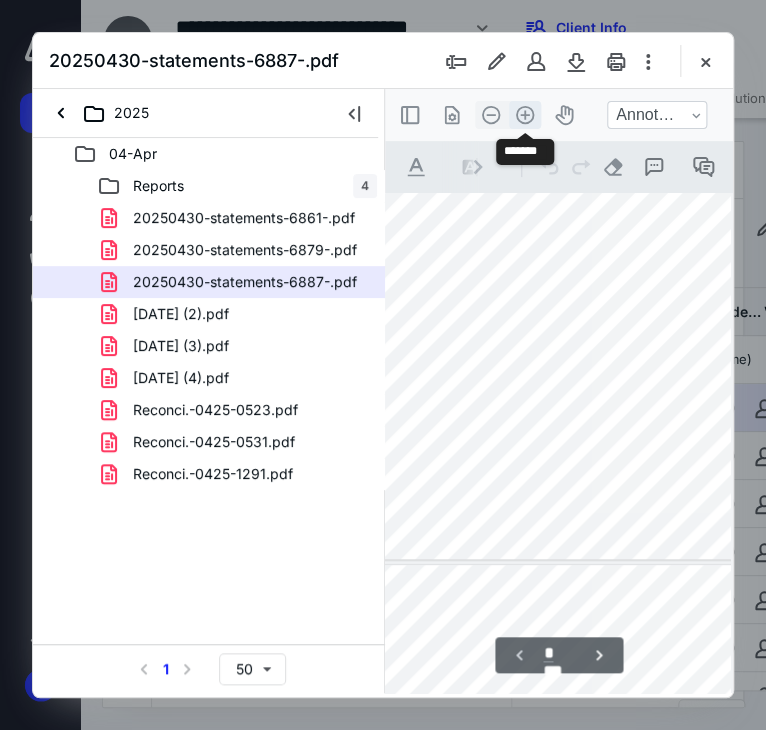 click on ".cls-1{fill:#abb0c4;} icon - header - zoom - in - line" at bounding box center [525, 115] 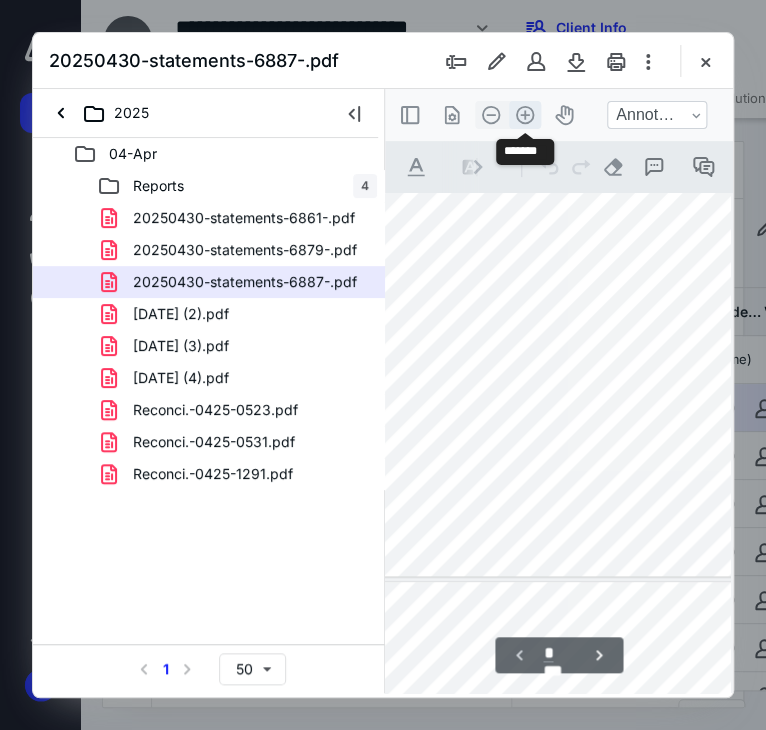 click on ".cls-1{fill:#abb0c4;} icon - header - zoom - in - line" at bounding box center (525, 115) 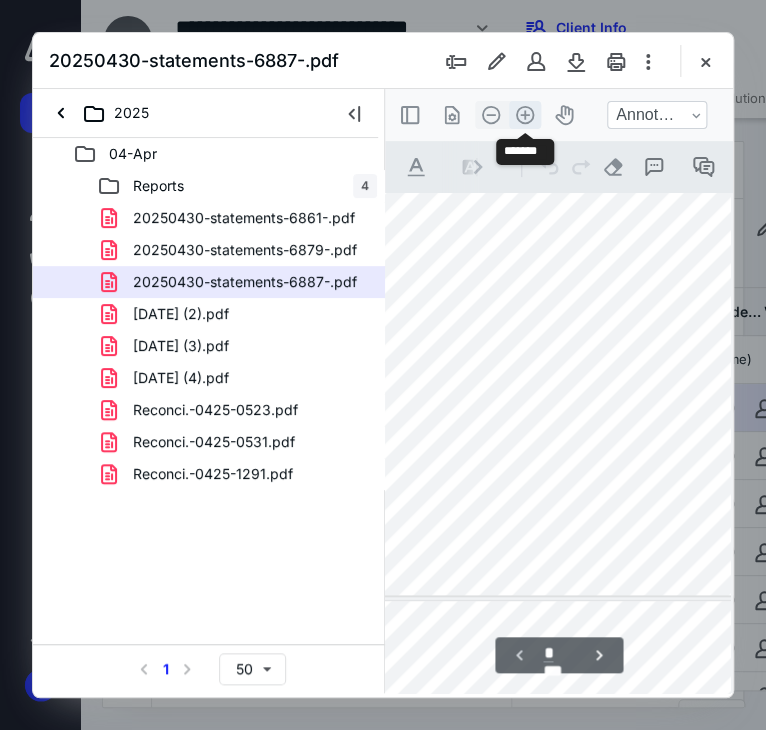 click on ".cls-1{fill:#abb0c4;} icon - header - zoom - in - line" at bounding box center (525, 115) 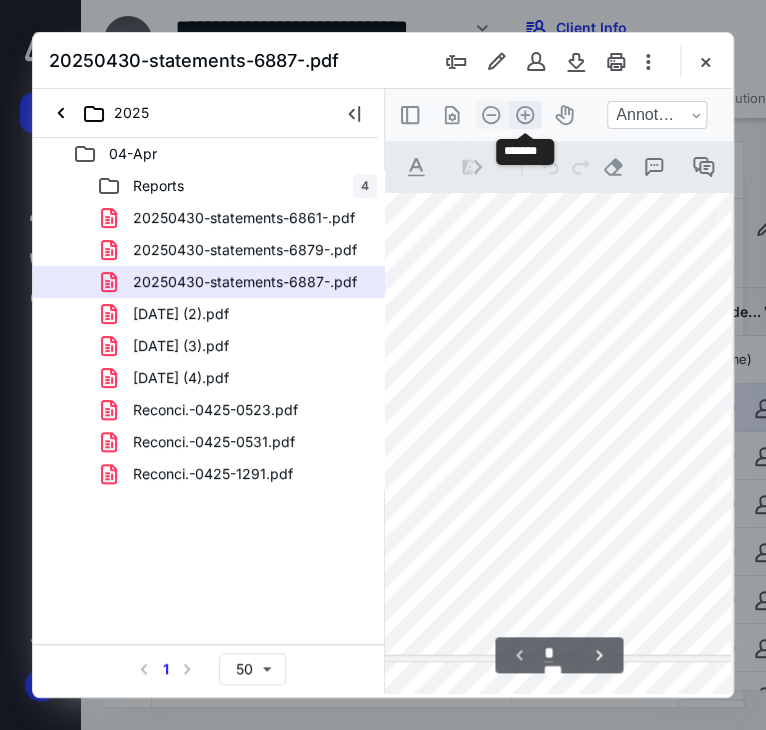 click on ".cls-1{fill:#abb0c4;} icon - header - zoom - in - line" at bounding box center (525, 115) 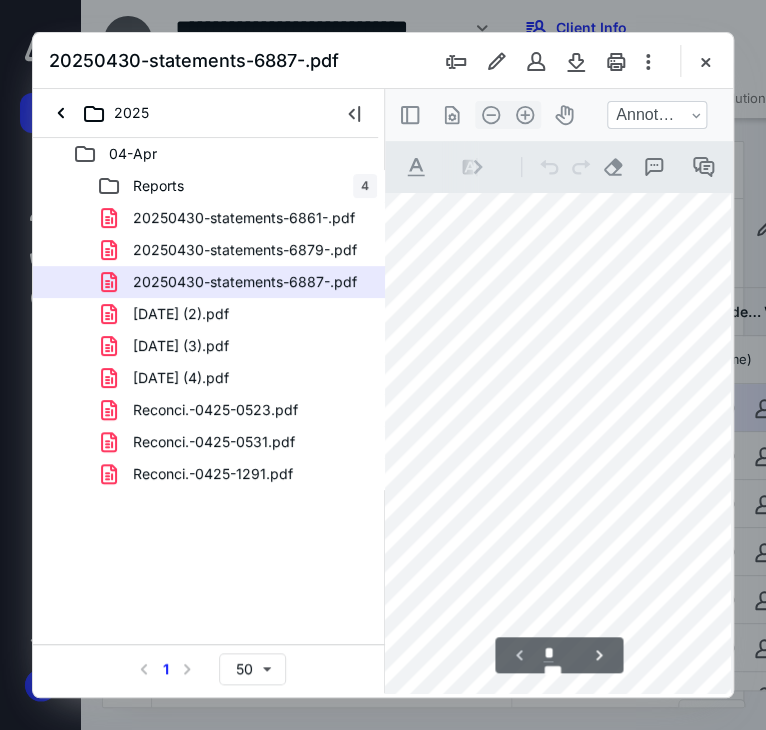 scroll, scrollTop: 416, scrollLeft: 256, axis: both 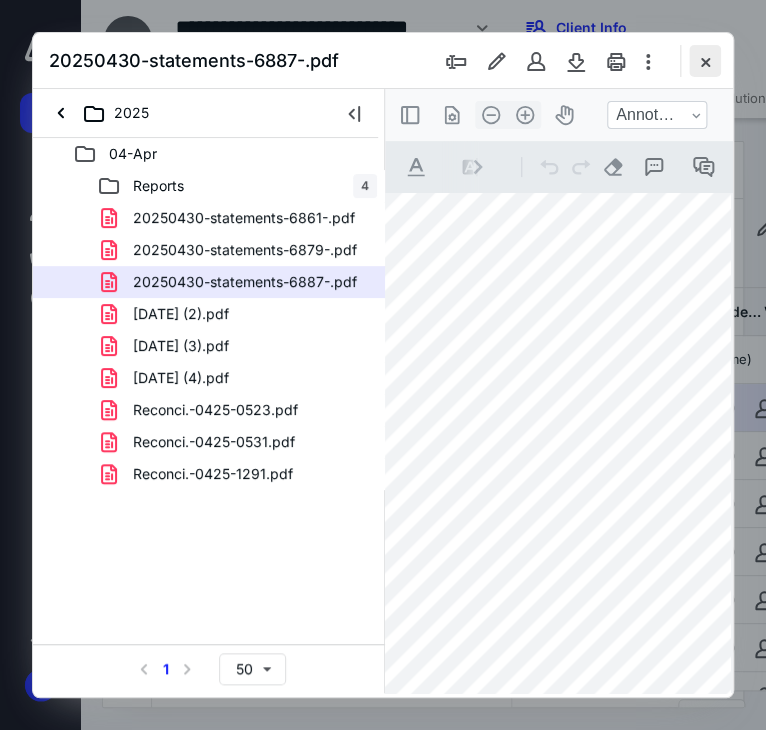 click at bounding box center (705, 61) 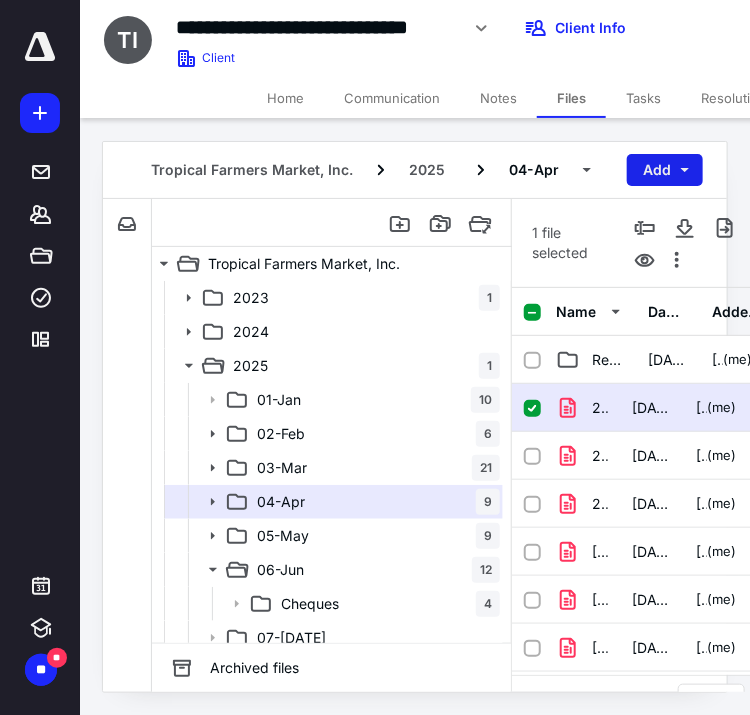click on "Add" at bounding box center [665, 170] 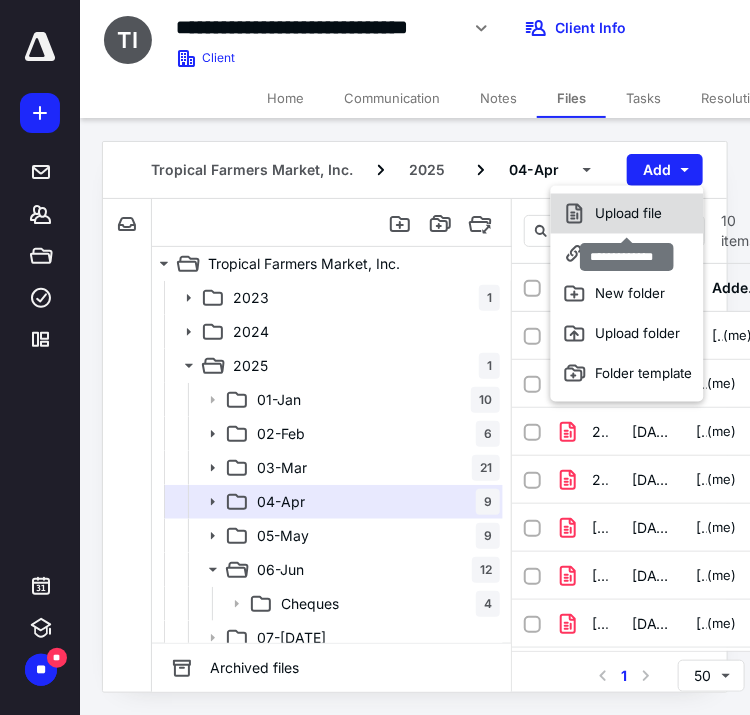 click on "Upload file" at bounding box center [627, 214] 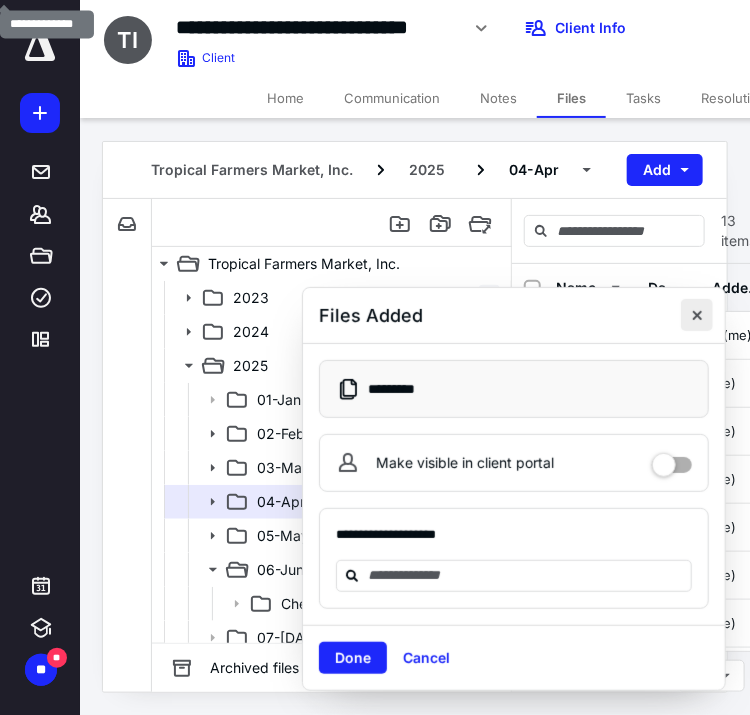 click at bounding box center (697, 315) 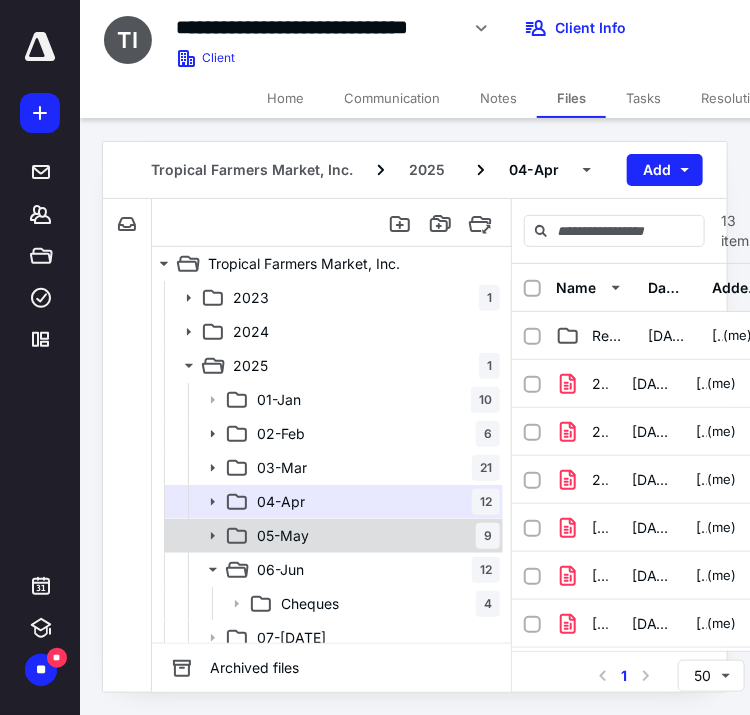 click on "05-[DATE]" at bounding box center [374, 536] 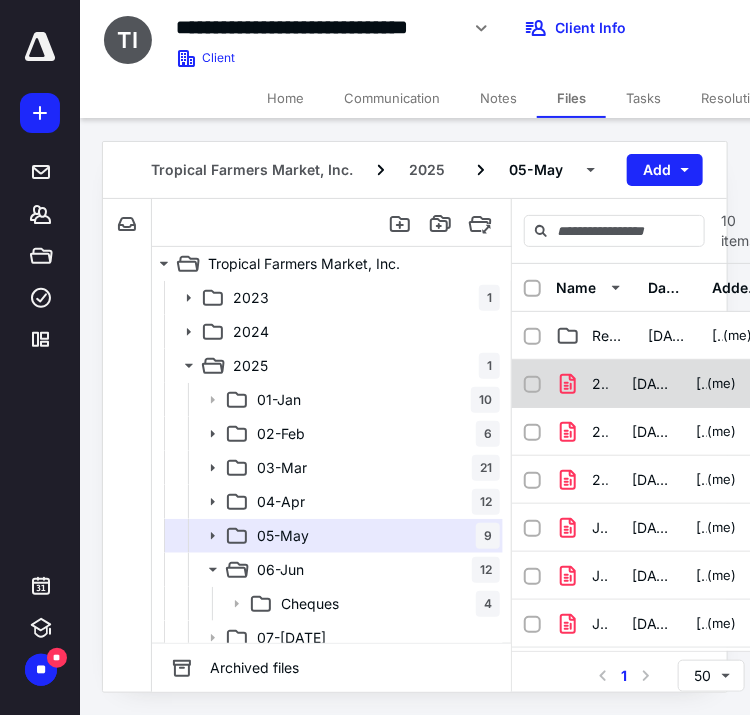 click on "20250530-statements-6861-.pdf" at bounding box center (600, 384) 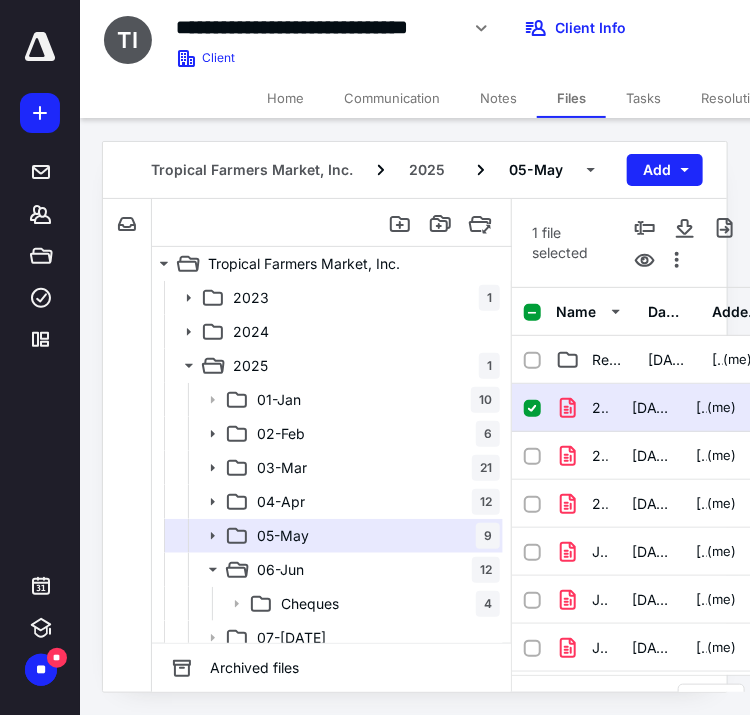 click on "20250530-statements-6861-.pdf" at bounding box center [600, 408] 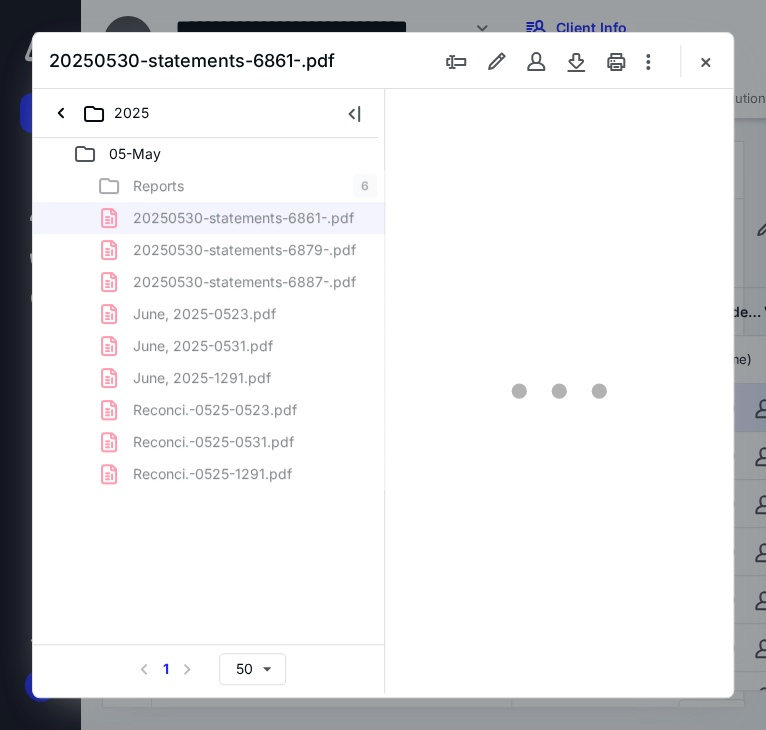 scroll, scrollTop: 0, scrollLeft: 0, axis: both 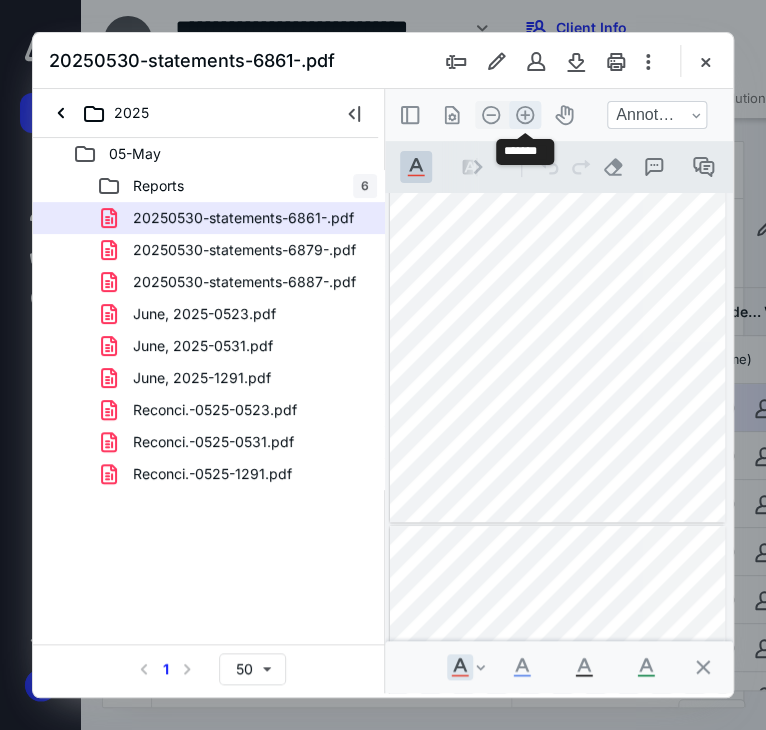 click on ".cls-1{fill:#abb0c4;} icon - header - zoom - in - line" at bounding box center [525, 115] 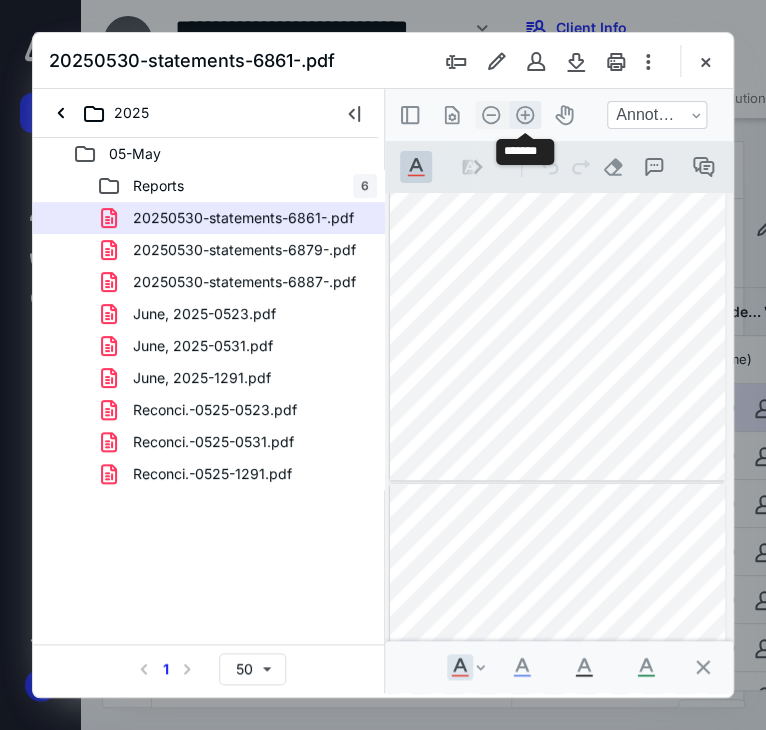click on ".cls-1{fill:#abb0c4;} icon - header - zoom - in - line" at bounding box center (525, 115) 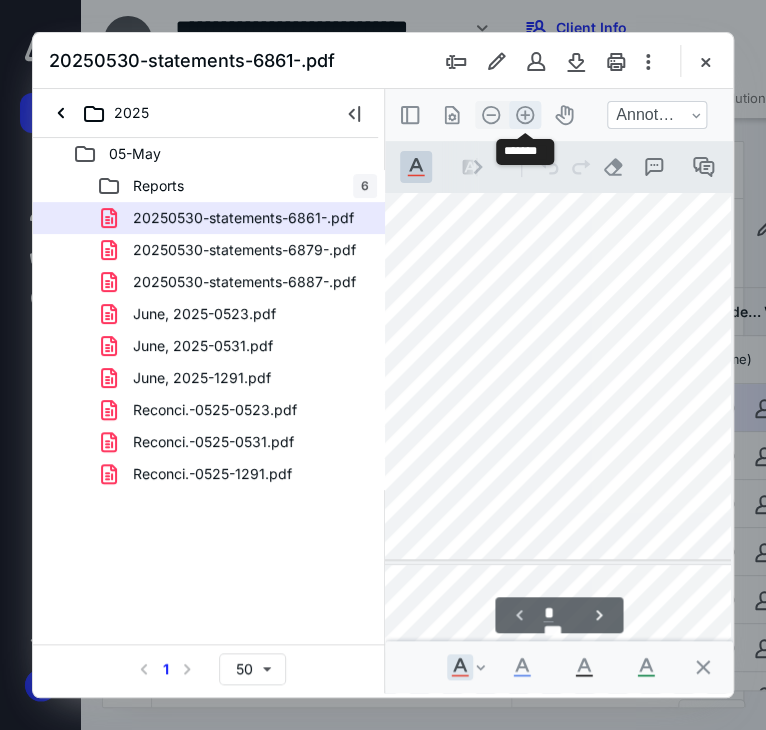 click on ".cls-1{fill:#abb0c4;} icon - header - zoom - in - line" at bounding box center (525, 115) 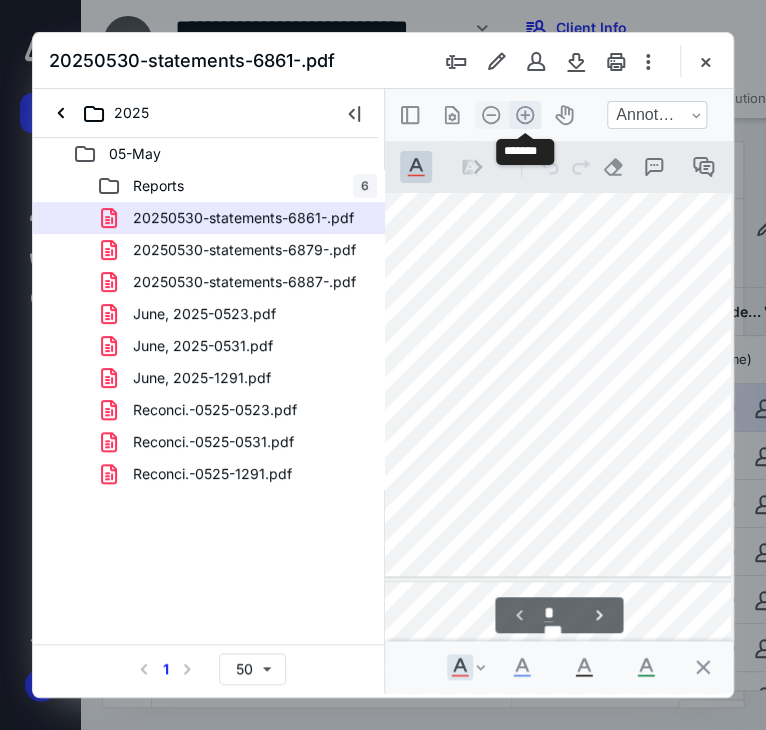 click on ".cls-1{fill:#abb0c4;} icon - header - zoom - in - line" at bounding box center [525, 115] 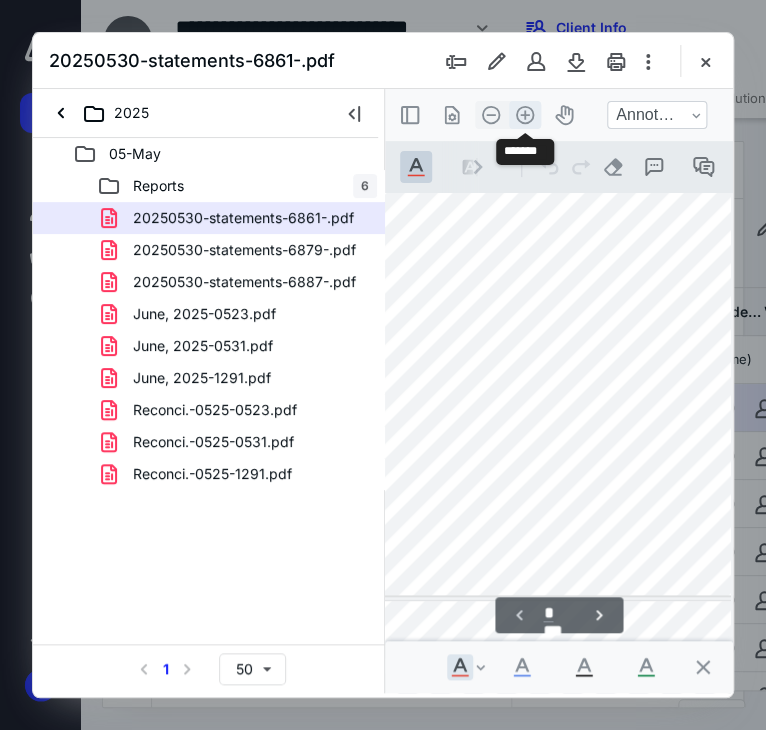 click on ".cls-1{fill:#abb0c4;} icon - header - zoom - in - line" at bounding box center (525, 115) 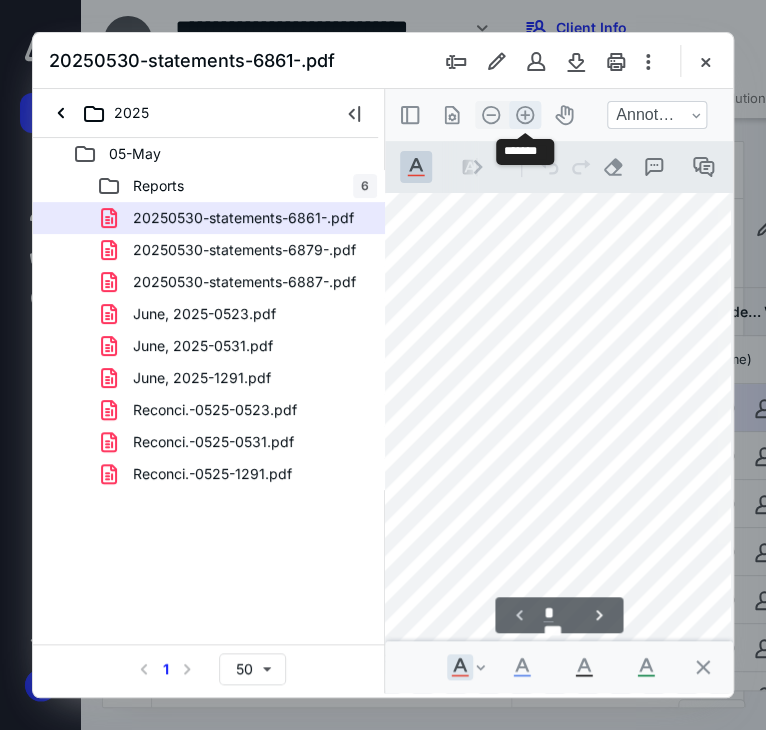 click on ".cls-1{fill:#abb0c4;} icon - header - zoom - in - line" at bounding box center (525, 115) 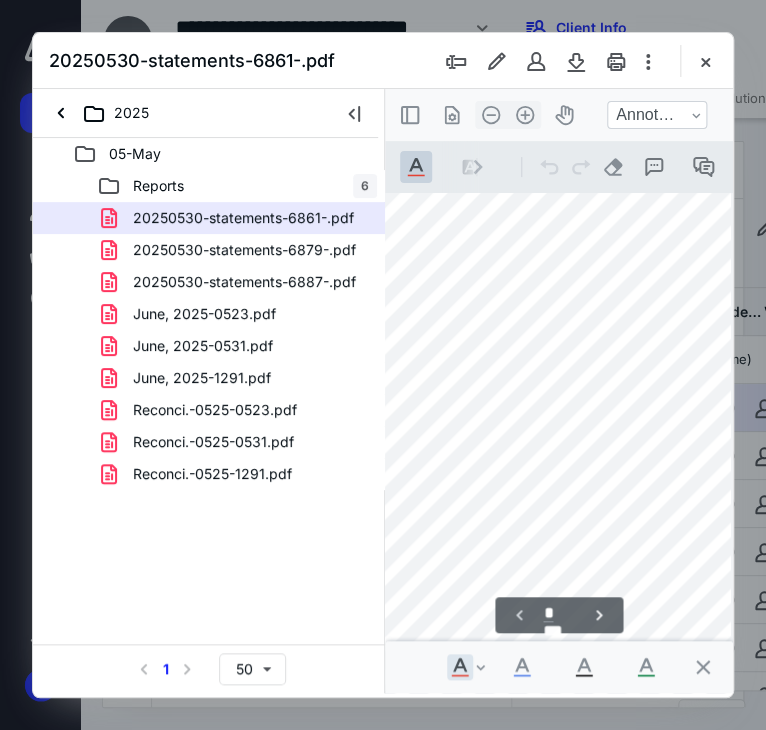 scroll, scrollTop: 301, scrollLeft: 256, axis: both 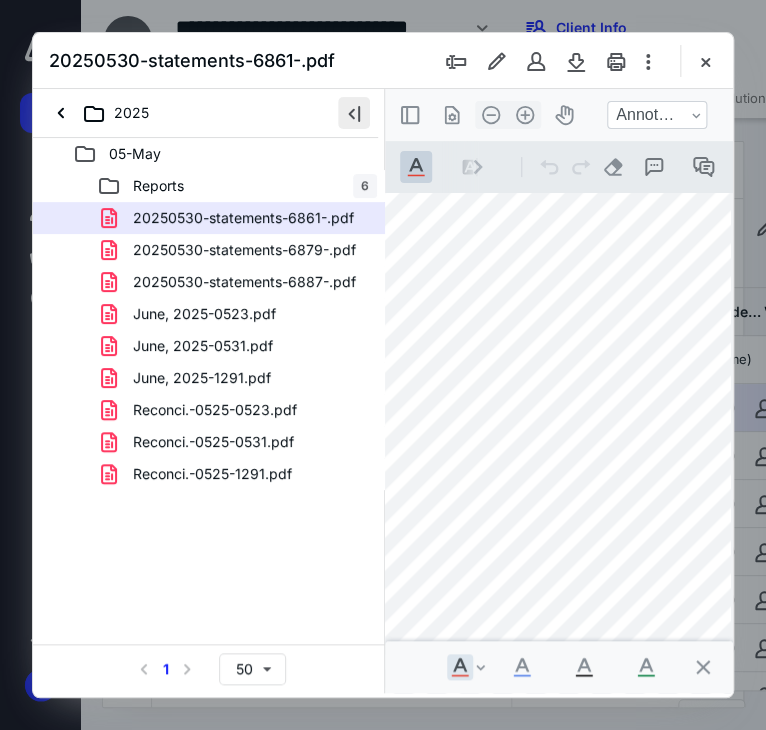 click at bounding box center (354, 113) 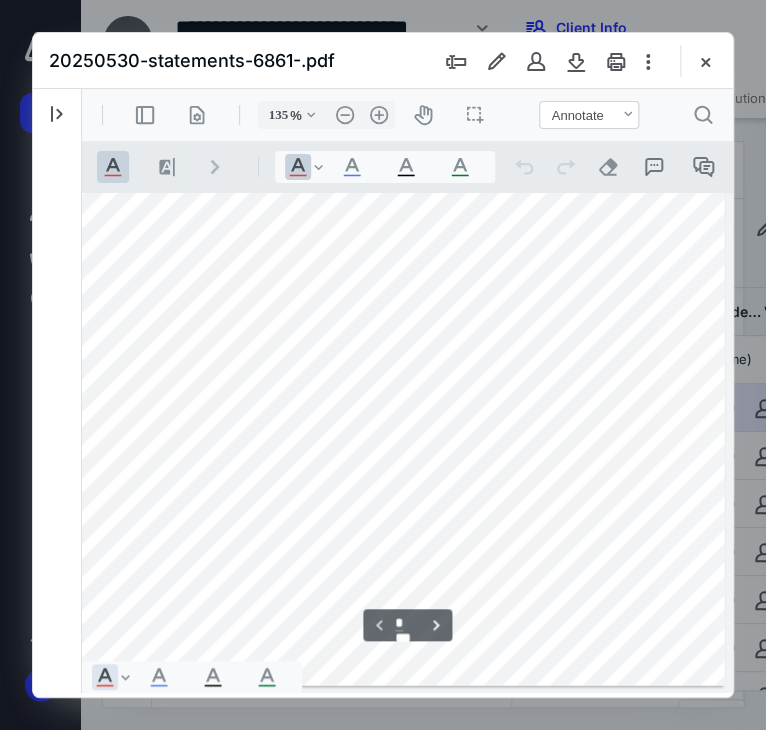 scroll, scrollTop: 551, scrollLeft: 192, axis: both 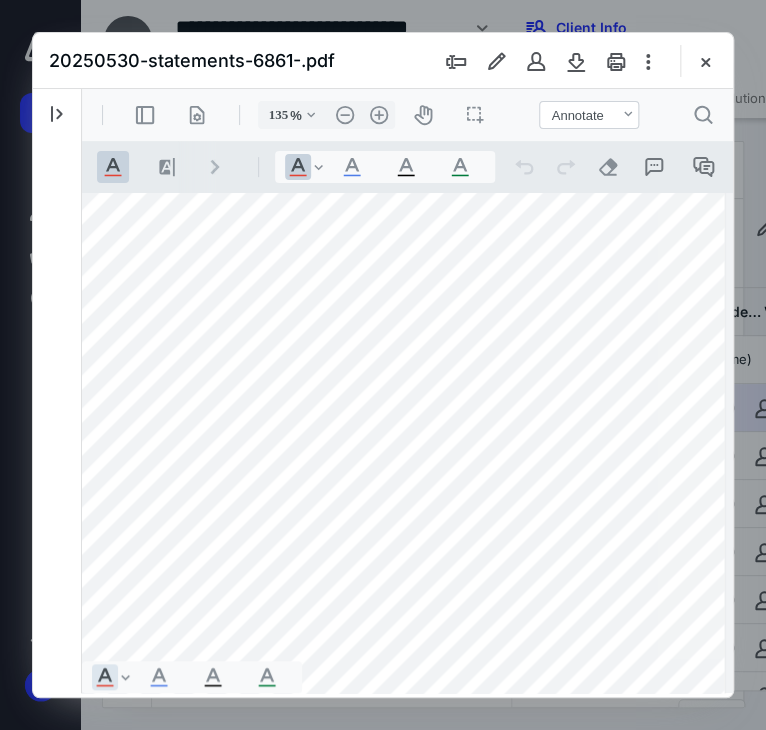 click at bounding box center (312, 180) 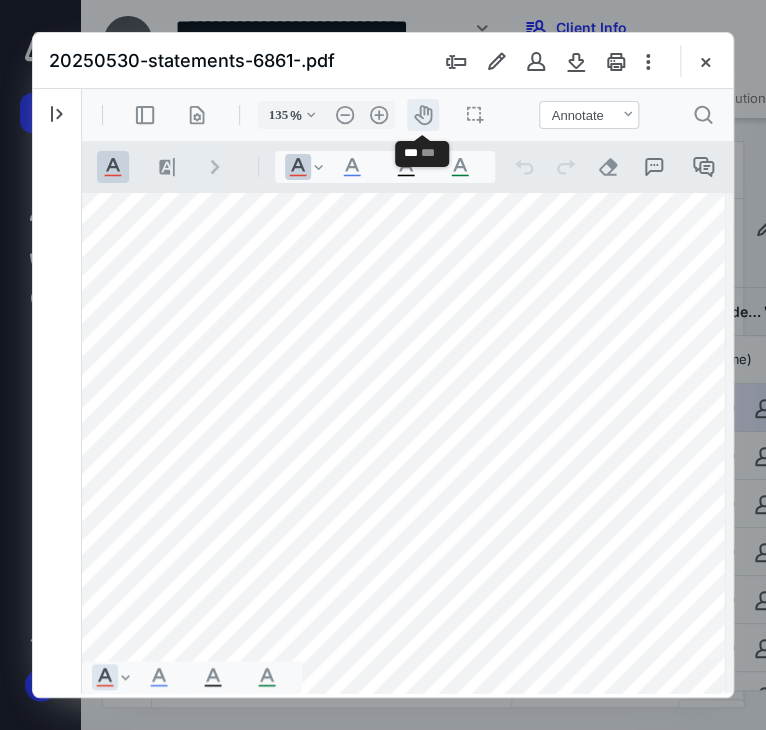 click on "icon-header-pan20" at bounding box center [423, 115] 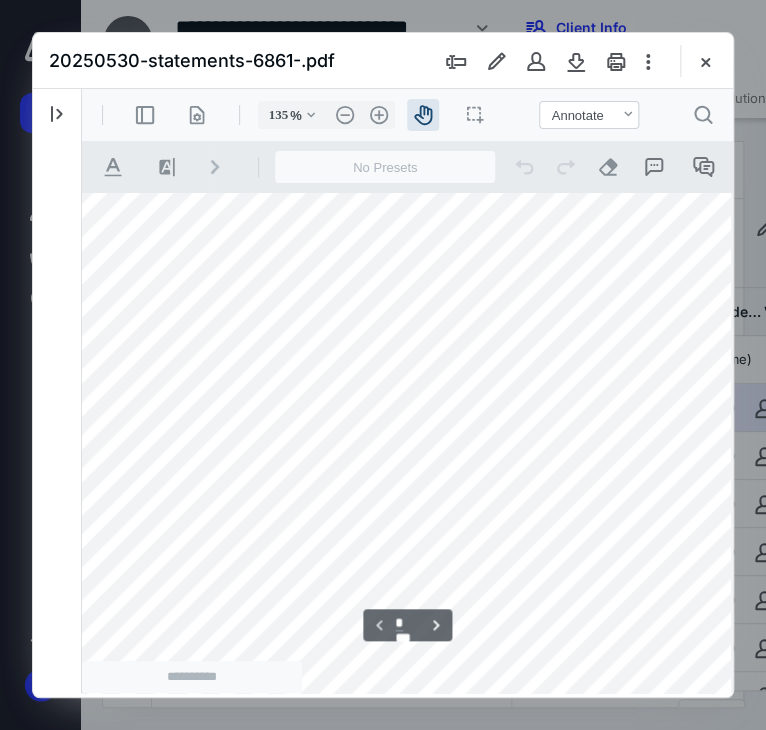 scroll, scrollTop: 548, scrollLeft: 91, axis: both 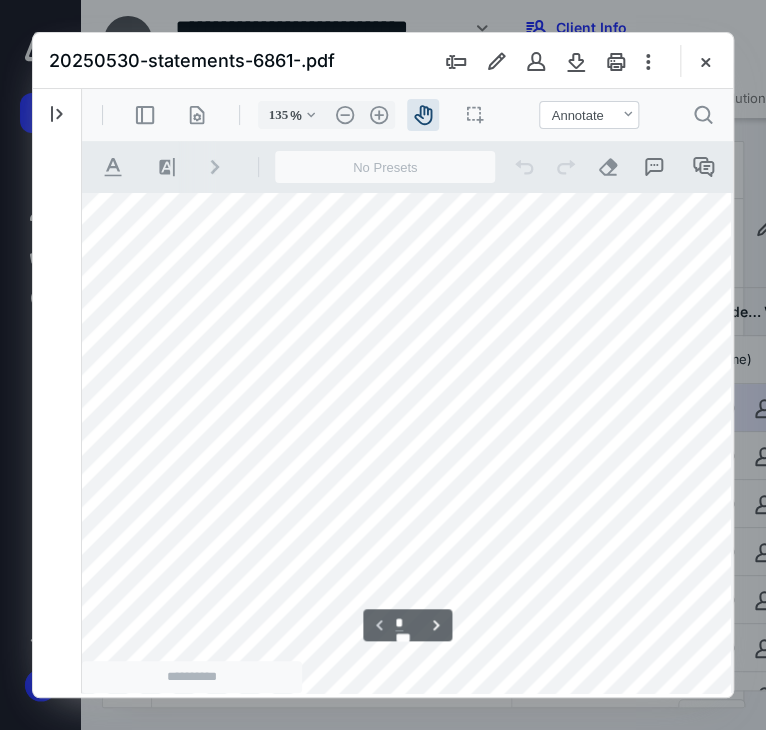 drag, startPoint x: 431, startPoint y: 491, endPoint x: 533, endPoint y: 494, distance: 102.044106 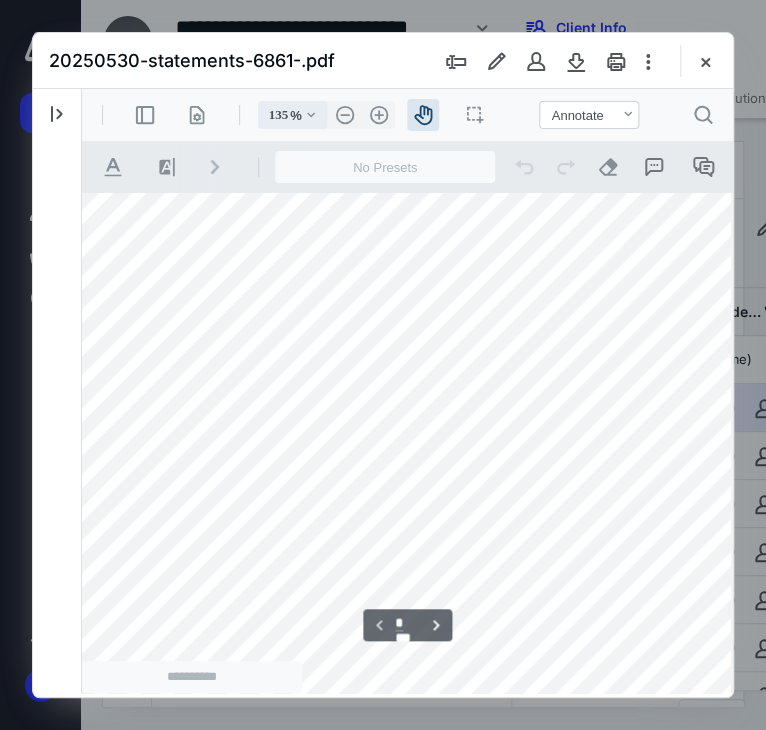 drag, startPoint x: 275, startPoint y: 120, endPoint x: 311, endPoint y: 94, distance: 44.407207 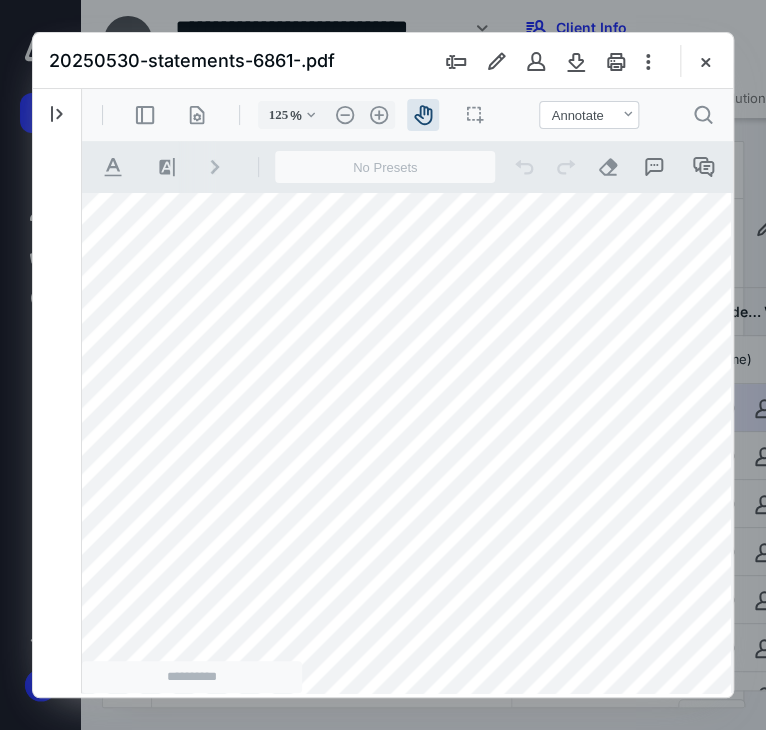type on "125" 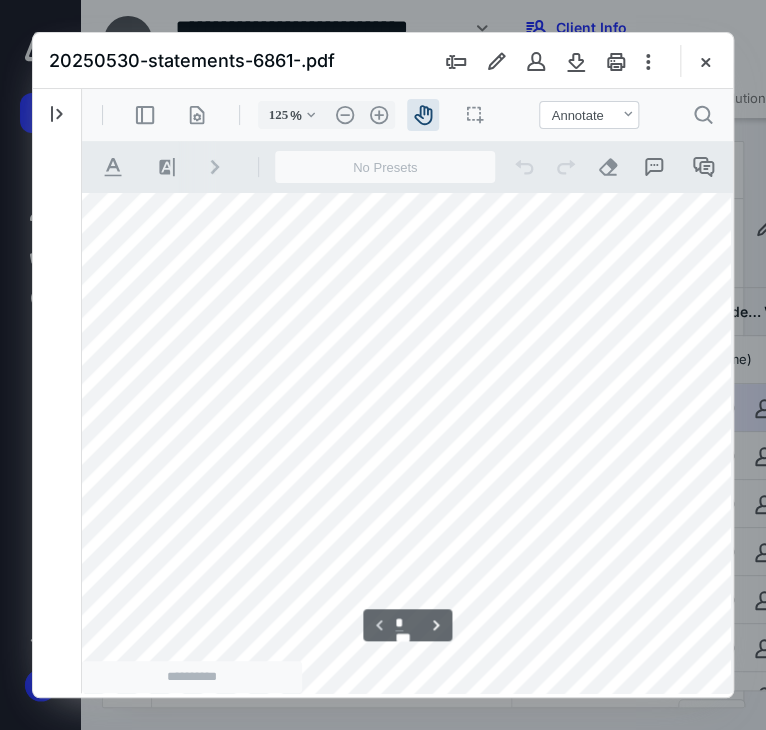 scroll, scrollTop: 489, scrollLeft: 39, axis: both 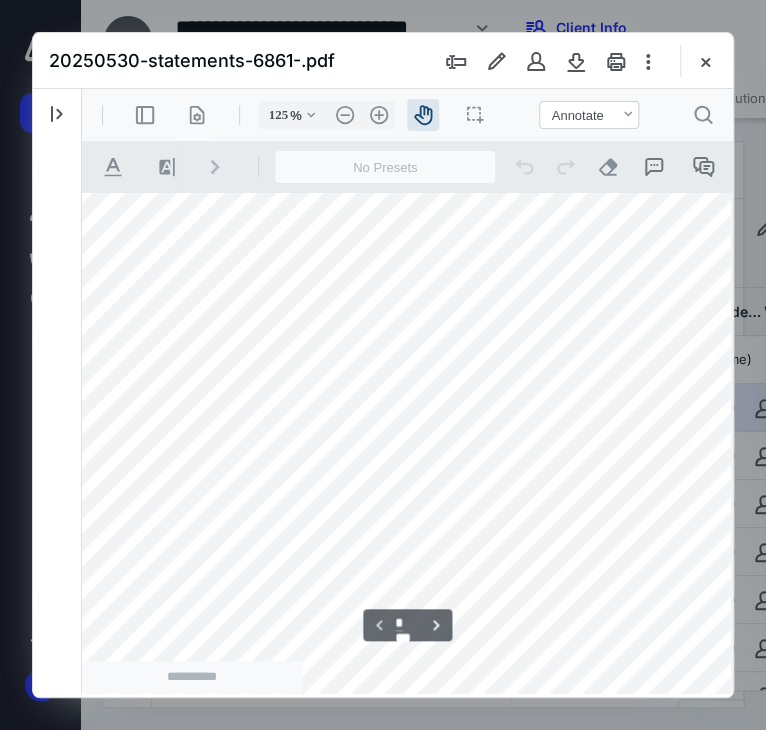 drag, startPoint x: 529, startPoint y: 305, endPoint x: 551, endPoint y: 309, distance: 22.36068 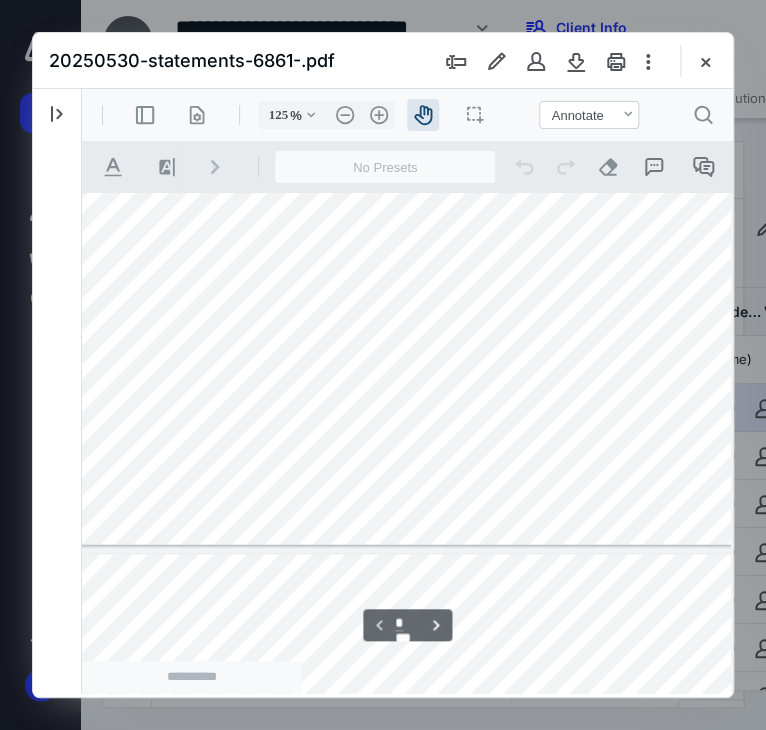 scroll, scrollTop: 656, scrollLeft: 39, axis: both 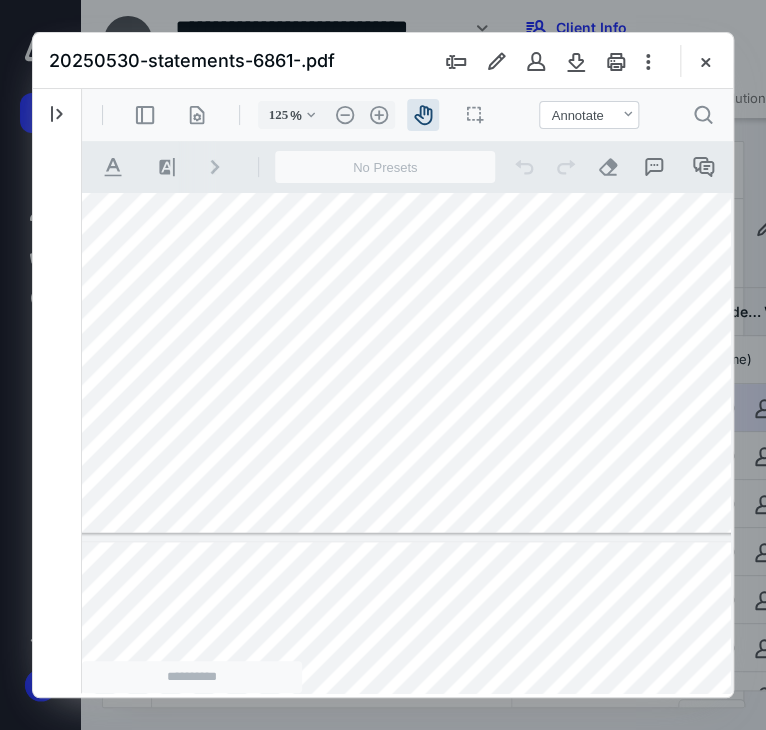 click on "20250530-statements-6861-.pdf" at bounding box center (383, 61) 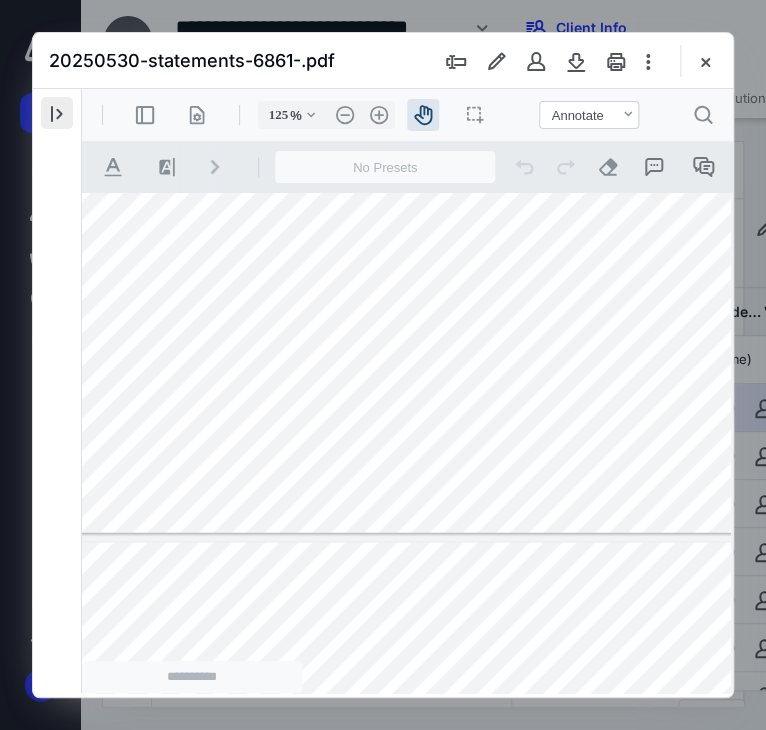 click at bounding box center (57, 113) 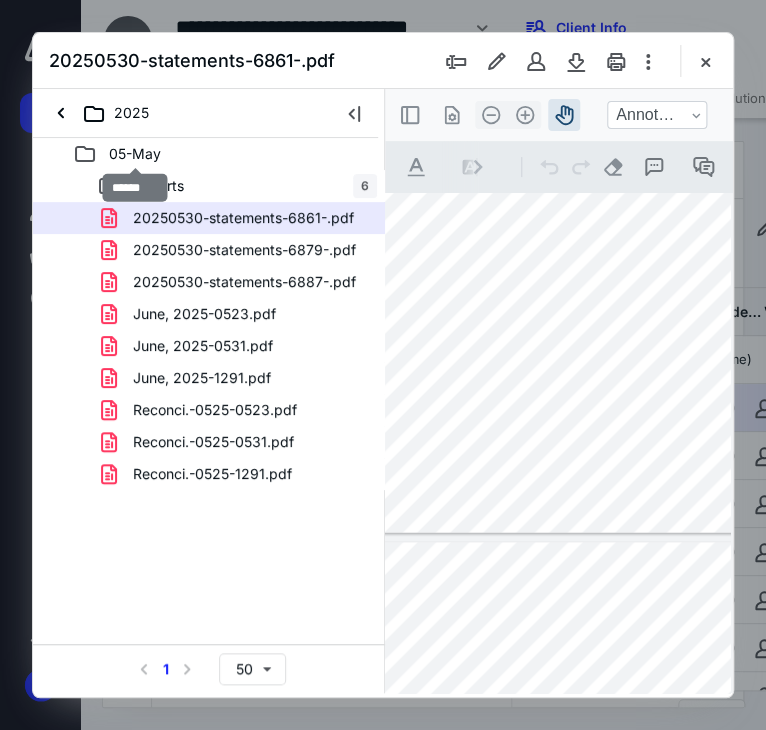 click on "05-May" at bounding box center (135, 154) 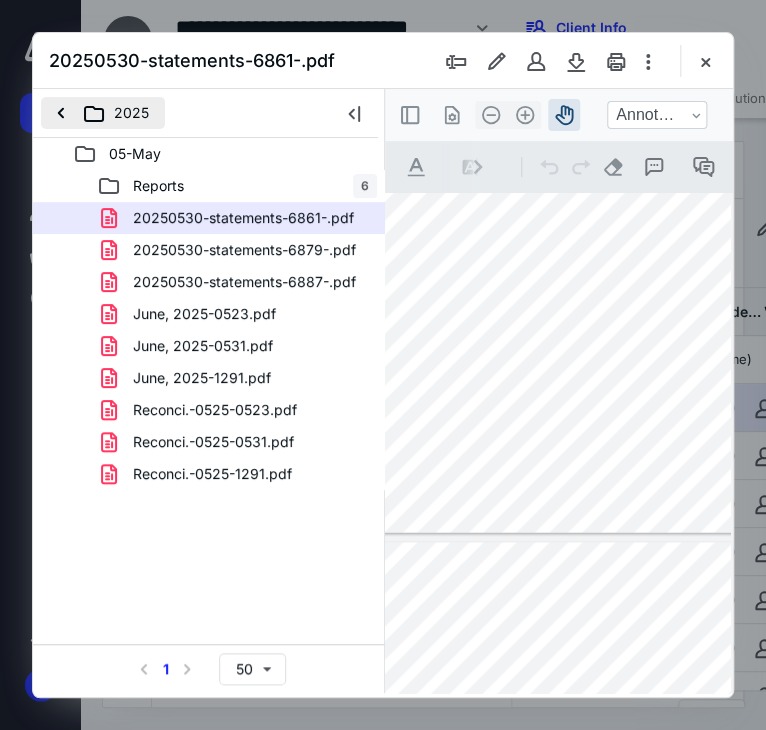 click on "2025" at bounding box center [103, 113] 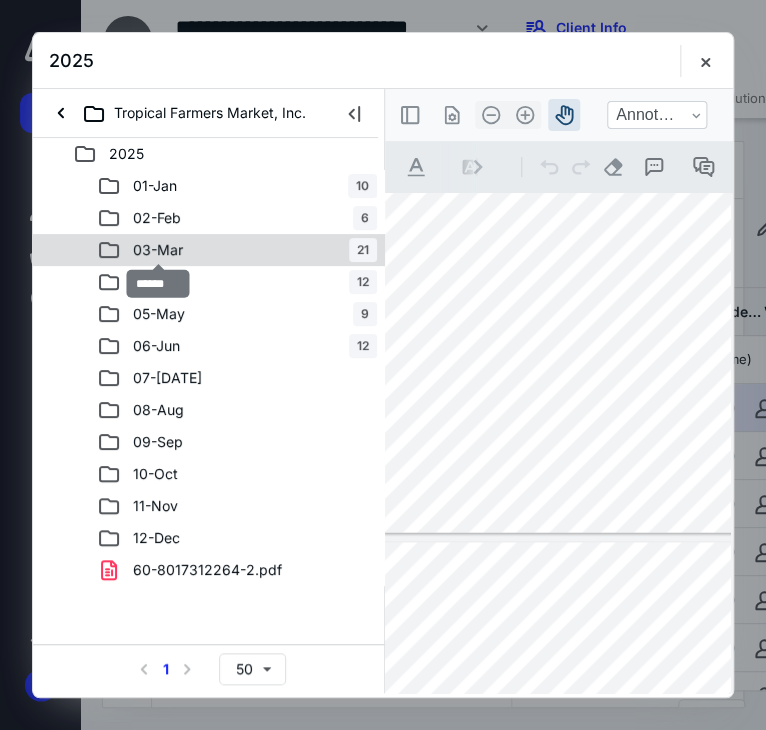 click on "03-Mar" at bounding box center [158, 250] 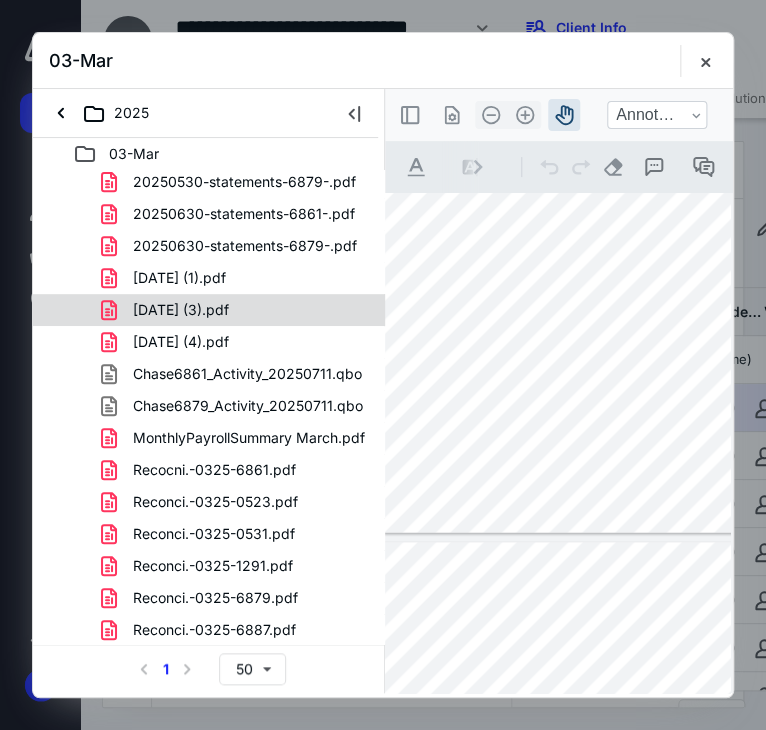 scroll, scrollTop: 0, scrollLeft: 0, axis: both 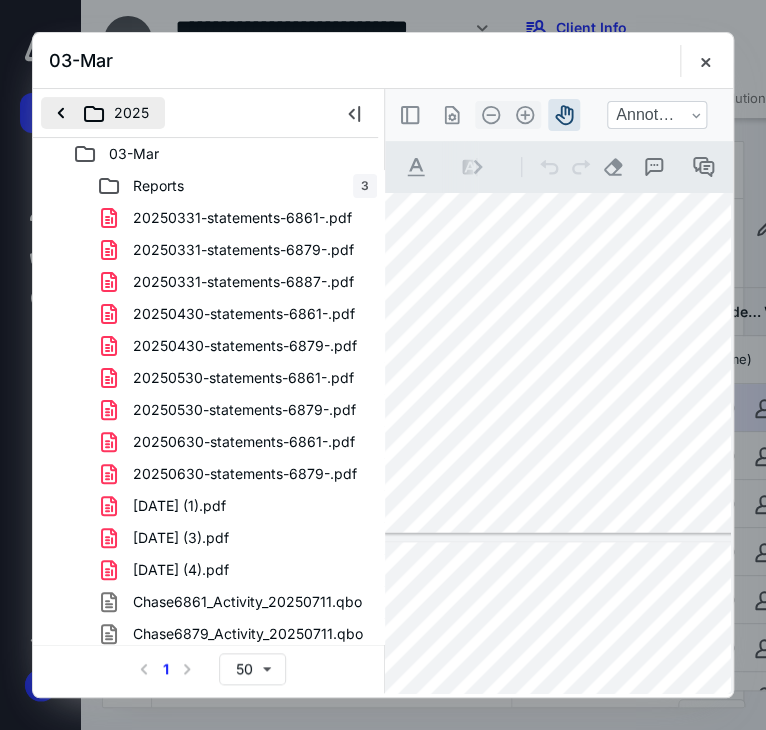 click on "2025" at bounding box center [103, 113] 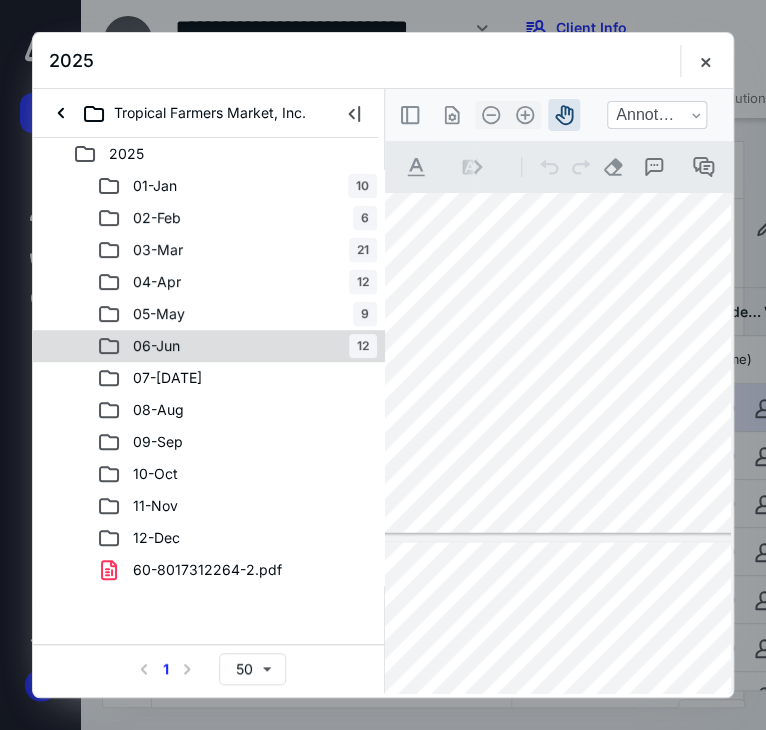 click on "06-Jun" at bounding box center (156, 346) 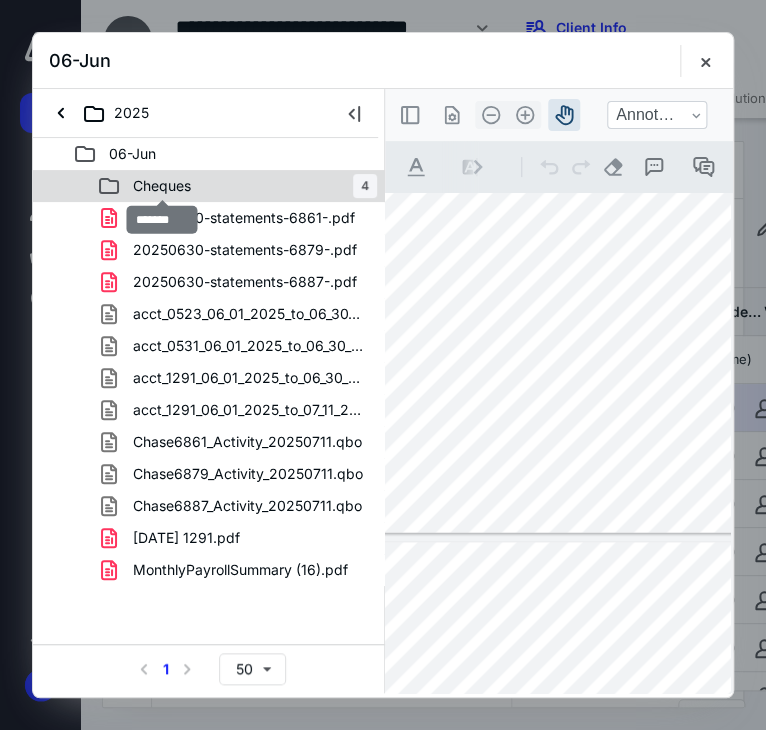 click on "Cheques" at bounding box center (162, 186) 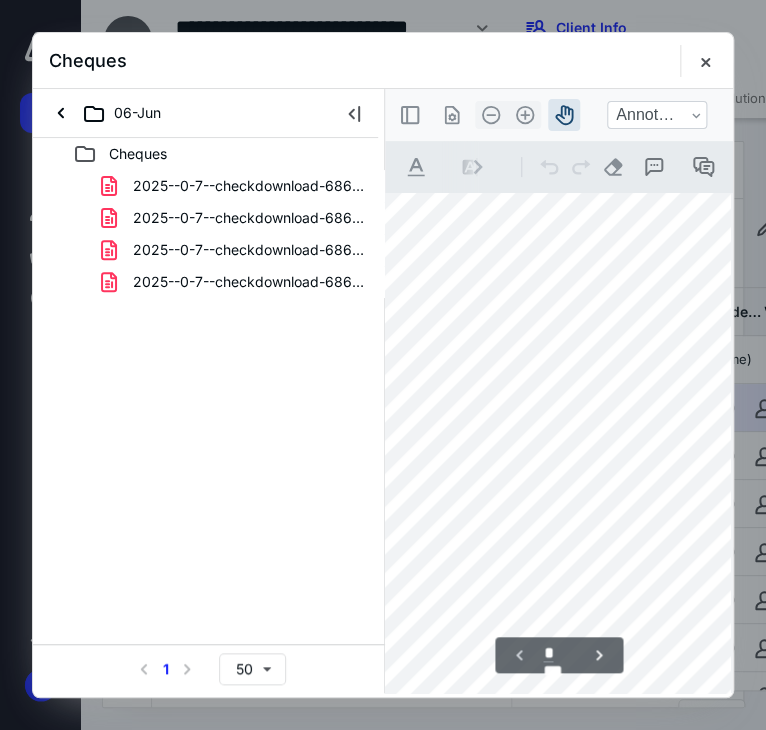 scroll, scrollTop: 0, scrollLeft: 39, axis: horizontal 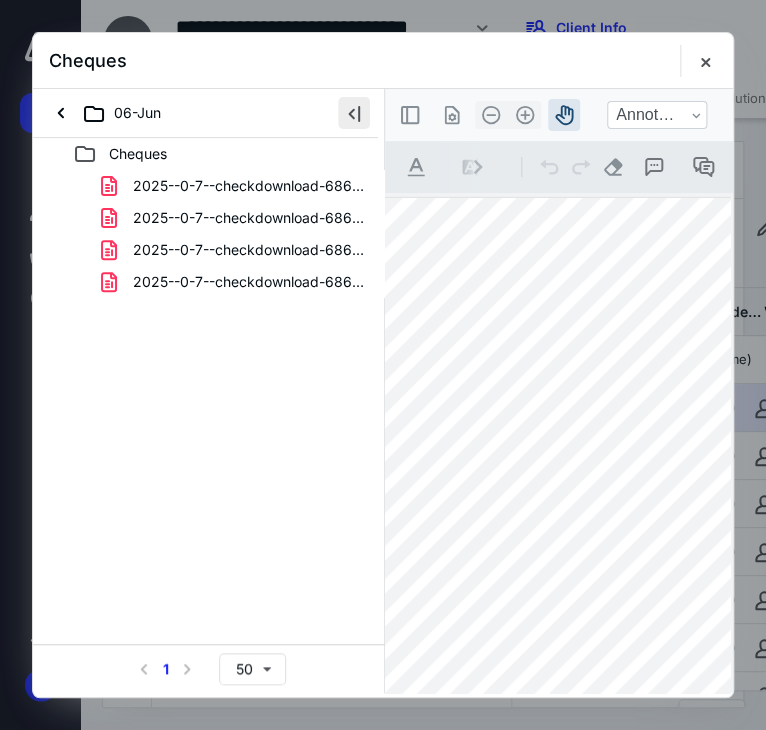 click at bounding box center [354, 113] 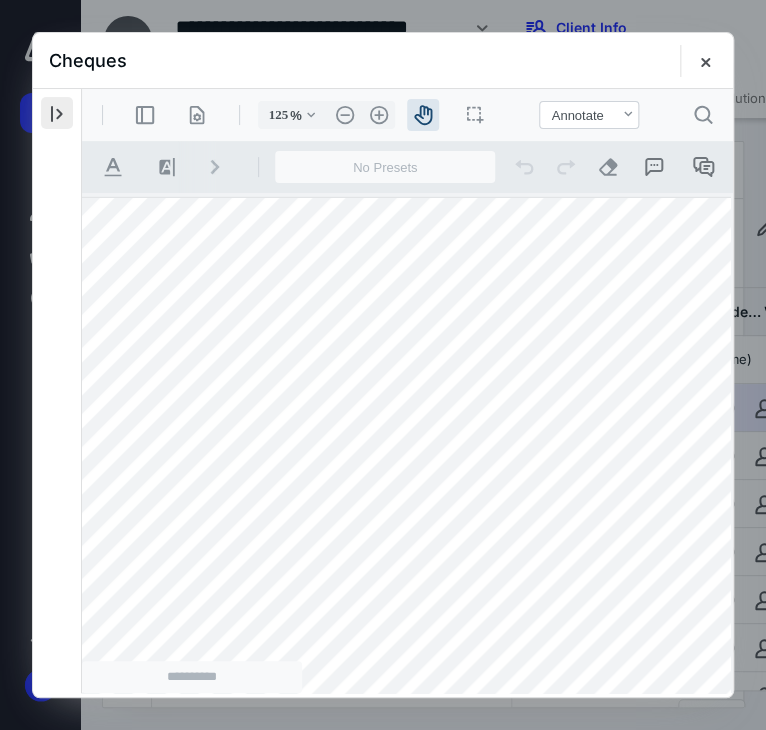 click at bounding box center (57, 113) 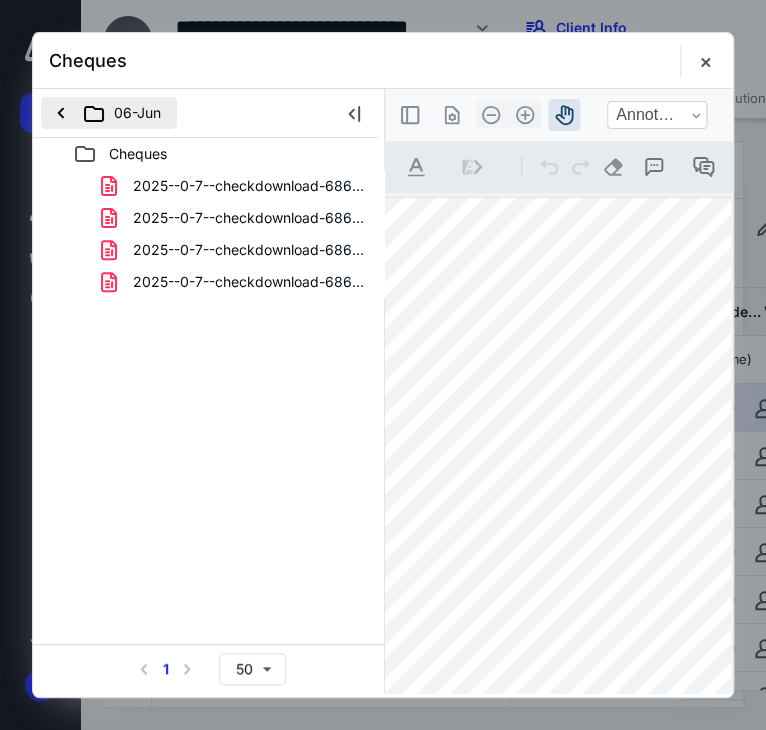 click on "06-Jun" at bounding box center (109, 113) 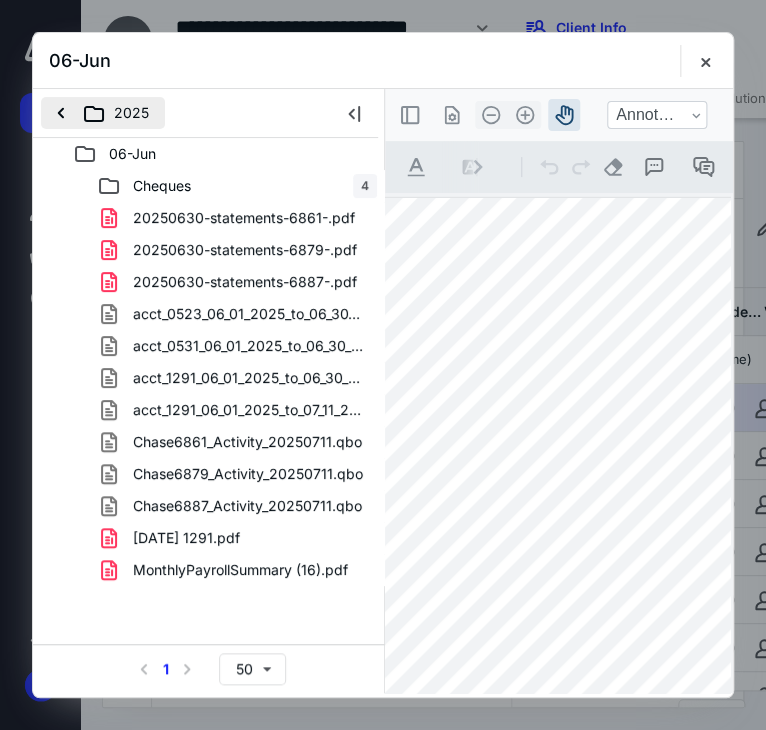 click on "2025" at bounding box center (103, 113) 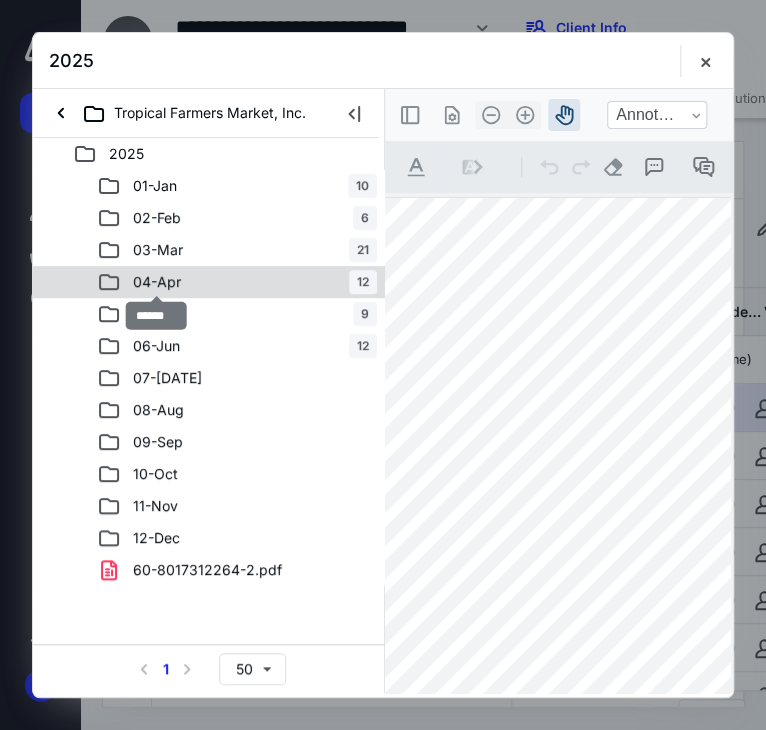 click on "04-Apr" at bounding box center [157, 282] 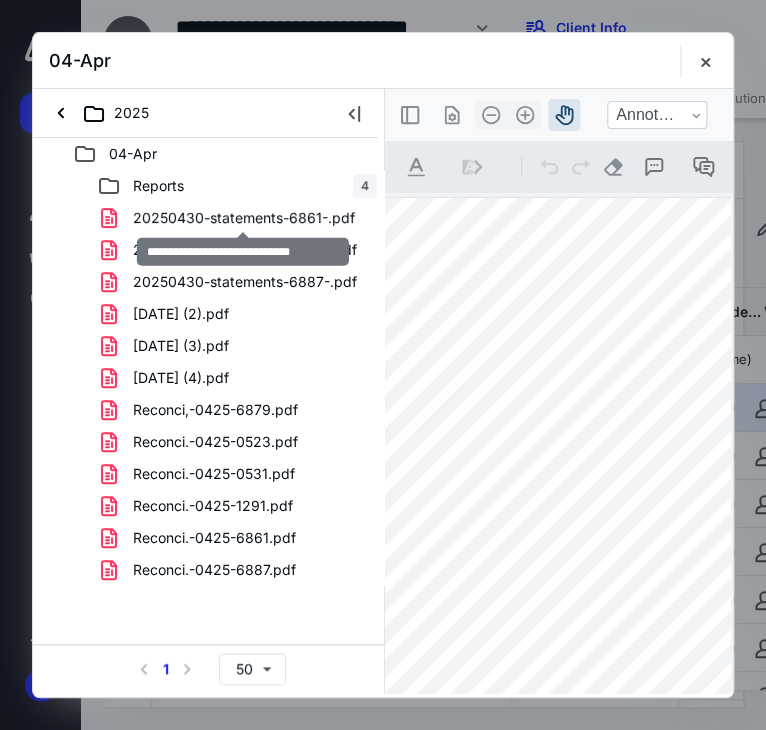click on "20250430-statements-6861-.pdf" at bounding box center [244, 218] 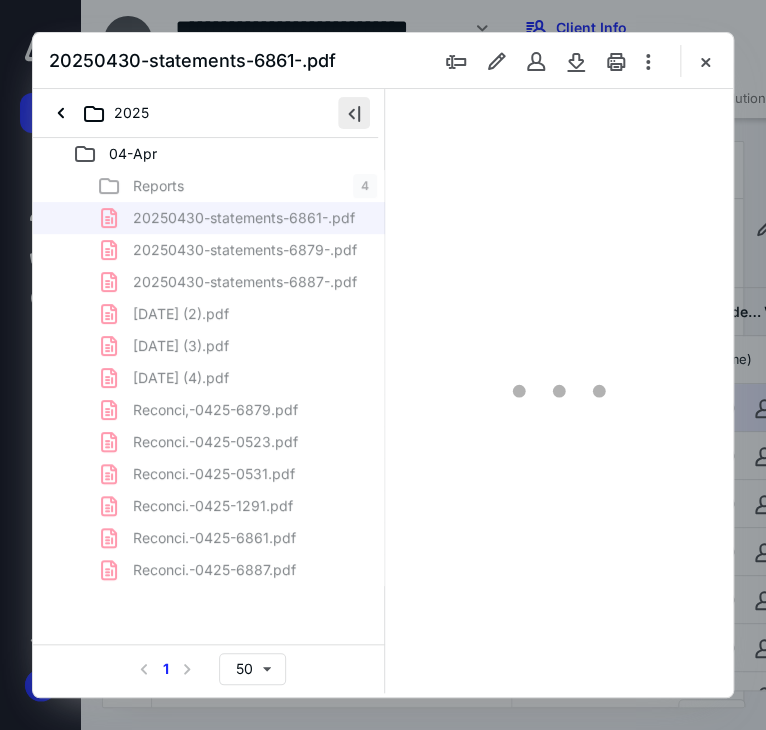 scroll, scrollTop: 106, scrollLeft: 0, axis: vertical 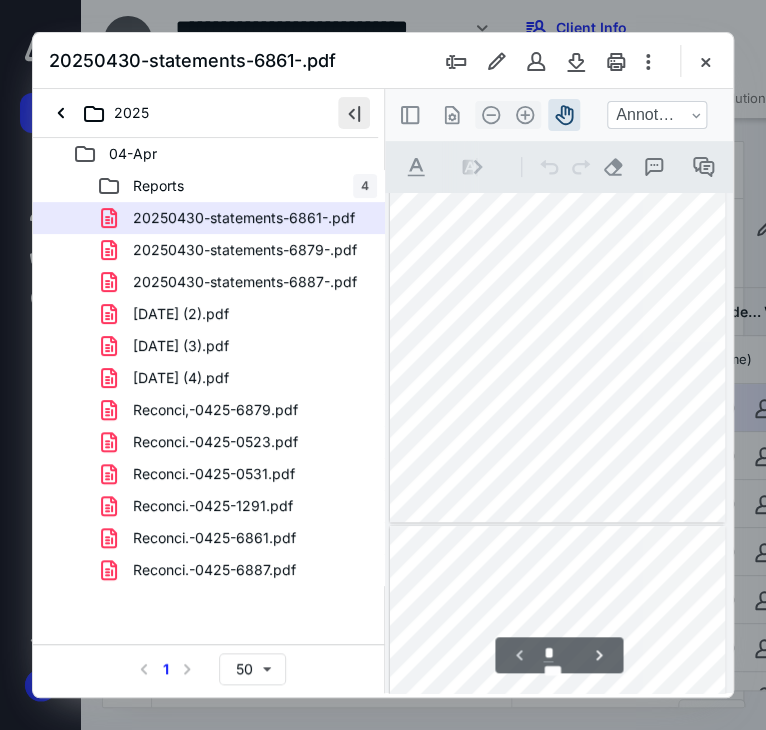 click at bounding box center [354, 113] 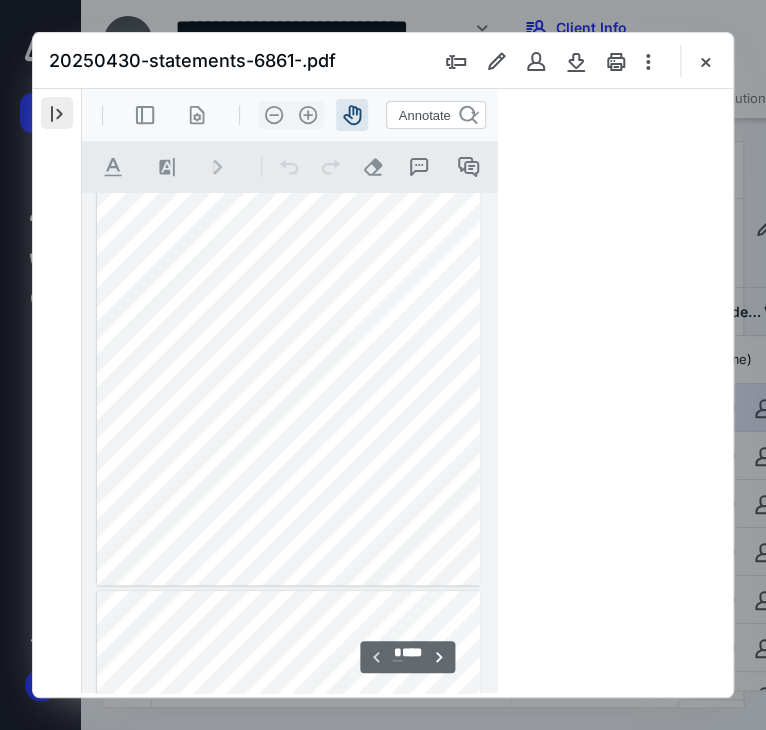 scroll, scrollTop: 107, scrollLeft: 0, axis: vertical 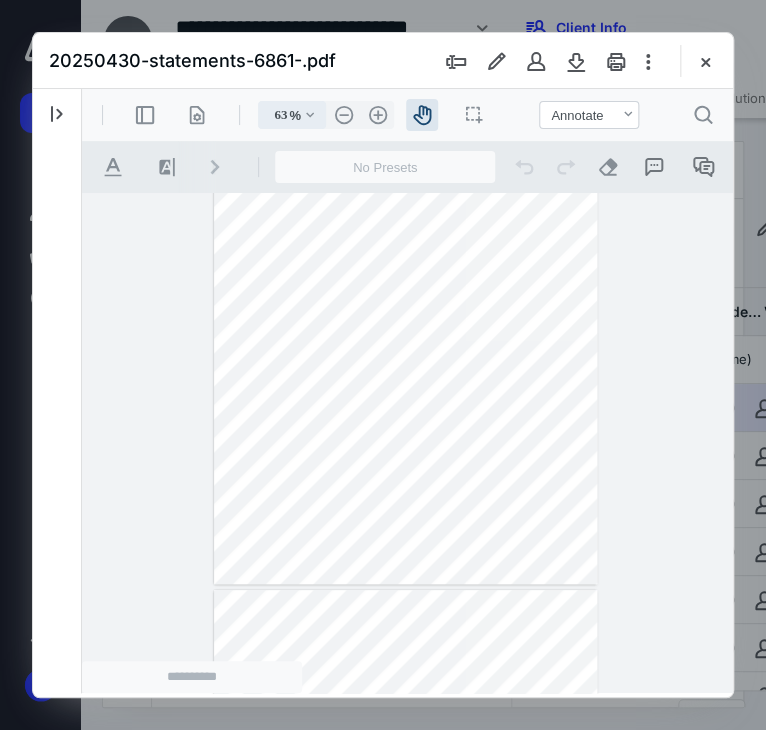 click on ".cls-1{fill:#abb0c4;} icon - chevron - down" at bounding box center [310, 115] 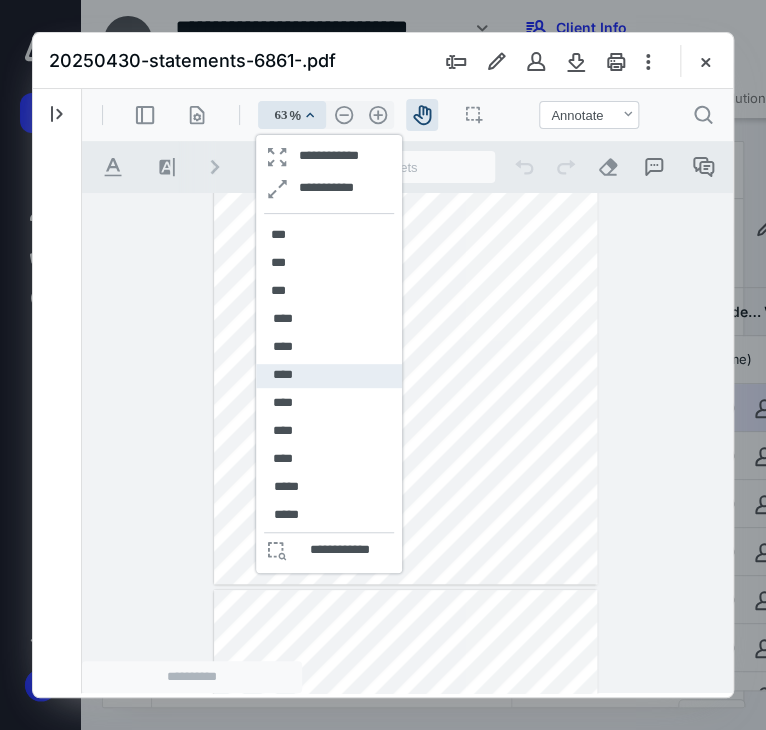 click on "****" at bounding box center (282, 375) 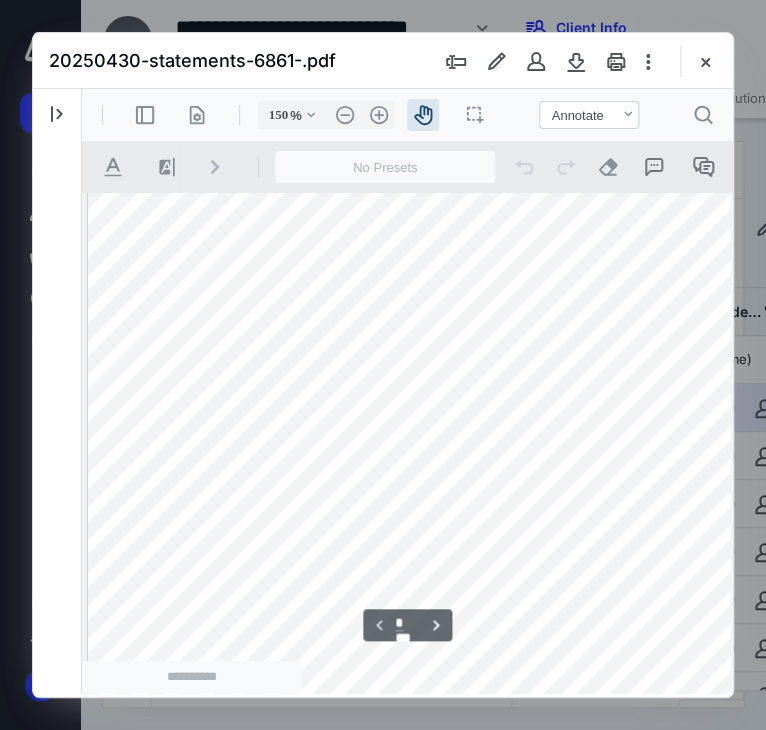 scroll, scrollTop: 533, scrollLeft: 152, axis: both 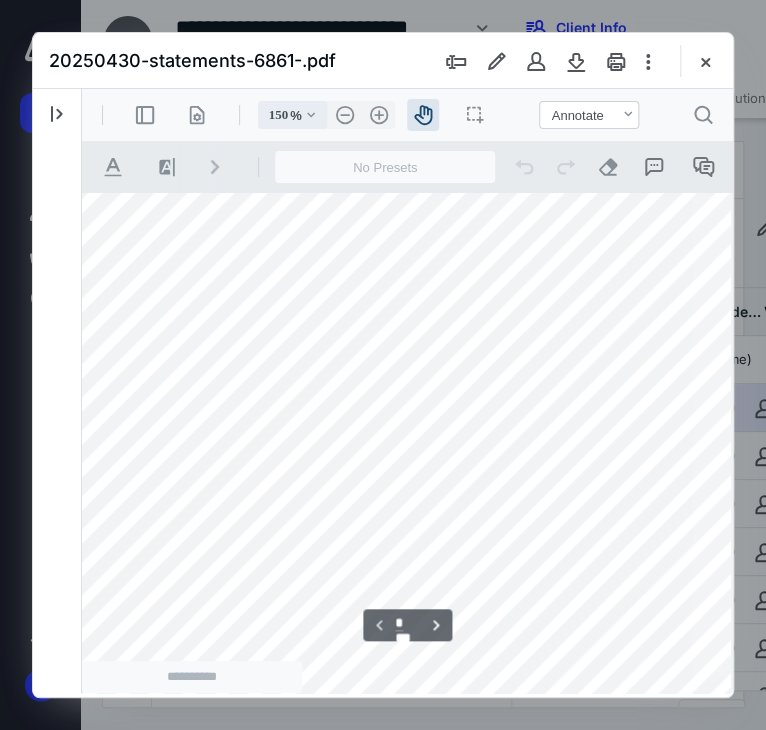 drag, startPoint x: 277, startPoint y: 121, endPoint x: 293, endPoint y: 118, distance: 16.27882 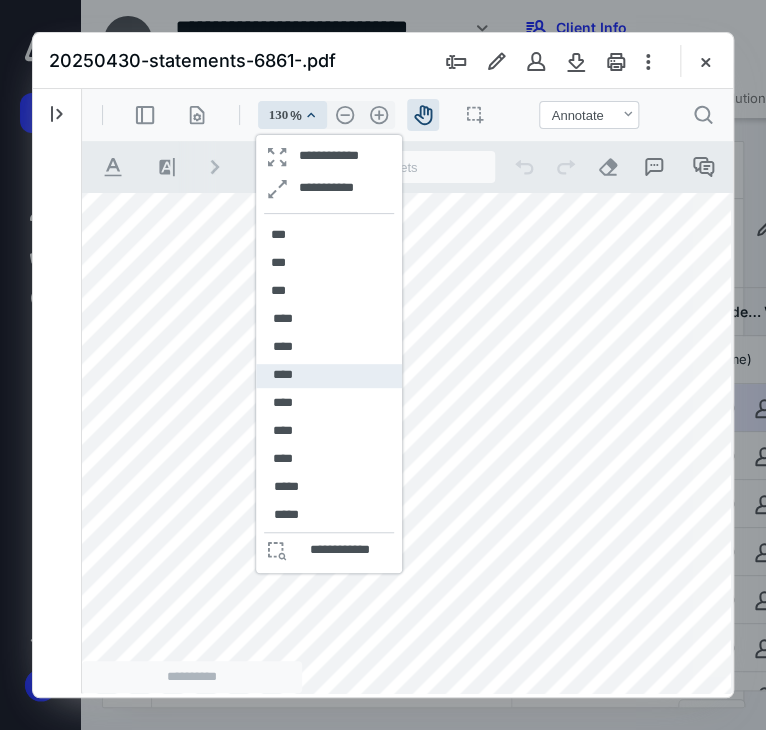 scroll, scrollTop: 436, scrollLeft: 88, axis: both 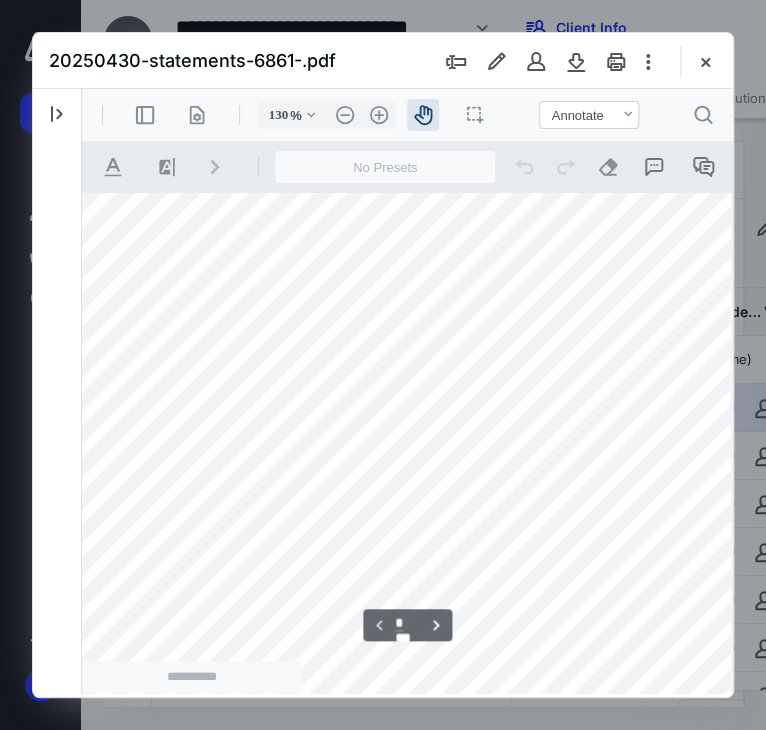 drag, startPoint x: 618, startPoint y: 403, endPoint x: 636, endPoint y: 403, distance: 18 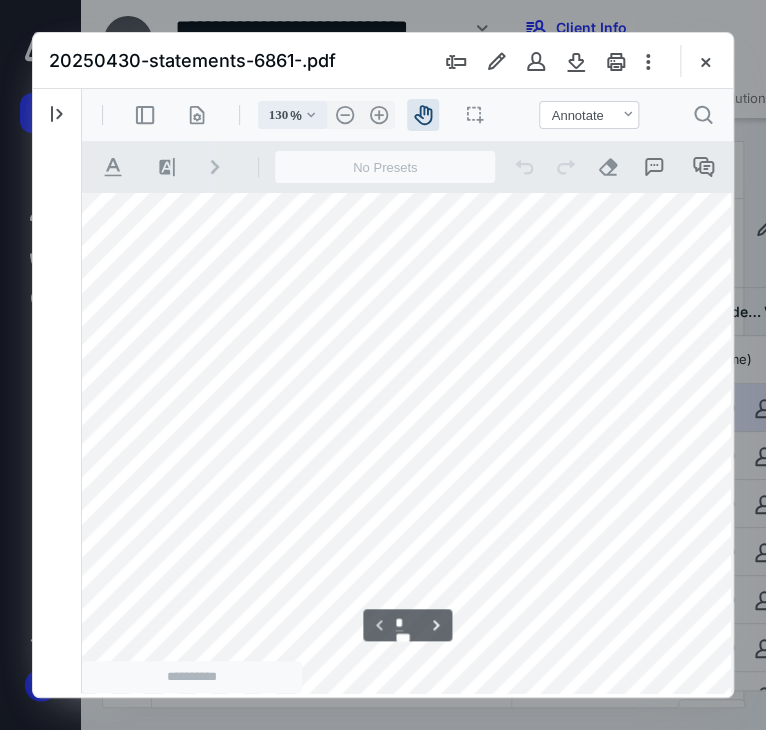 click on ".cls-1{fill:#abb0c4;} icon - chevron - down" at bounding box center [311, 115] 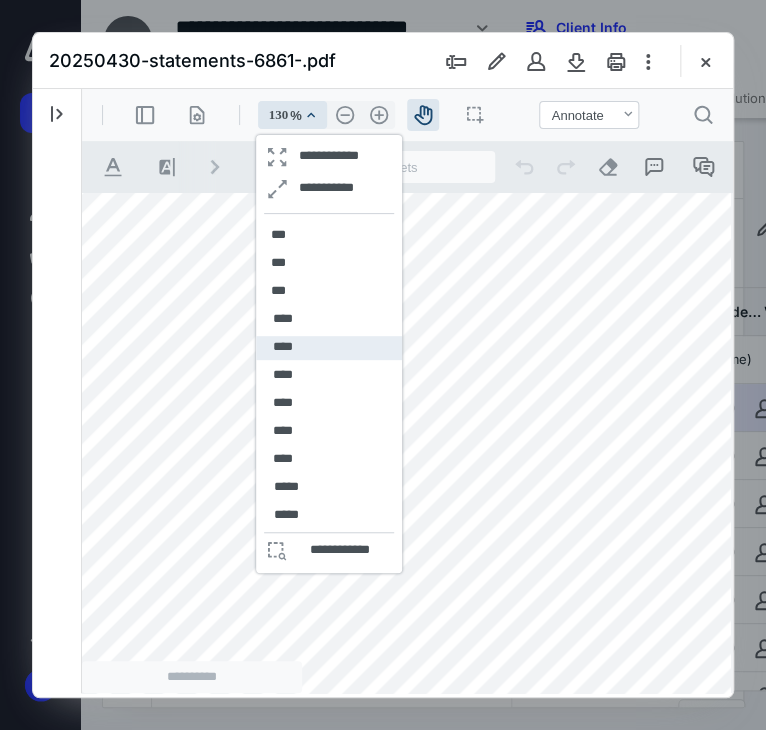 click on "****" at bounding box center (282, 347) 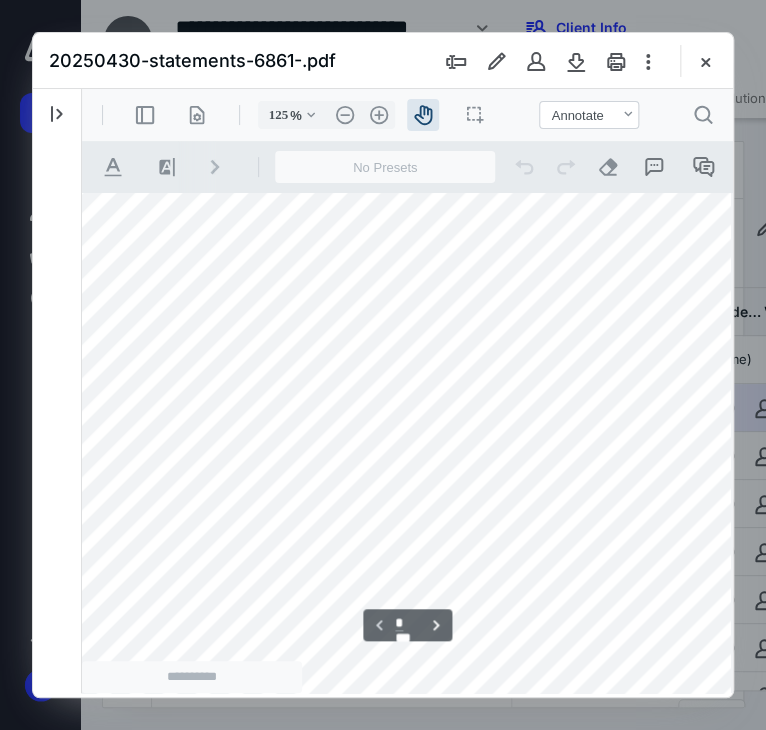 scroll, scrollTop: 411, scrollLeft: 52, axis: both 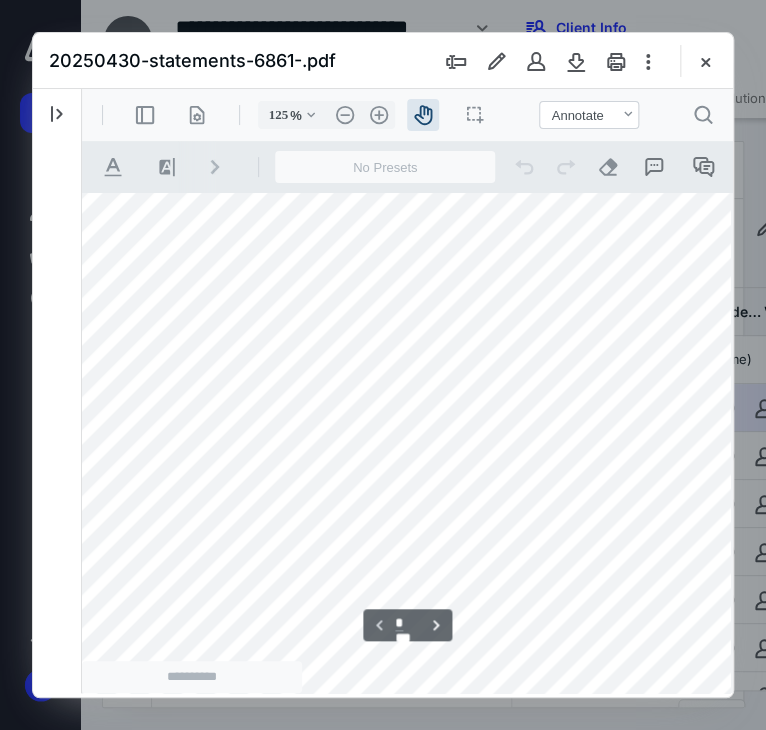 drag, startPoint x: 359, startPoint y: 414, endPoint x: 372, endPoint y: 411, distance: 13.341664 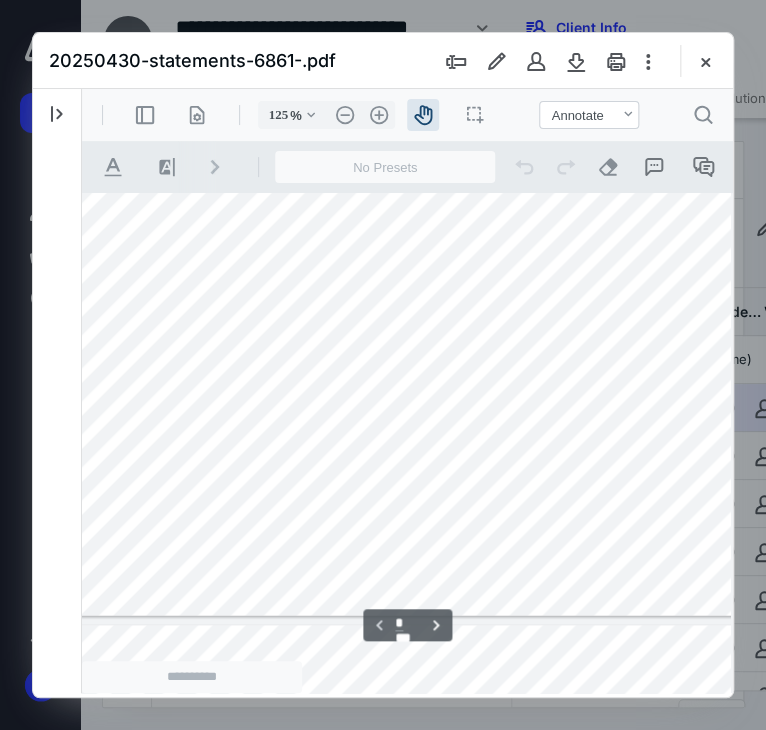 scroll, scrollTop: 580, scrollLeft: 40, axis: both 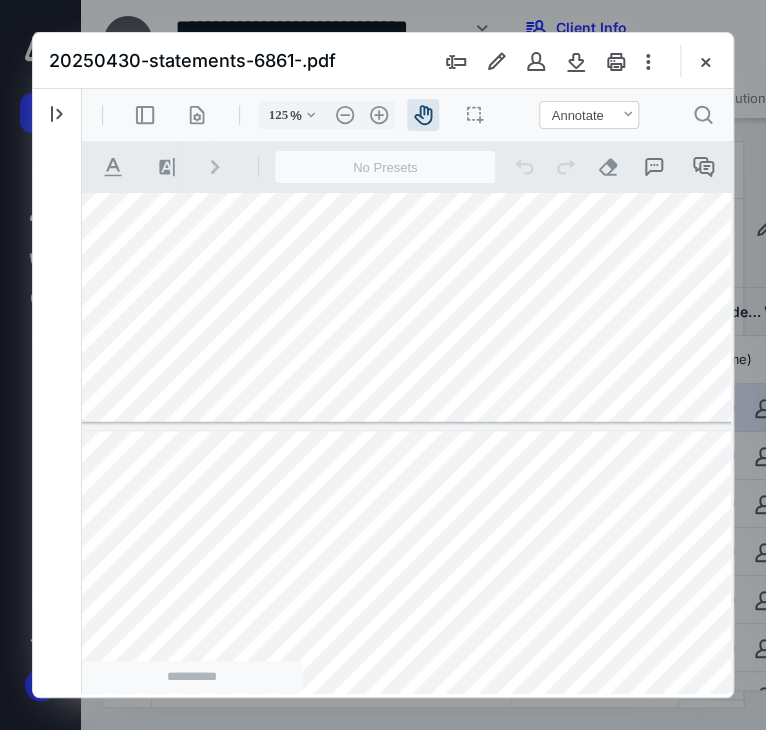 type on "*" 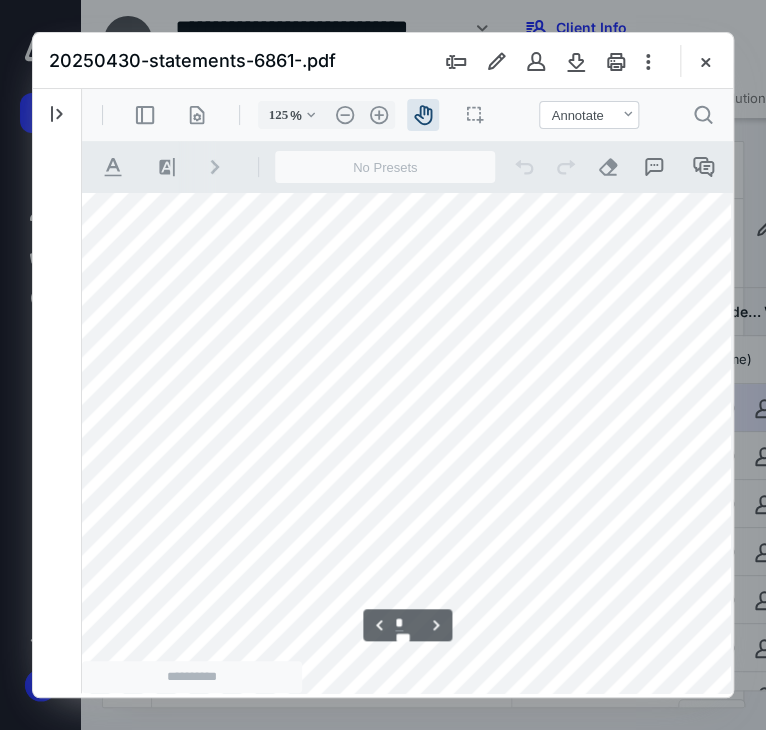 scroll, scrollTop: 1080, scrollLeft: 40, axis: both 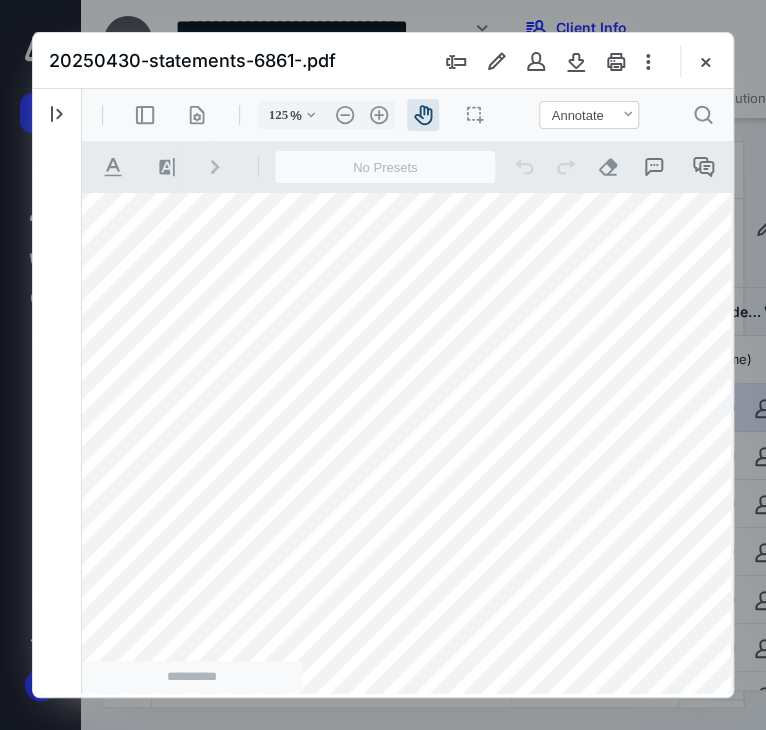 click on "20250430-statements-6861-.pdf" at bounding box center [383, 61] 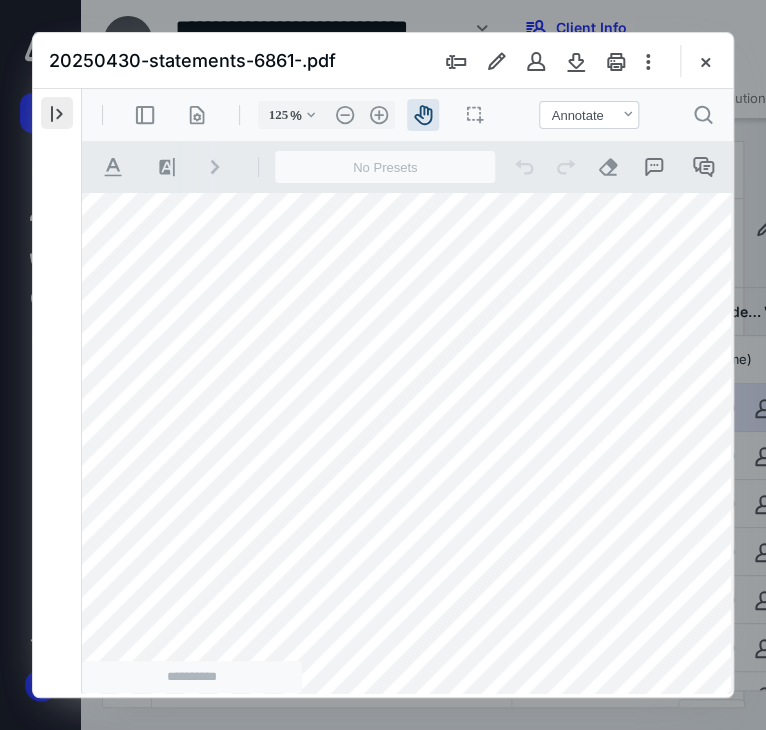 click at bounding box center (57, 113) 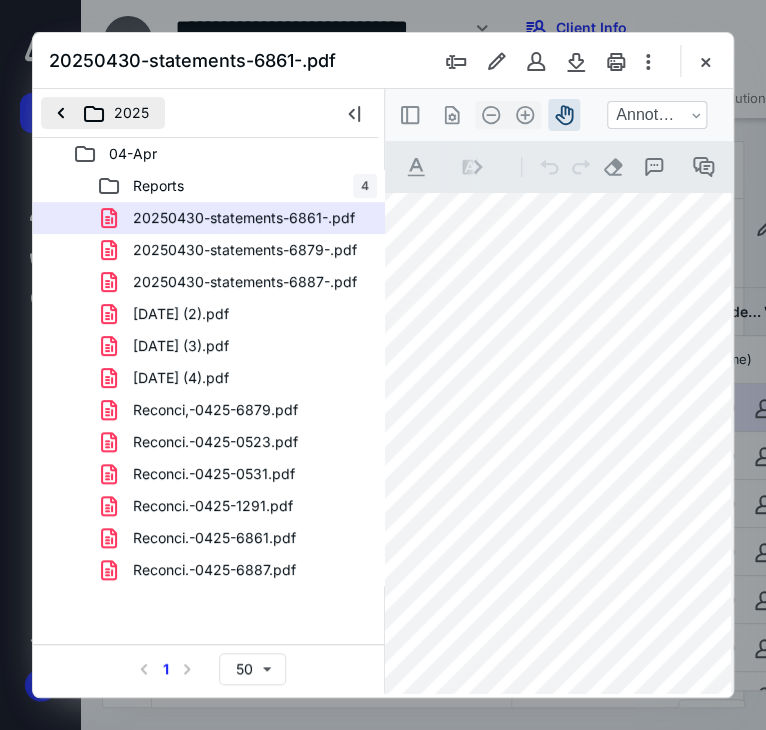 click on "2025" at bounding box center (103, 113) 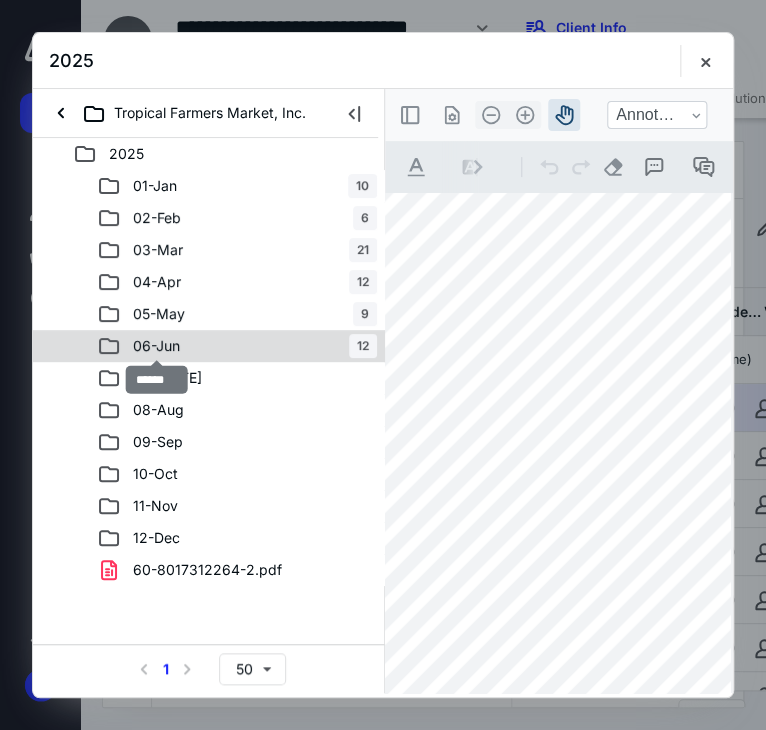 click on "06-Jun" at bounding box center (156, 346) 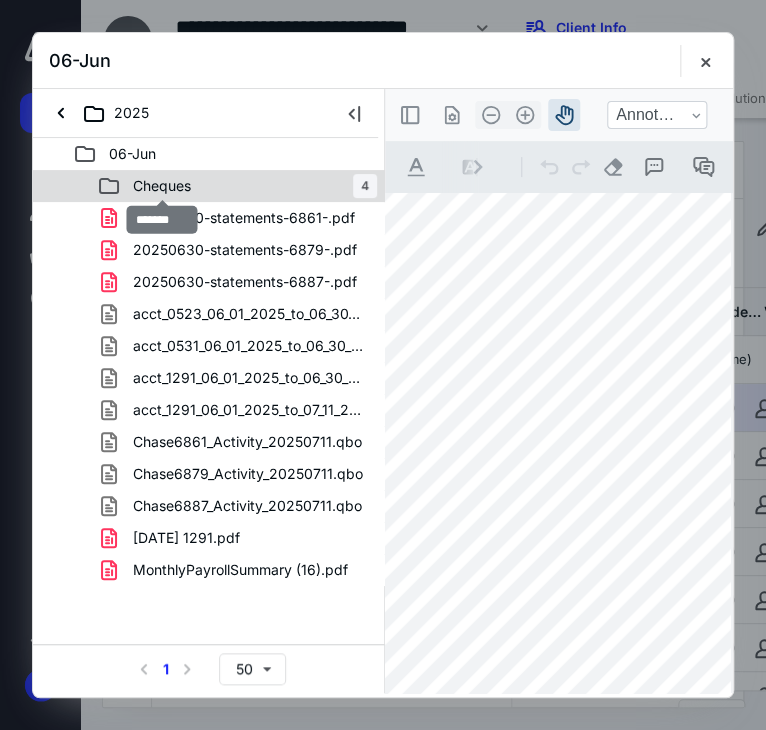 click on "Cheques" at bounding box center [162, 186] 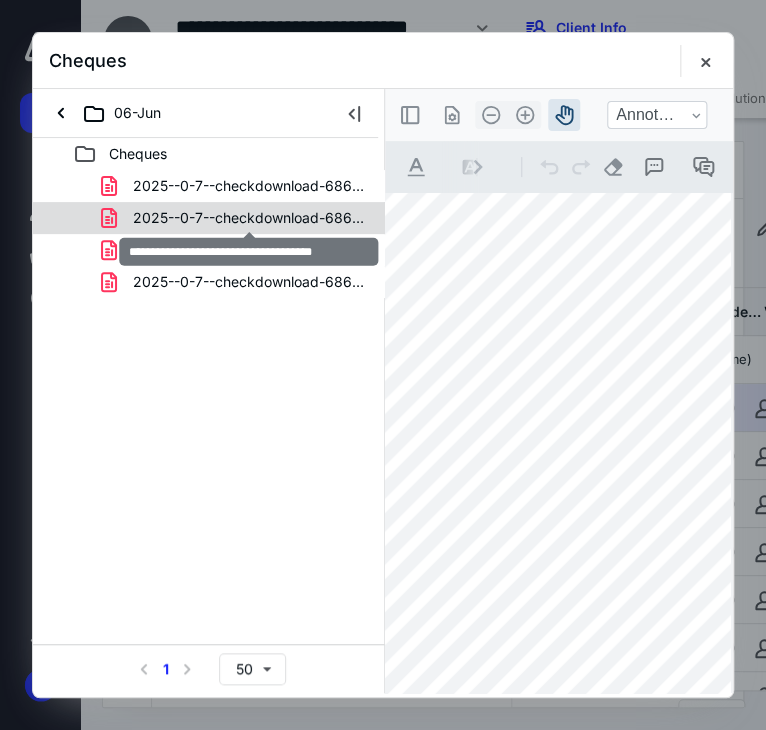 click on "2025--0-7--checkdownload-6861 (4).pdf" at bounding box center (249, 218) 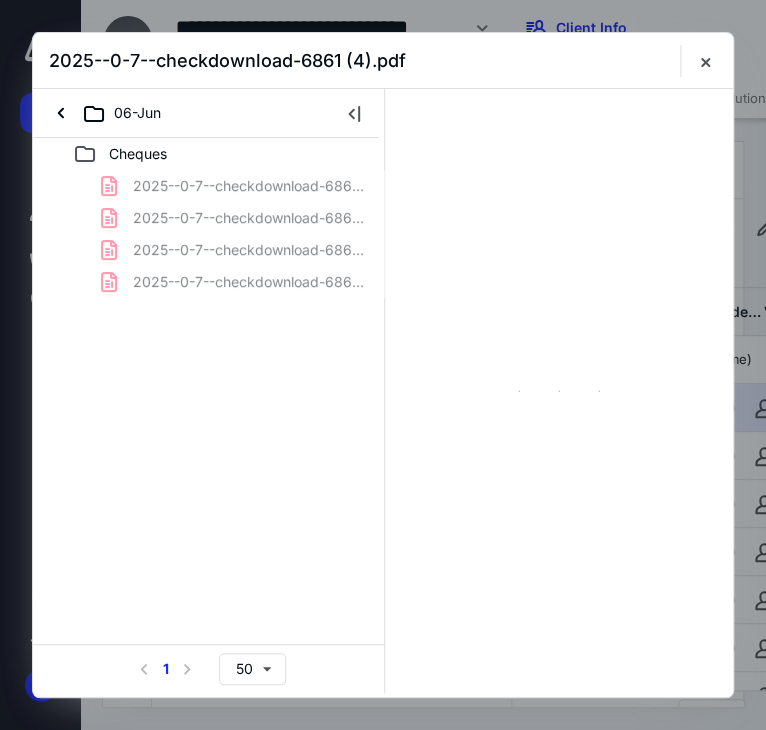 click on "2025--0-7--checkdownload-6861 (3).pdf 2025--0-7--checkdownload-6861 (4).pdf 2025--0-7--checkdownload-6861 (5).pdf 2025--0-7--checkdownload-6861 (6).pdf" at bounding box center (209, 234) 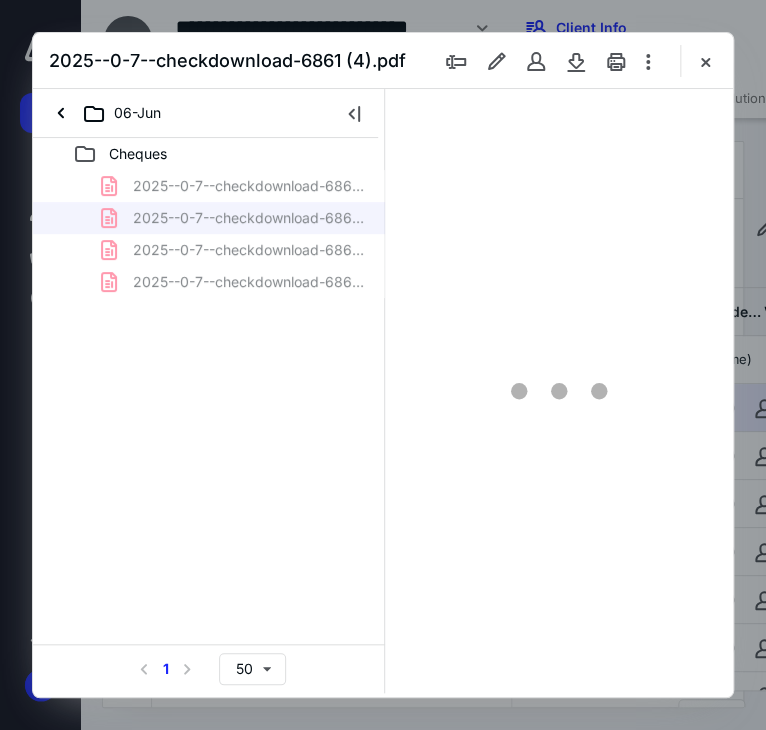 scroll, scrollTop: 106, scrollLeft: 0, axis: vertical 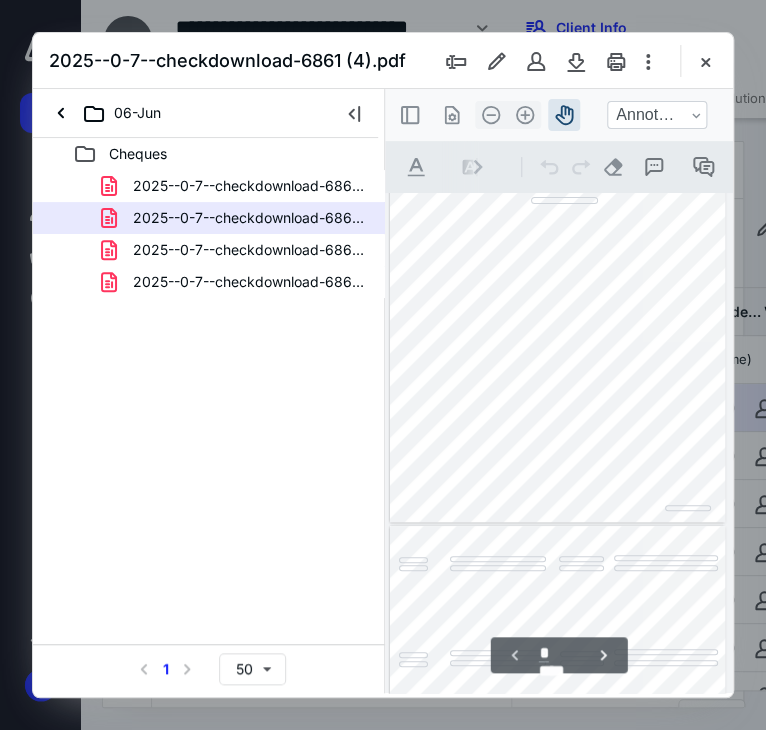 type on "*" 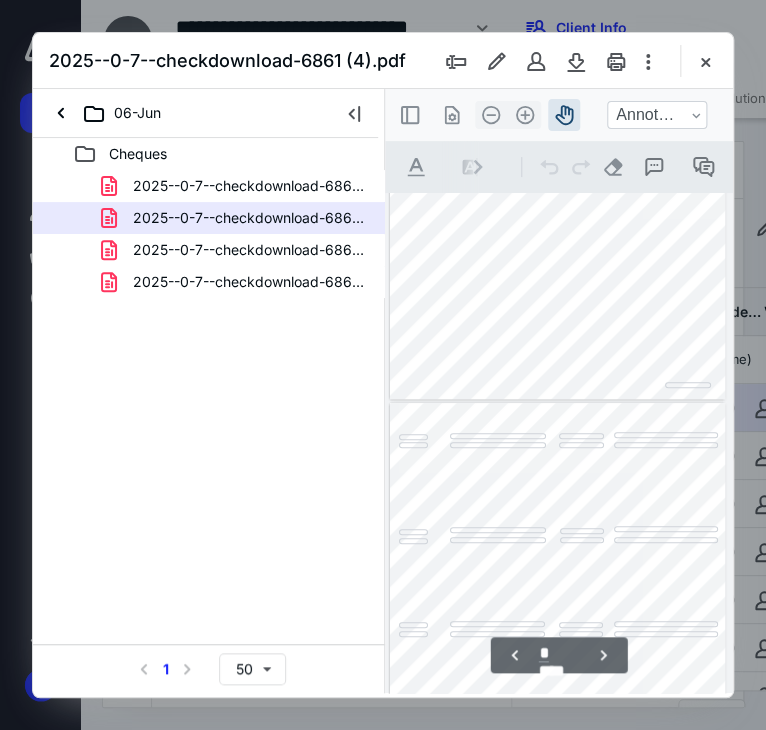 scroll, scrollTop: 440, scrollLeft: 0, axis: vertical 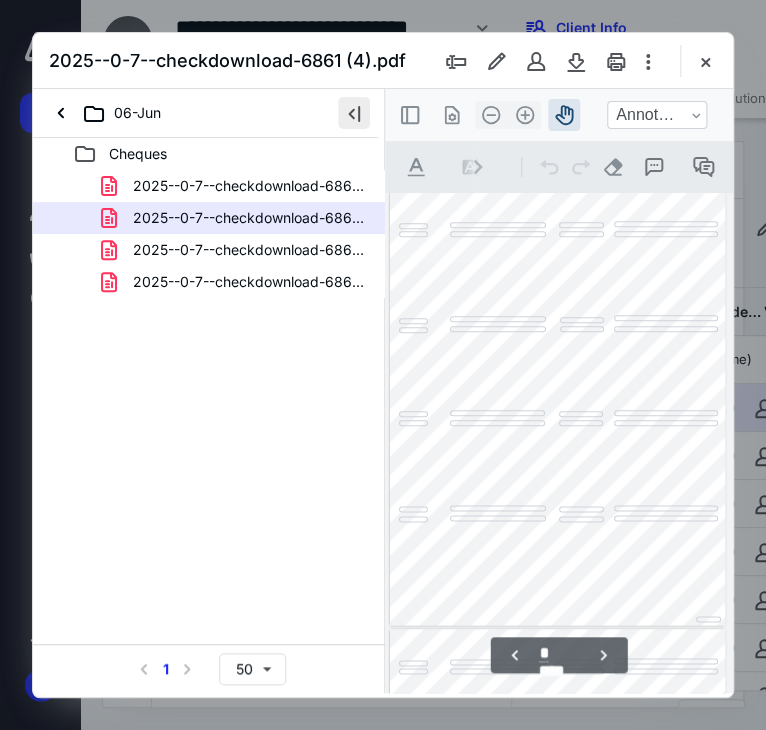 click at bounding box center (354, 113) 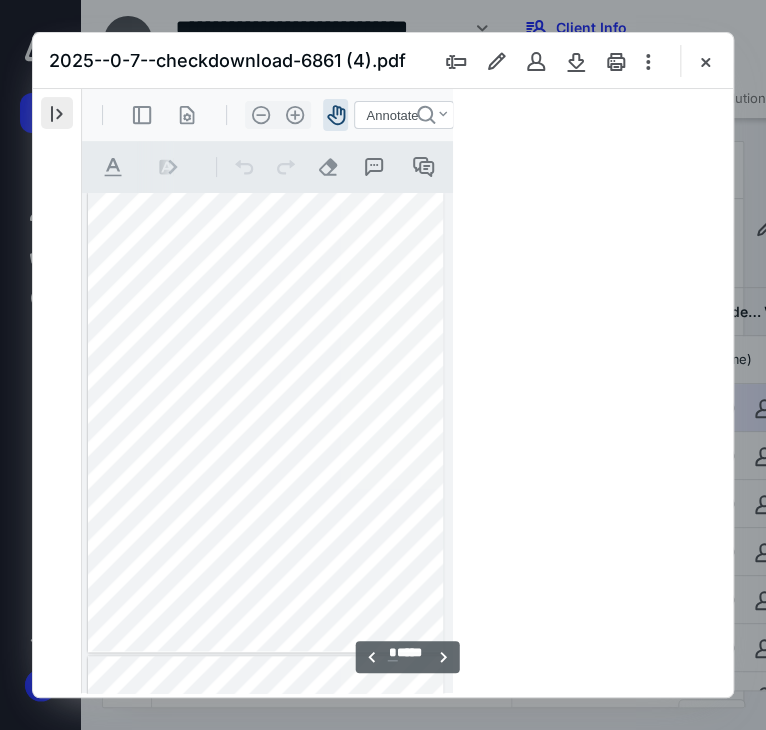 scroll, scrollTop: 505, scrollLeft: 0, axis: vertical 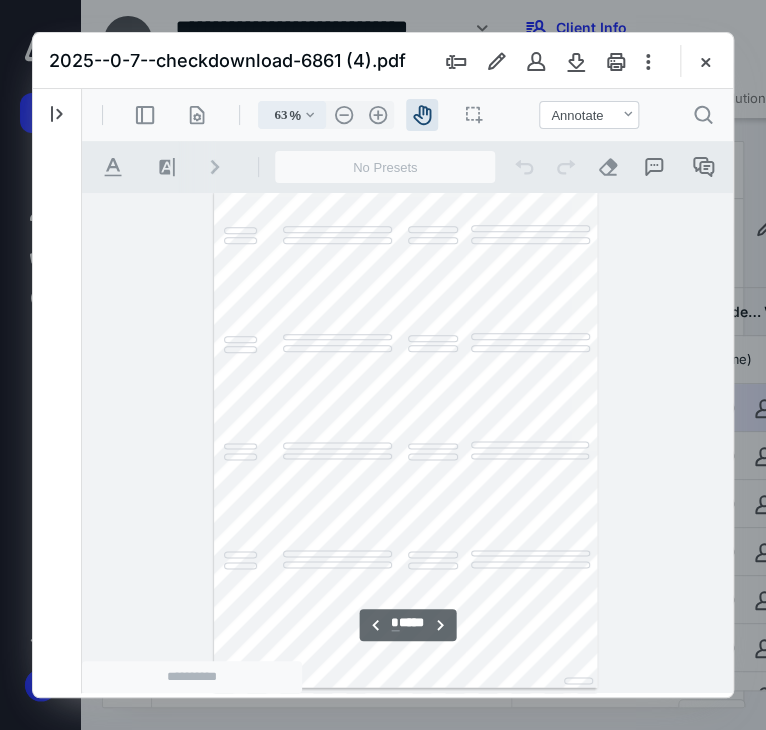 click on ".cls-1{fill:#abb0c4;} icon - chevron - down" at bounding box center [310, 115] 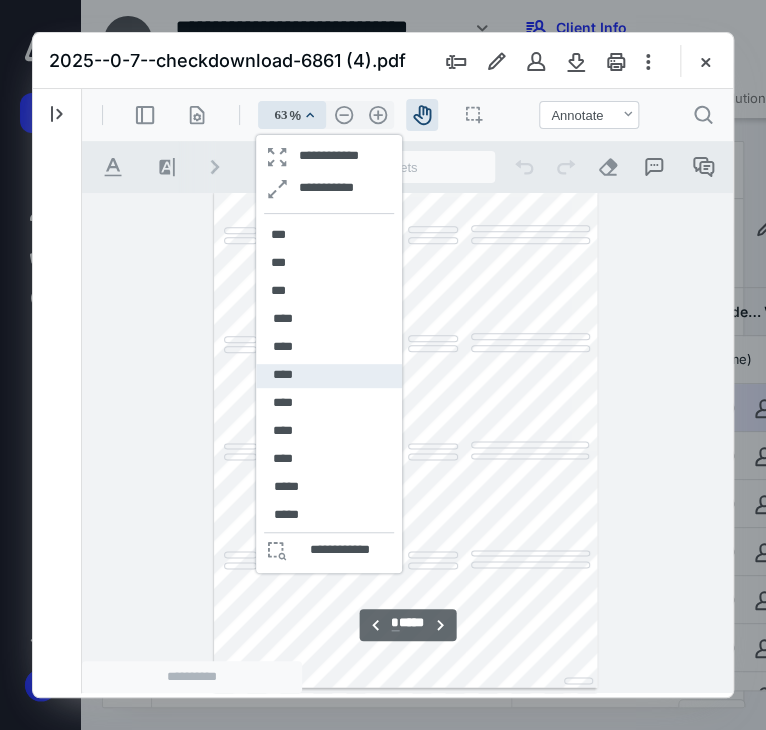 click on "****" at bounding box center (282, 375) 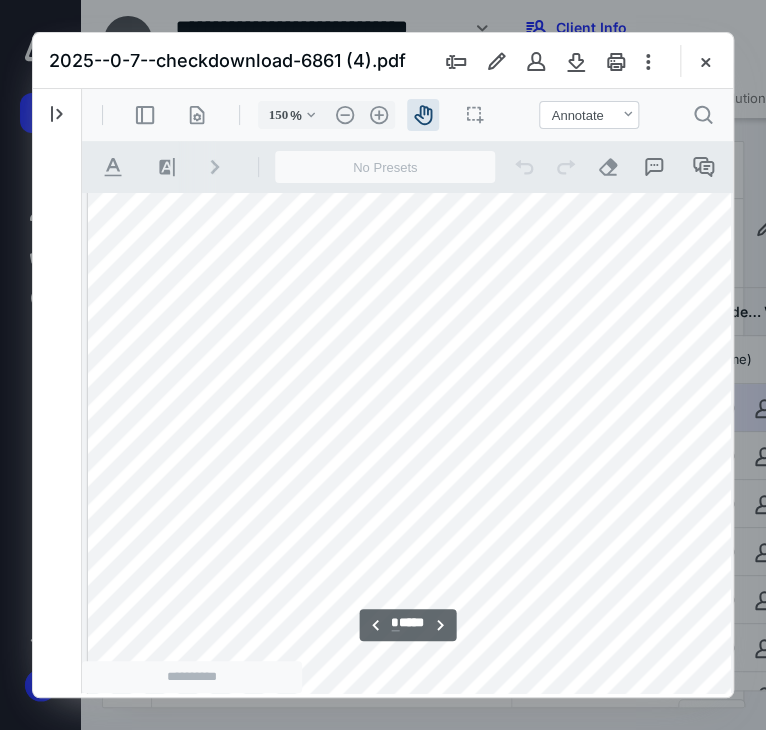 scroll, scrollTop: 1488, scrollLeft: 152, axis: both 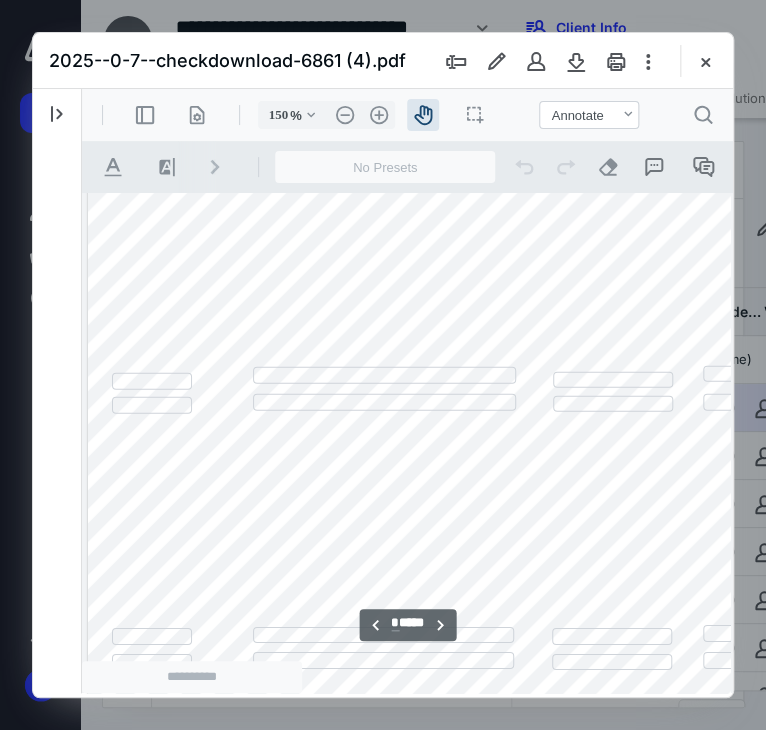 drag, startPoint x: 294, startPoint y: 370, endPoint x: 537, endPoint y: 468, distance: 262.01718 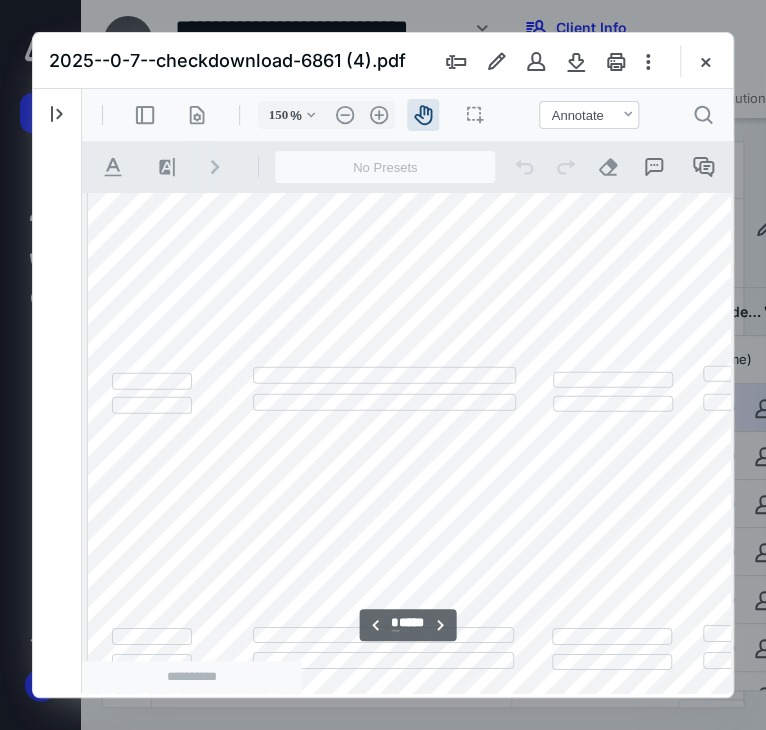 click on "**********" at bounding box center [547, 622] 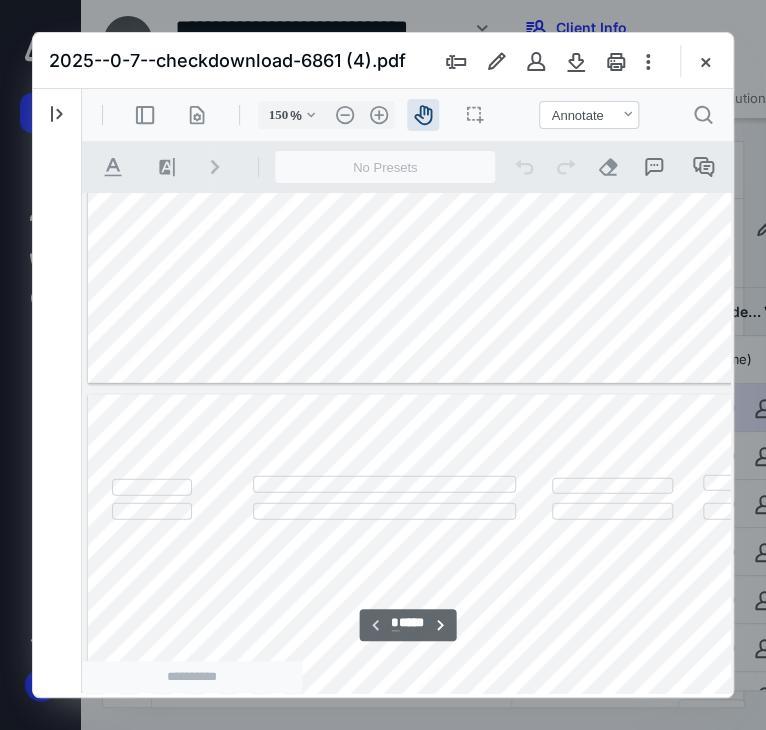 type on "*" 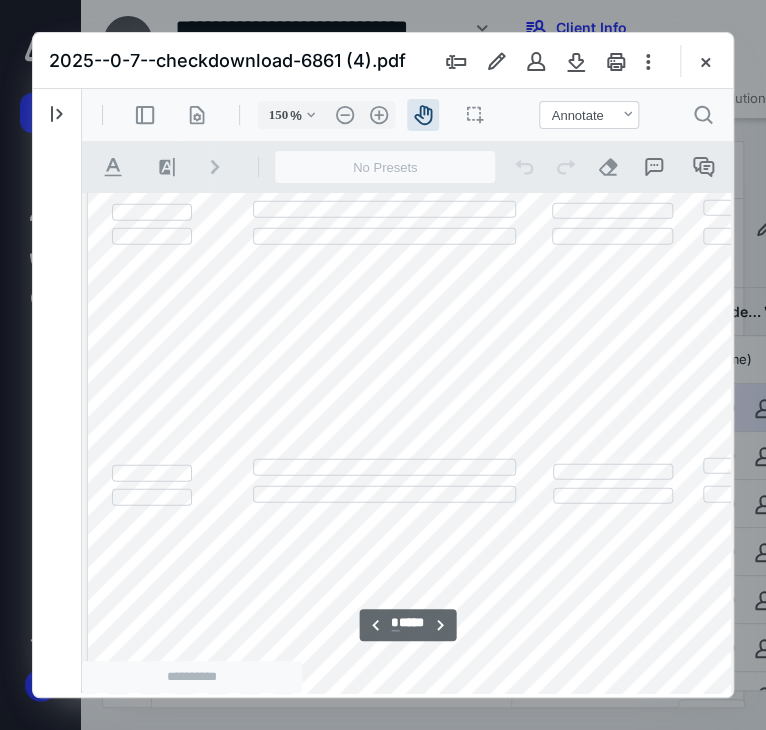scroll, scrollTop: 1288, scrollLeft: 0, axis: vertical 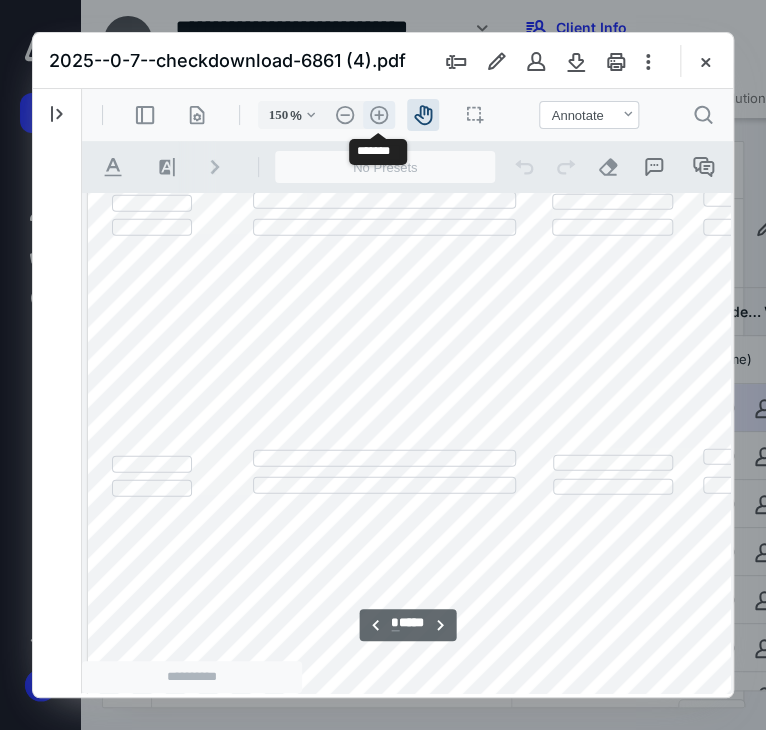 click on ".cls-1{fill:#abb0c4;} icon - header - zoom - in - line" at bounding box center [379, 115] 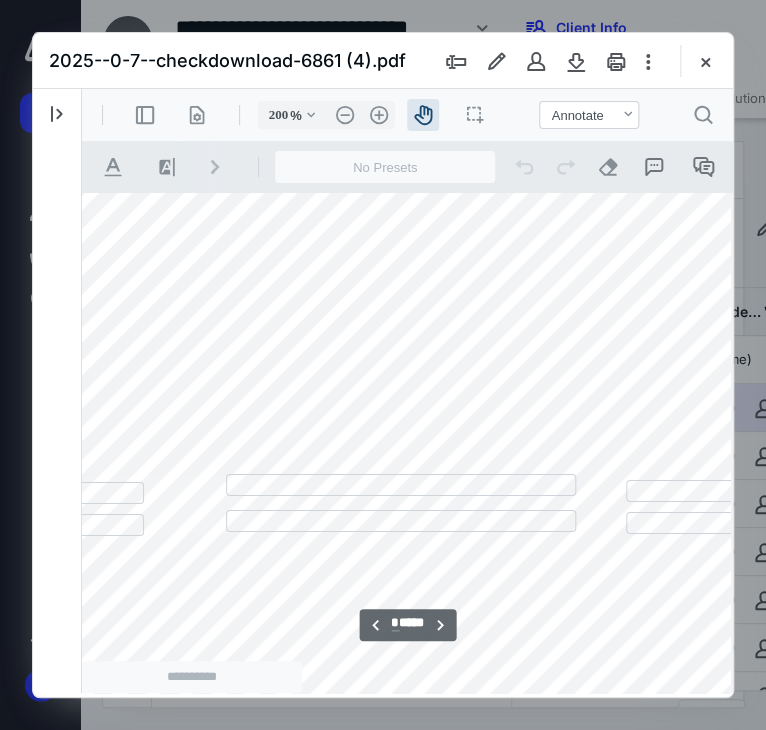 scroll, scrollTop: 1770, scrollLeft: 35, axis: both 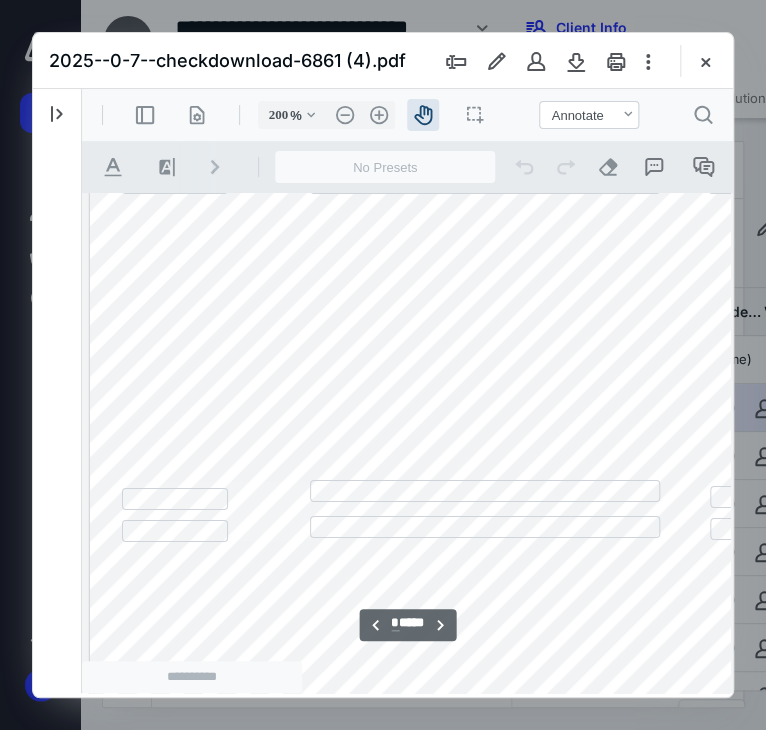 drag, startPoint x: 372, startPoint y: 328, endPoint x: 533, endPoint y: 337, distance: 161.25136 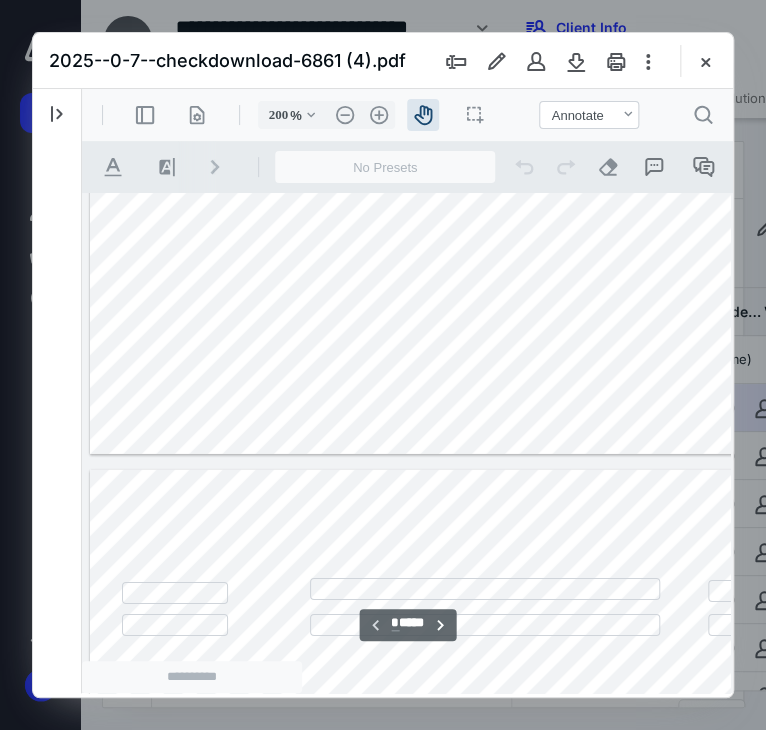 type on "*" 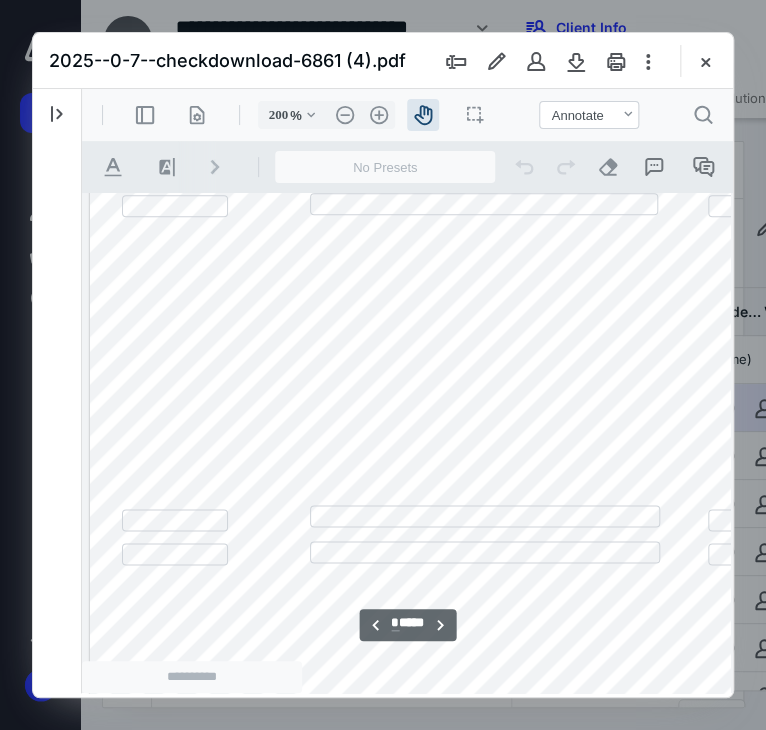 scroll, scrollTop: 2524, scrollLeft: 0, axis: vertical 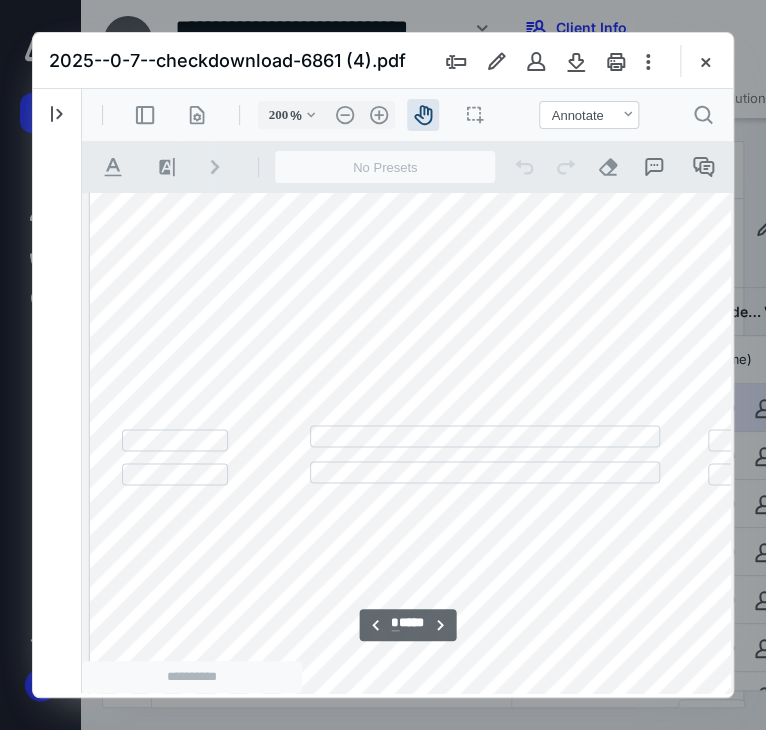 click on "**********" at bounding box center [702, 73] 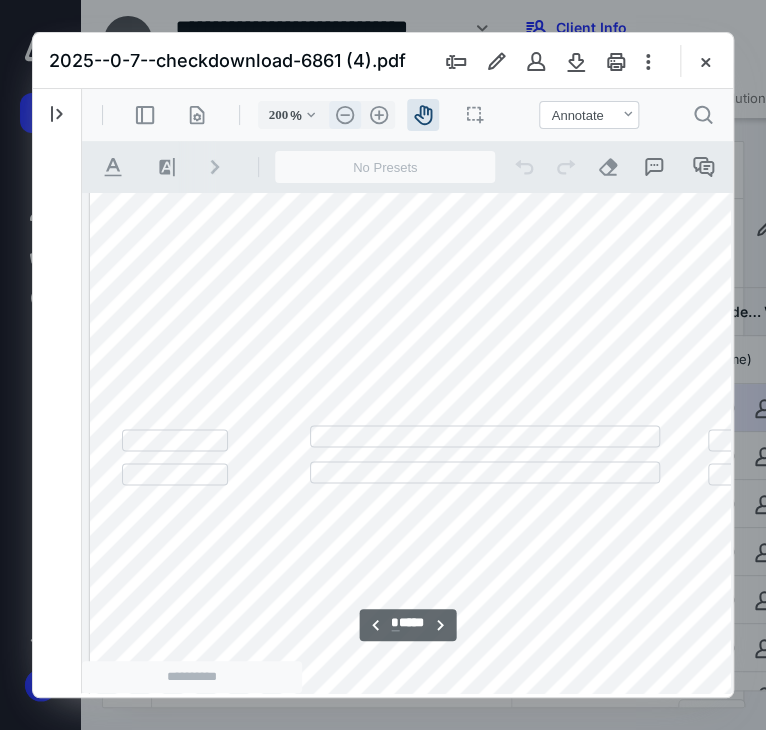 drag, startPoint x: 266, startPoint y: 114, endPoint x: 342, endPoint y: 101, distance: 77.10383 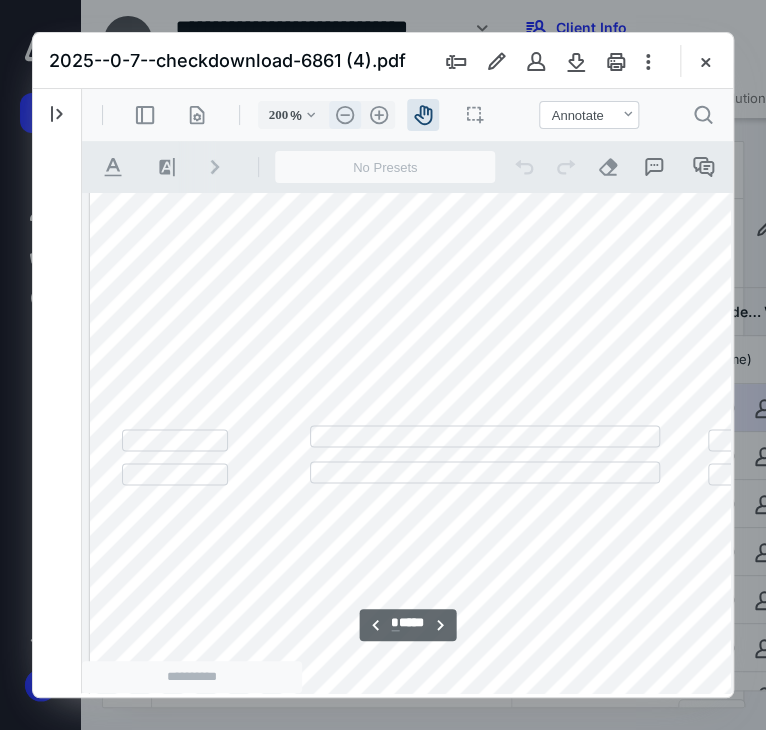 click on ".cls-1{fill:#abb0c4;} icon - header - sidebar - line .cls-1{fill:#abb0c4;} icon - header - page manipulation - line 200 % .cls-1{fill:#abb0c4;} icon - chevron - down .cls-1{fill:#abb0c4;} icon - header - zoom - out - line Current zoom is   200 % .cls-1{fill:#abb0c4;} icon - header - zoom - in - line icon-header-pan20 icon / operation / multi select View Annotate Shapes Annotate .cls-1{fill:#abb0c4;} icon - chevron - down View Annotate Shapes .cls-1{fill:#abb0c4;} icon - header - search" at bounding box center (407, 115) 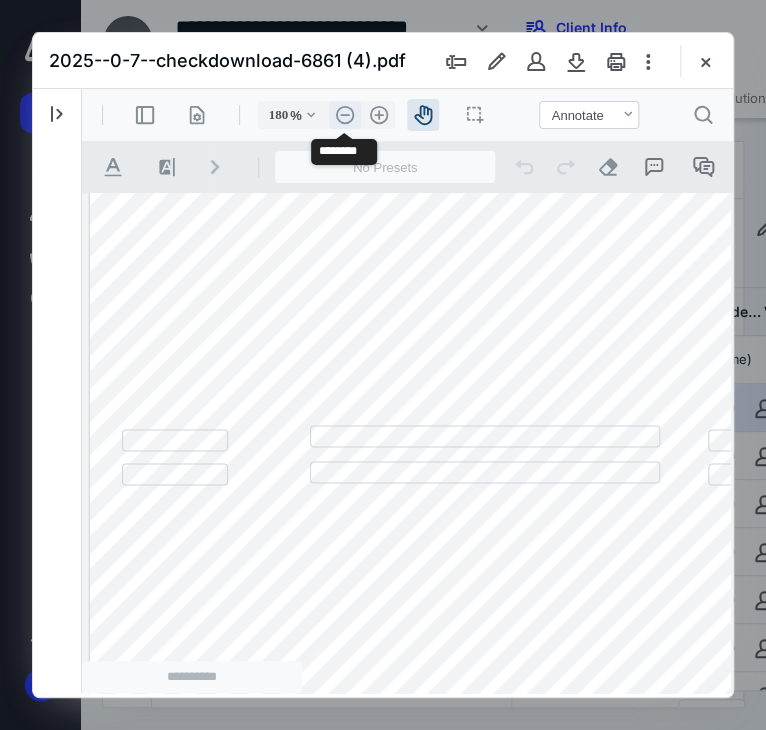 type on "180" 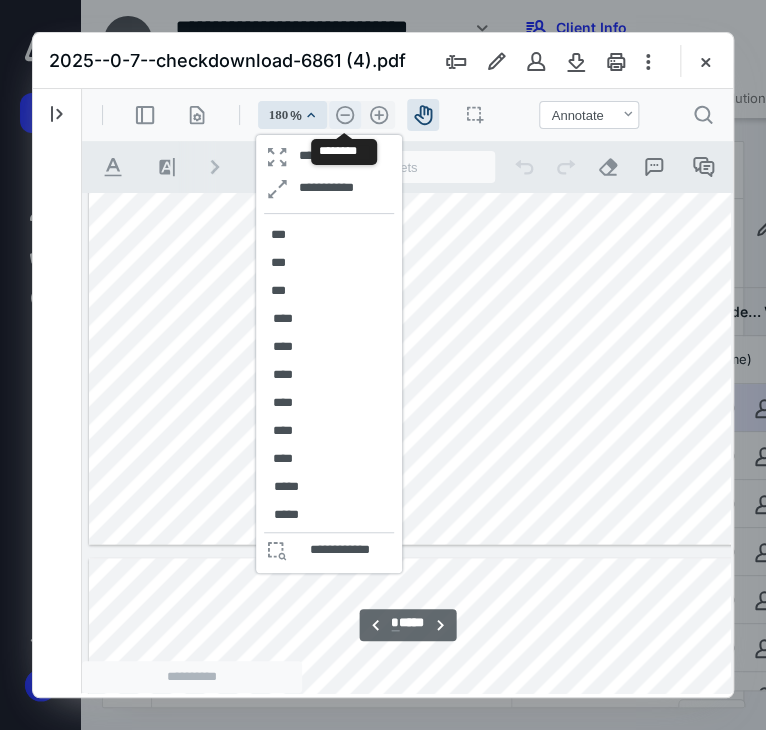 scroll, scrollTop: 2248, scrollLeft: 0, axis: vertical 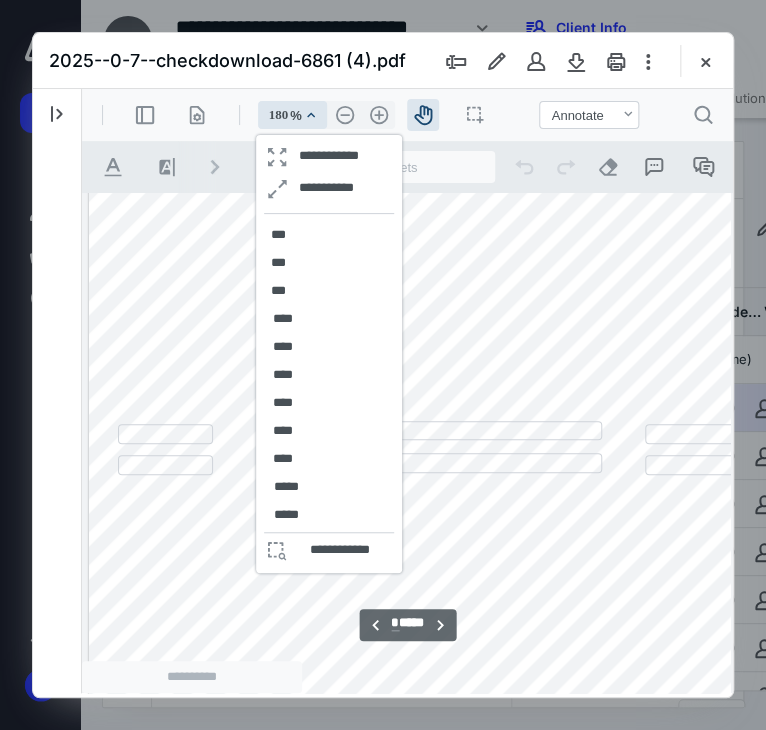 click on "**********" at bounding box center (640, 104) 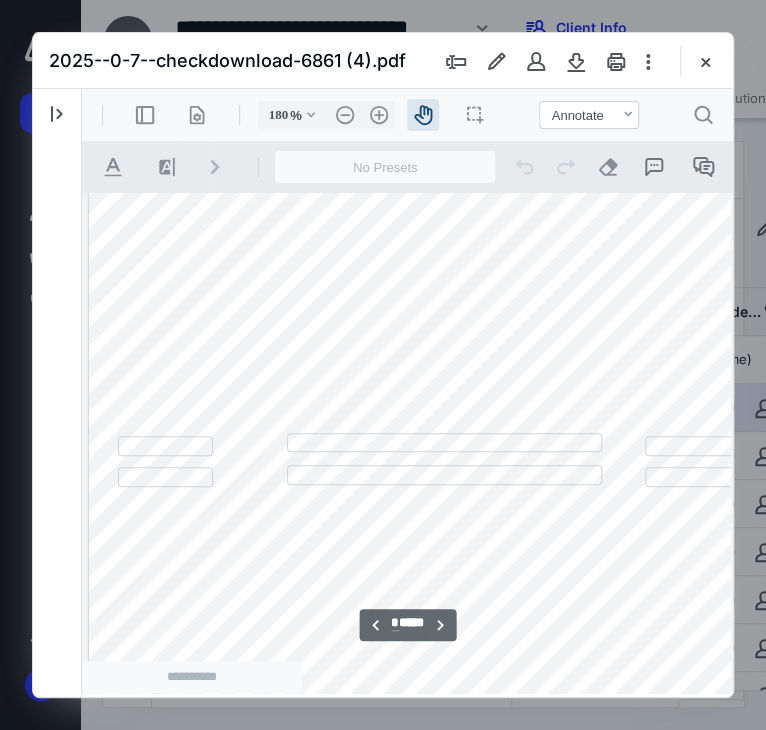 scroll, scrollTop: 7998, scrollLeft: 0, axis: vertical 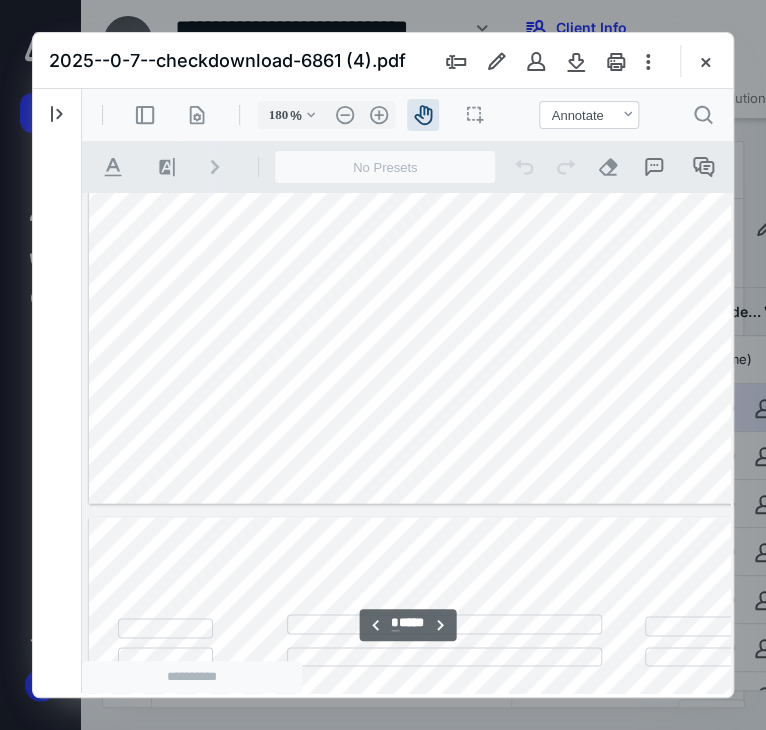 type on "*" 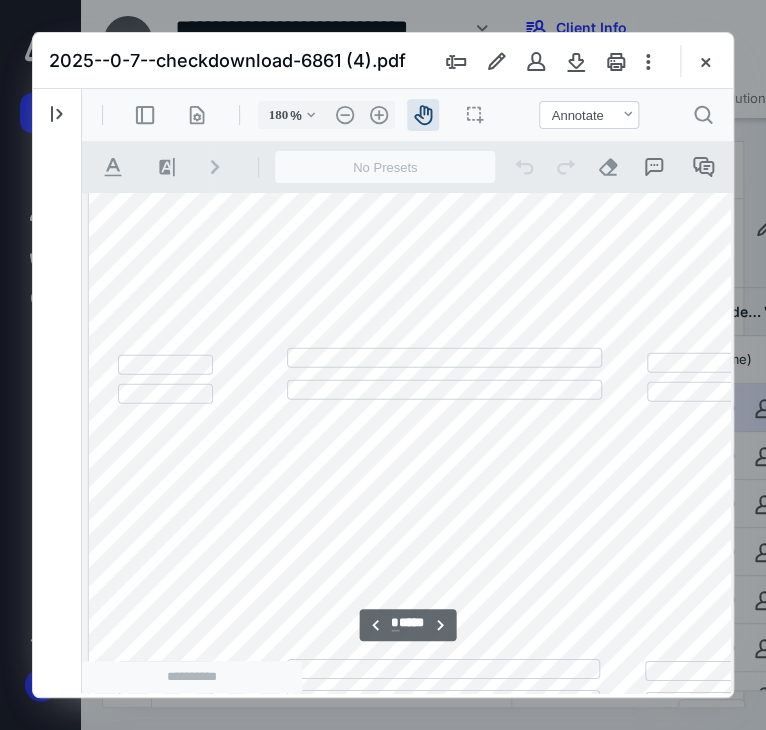 scroll, scrollTop: 8998, scrollLeft: 0, axis: vertical 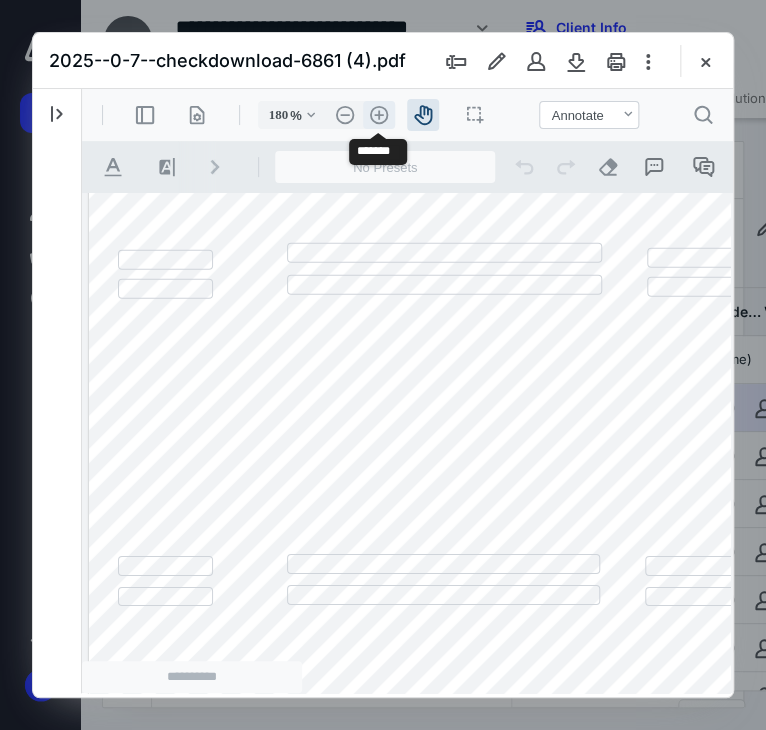 click on ".cls-1{fill:#abb0c4;} icon - header - zoom - in - line" at bounding box center (379, 115) 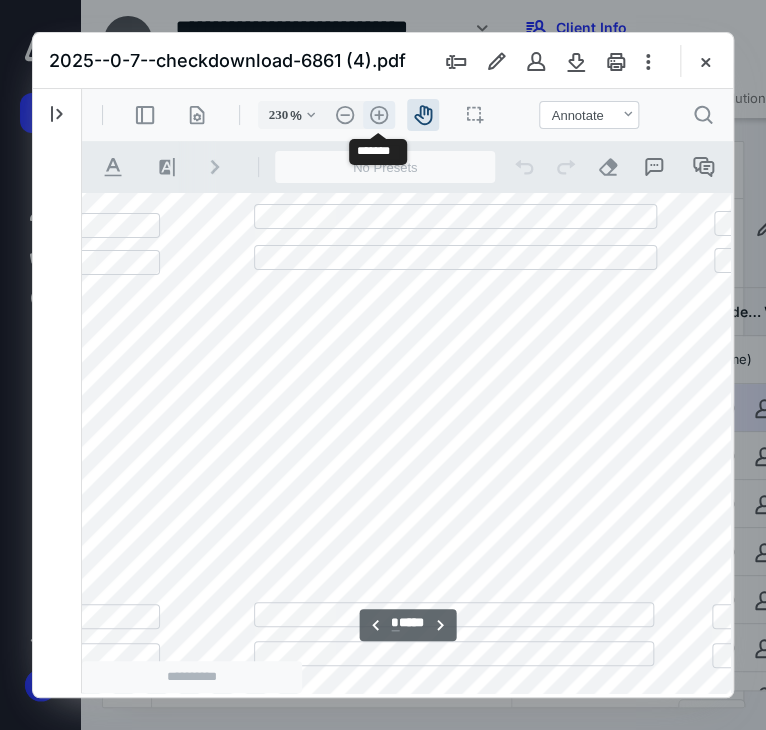 click on ".cls-1{fill:#abb0c4;} icon - header - zoom - in - line" at bounding box center (379, 115) 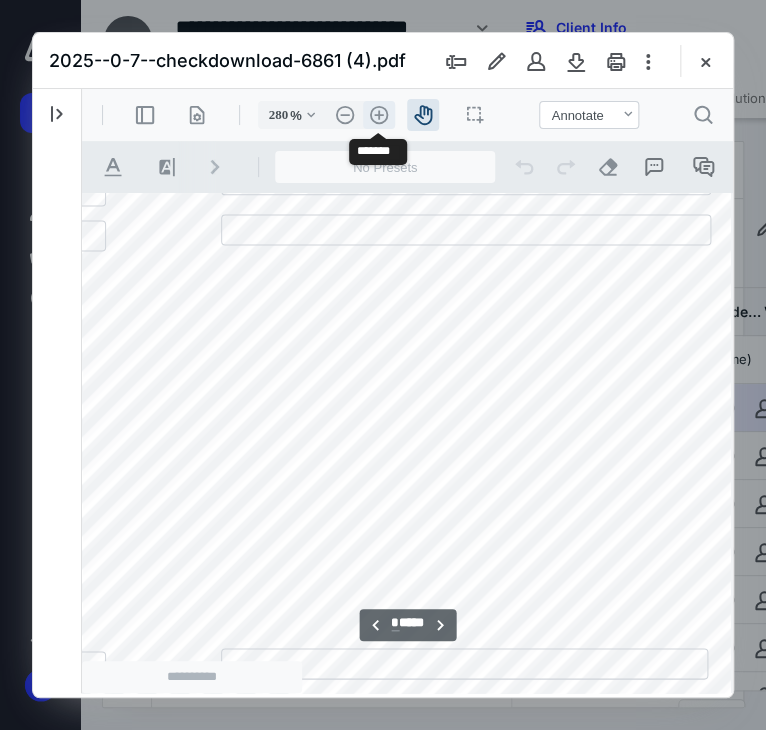 click on ".cls-1{fill:#abb0c4;} icon - header - zoom - in - line" at bounding box center [379, 115] 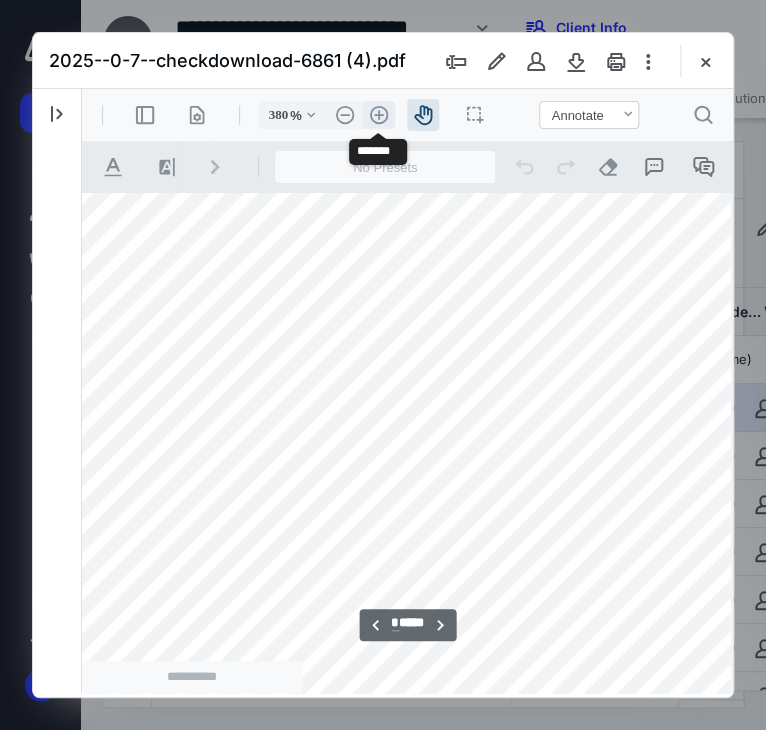 scroll, scrollTop: 19216, scrollLeft: 361, axis: both 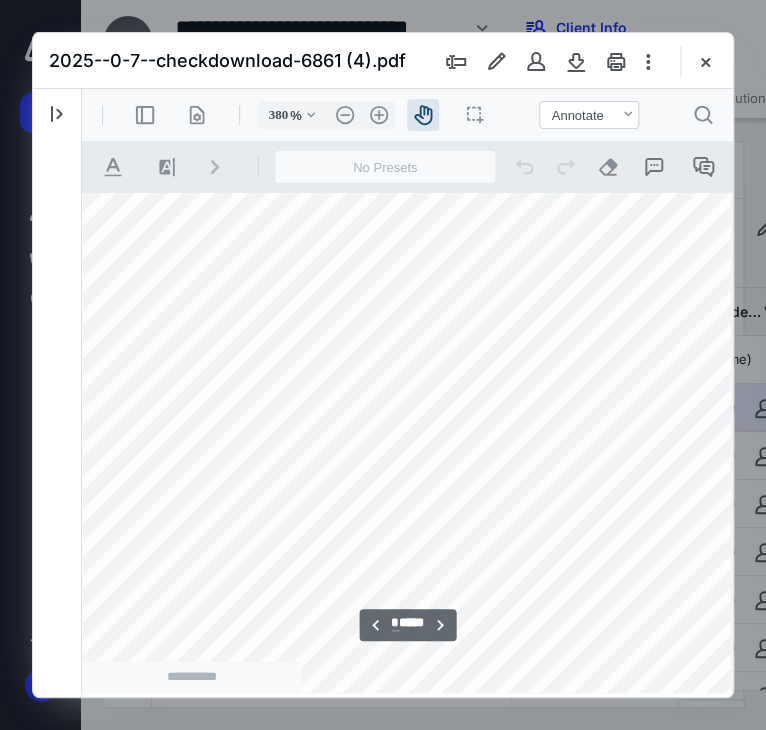 drag, startPoint x: 274, startPoint y: 420, endPoint x: 494, endPoint y: 410, distance: 220.22716 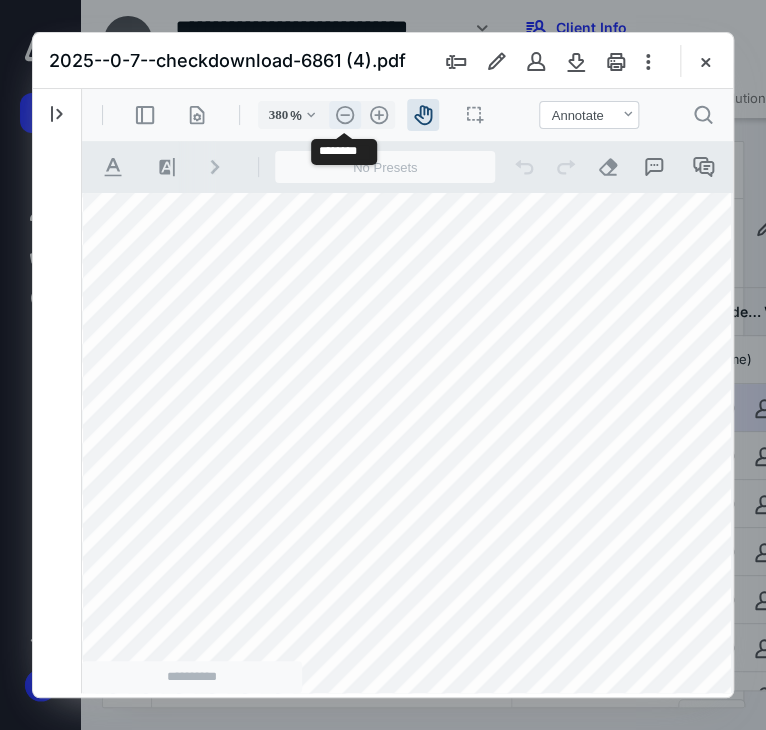 click on ".cls-1{fill:#abb0c4;} icon - header - zoom - out - line" at bounding box center [345, 115] 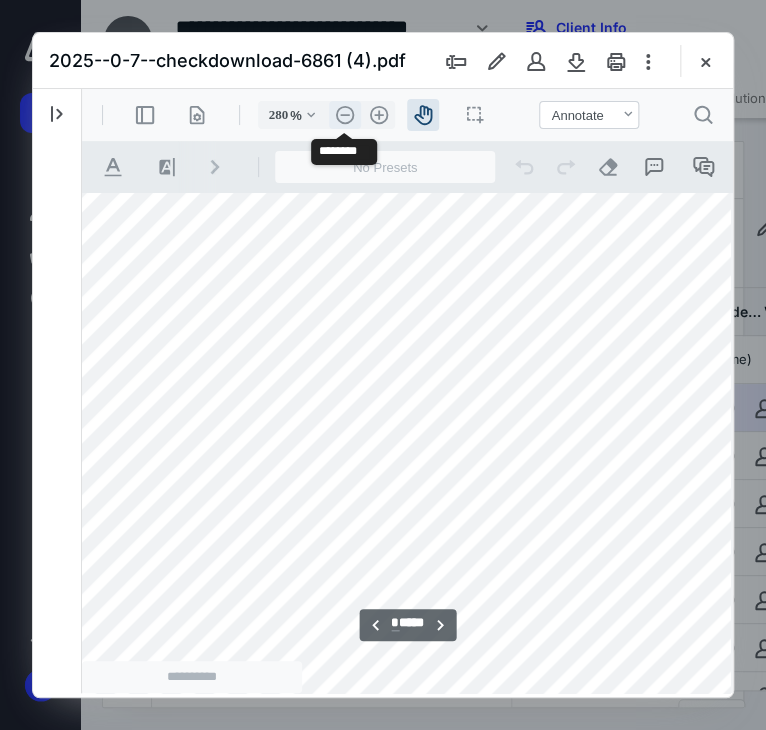 scroll, scrollTop: 14114, scrollLeft: 18, axis: both 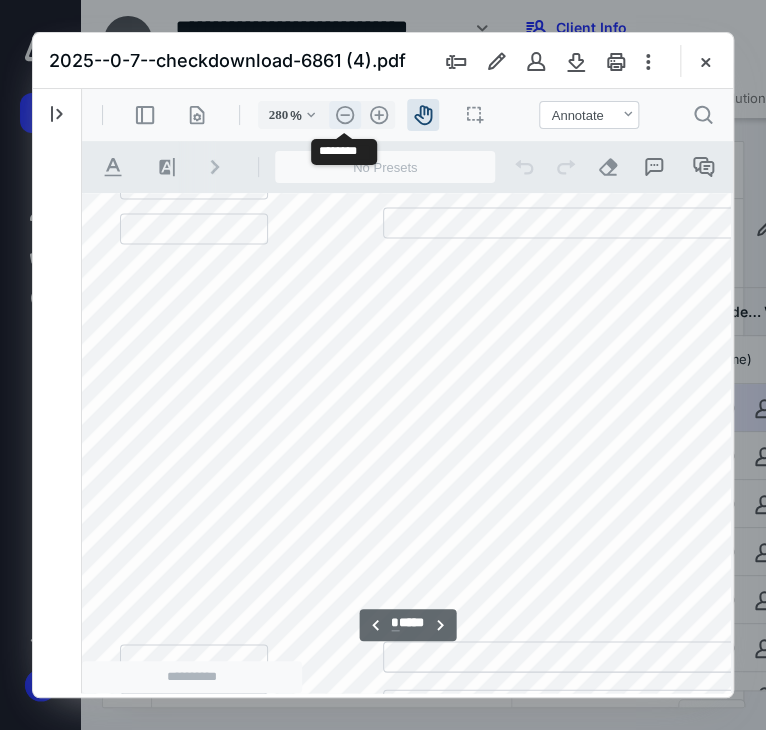 click on ".cls-1{fill:#abb0c4;} icon - header - zoom - out - line" at bounding box center (345, 115) 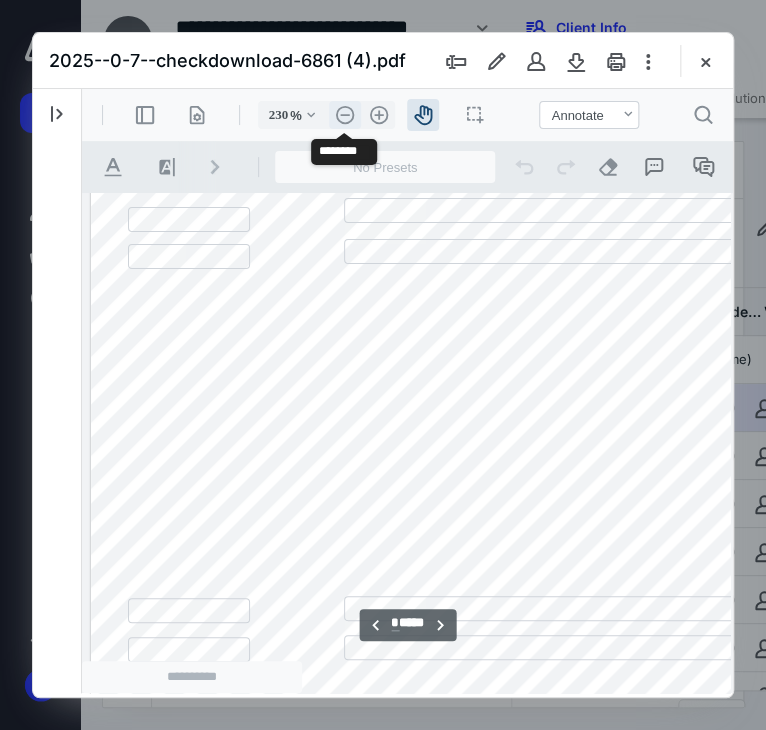 click on ".cls-1{fill:#abb0c4;} icon - header - zoom - out - line" at bounding box center (345, 115) 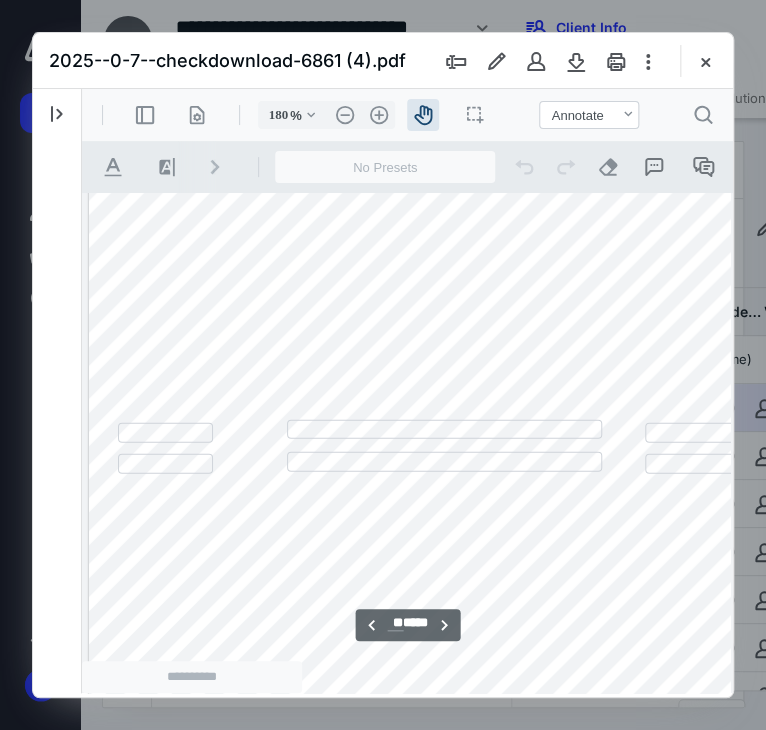 scroll, scrollTop: 39668, scrollLeft: 0, axis: vertical 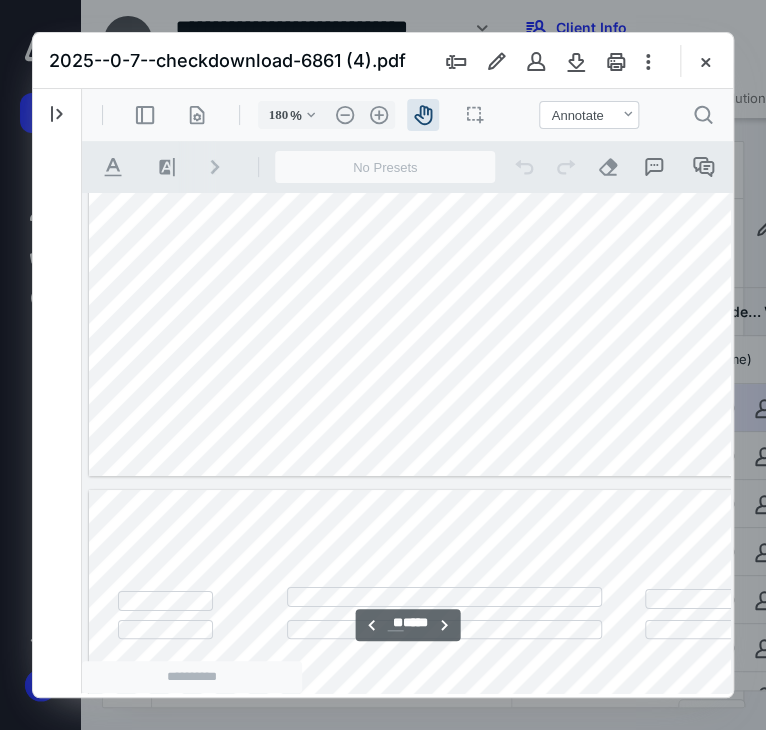 type on "**" 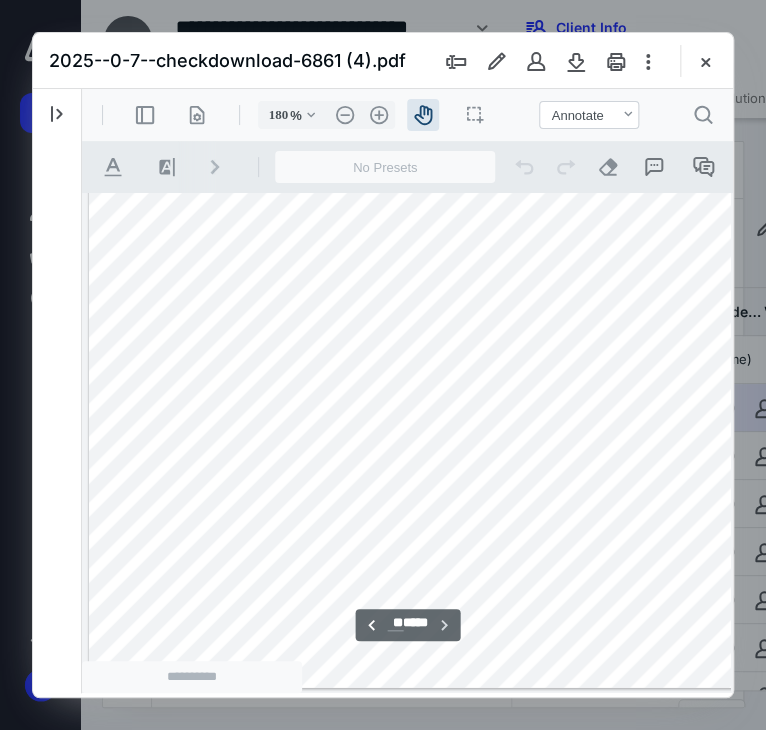 scroll, scrollTop: 41236, scrollLeft: 0, axis: vertical 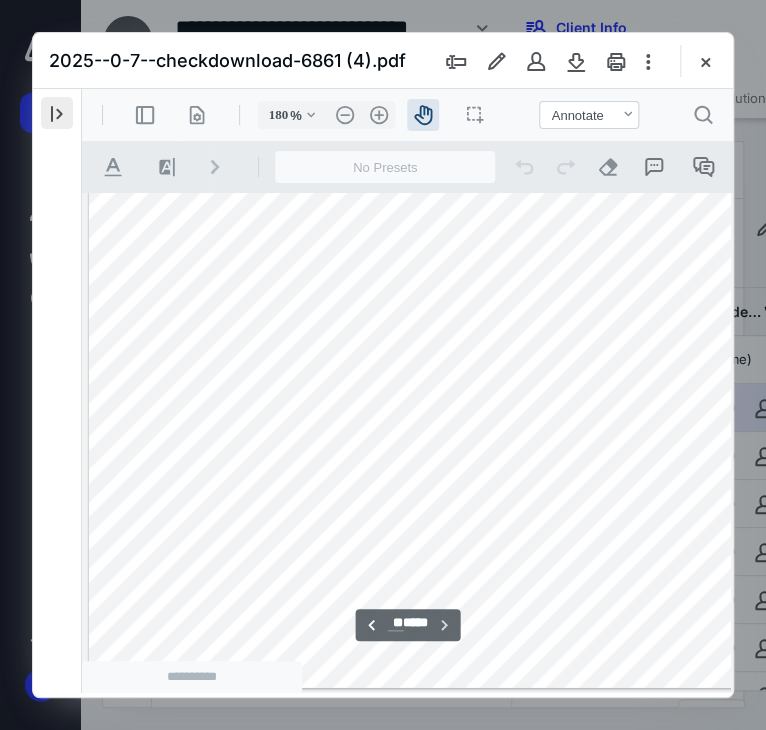click at bounding box center [57, 113] 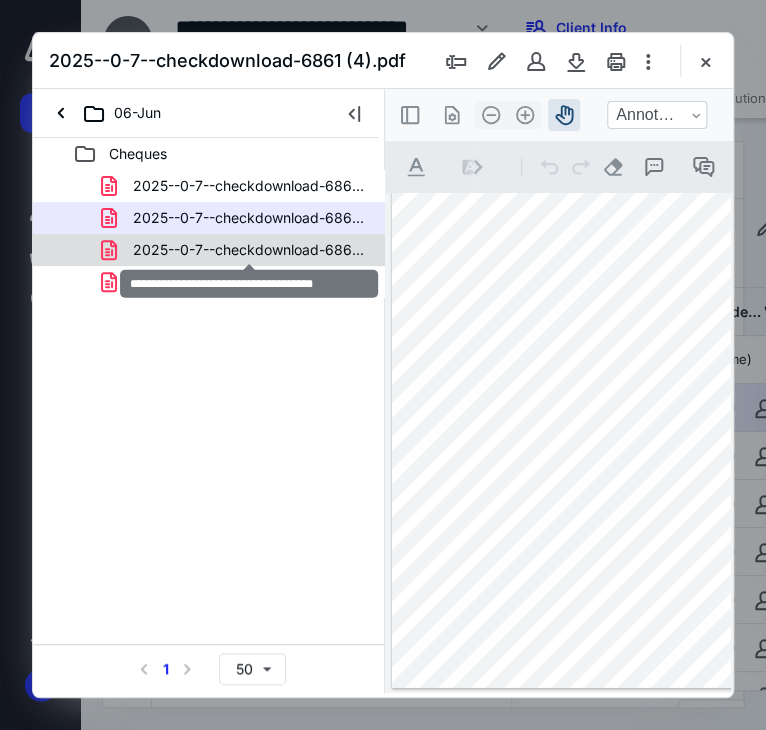 click on "2025--0-7--checkdownload-6861 (5).pdf" at bounding box center [249, 250] 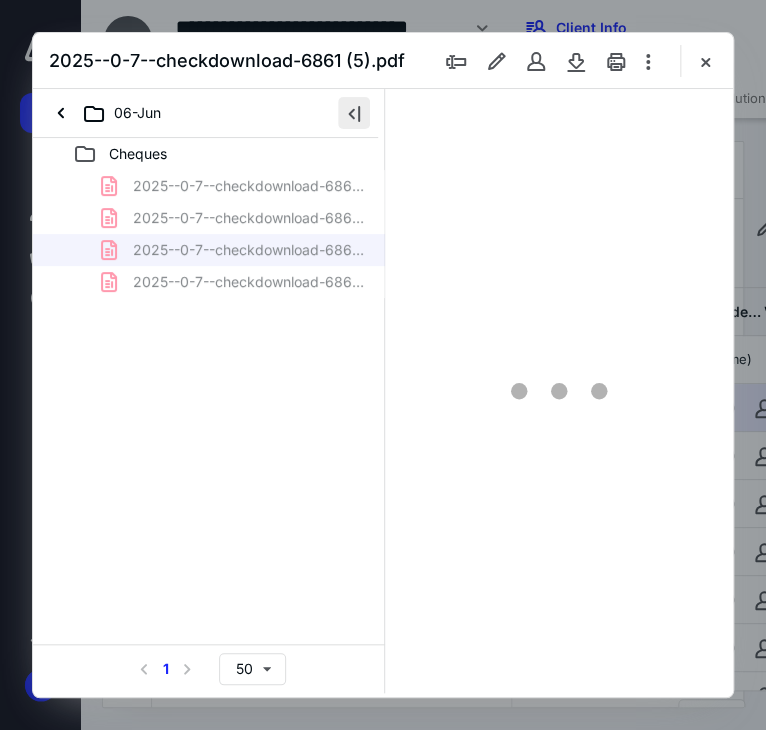 click at bounding box center (354, 113) 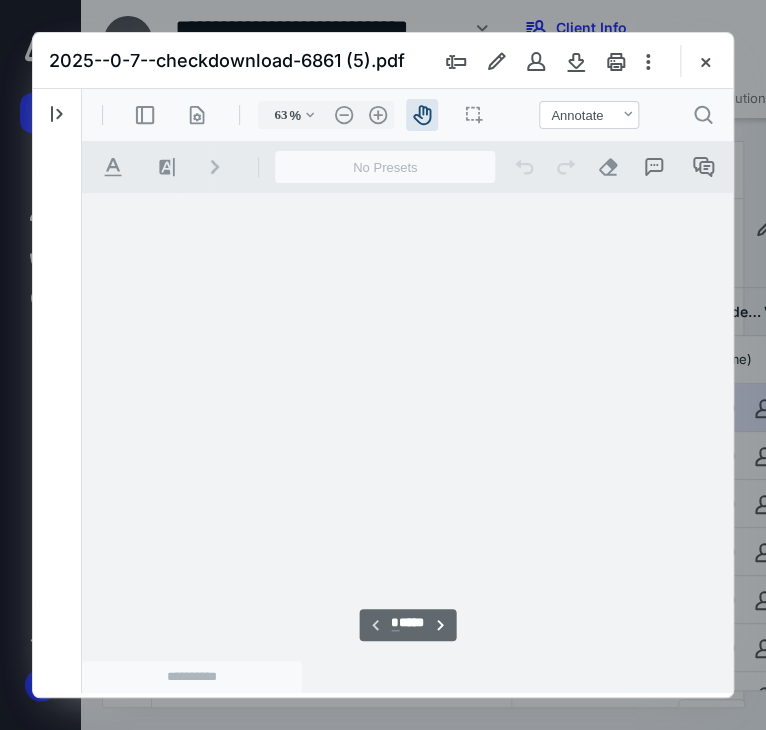 scroll, scrollTop: 107, scrollLeft: 0, axis: vertical 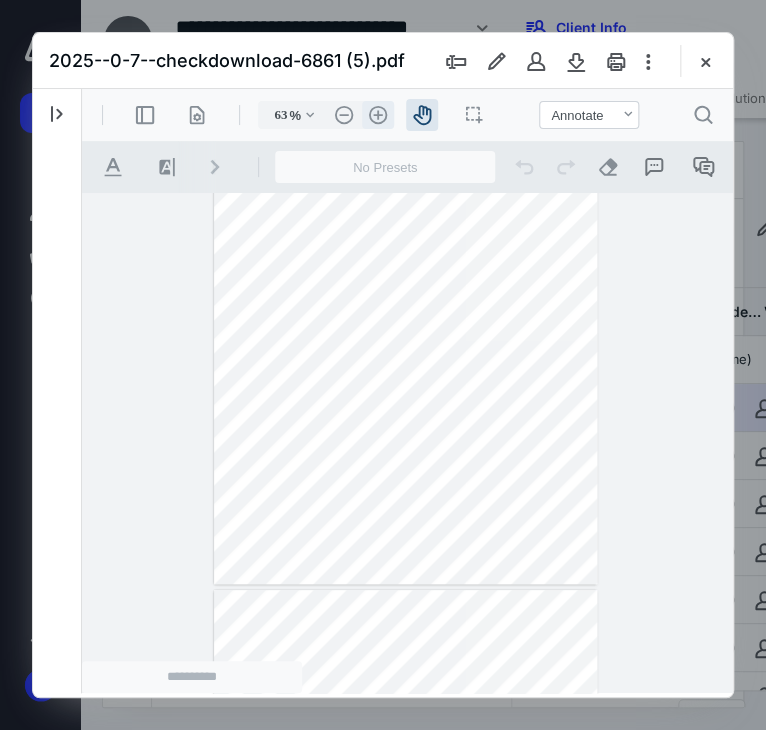 drag, startPoint x: 274, startPoint y: 114, endPoint x: 362, endPoint y: 103, distance: 88.68484 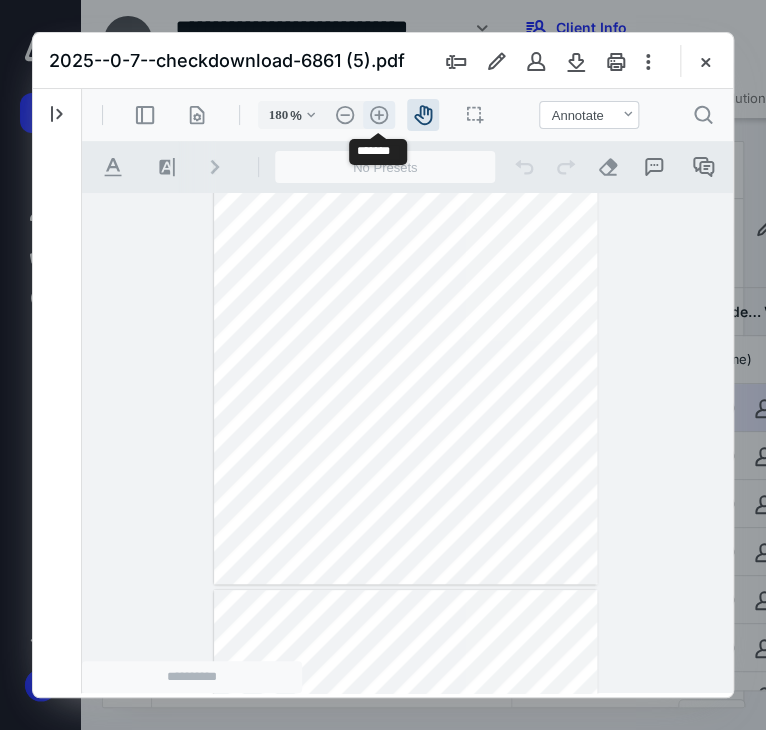 type on "180" 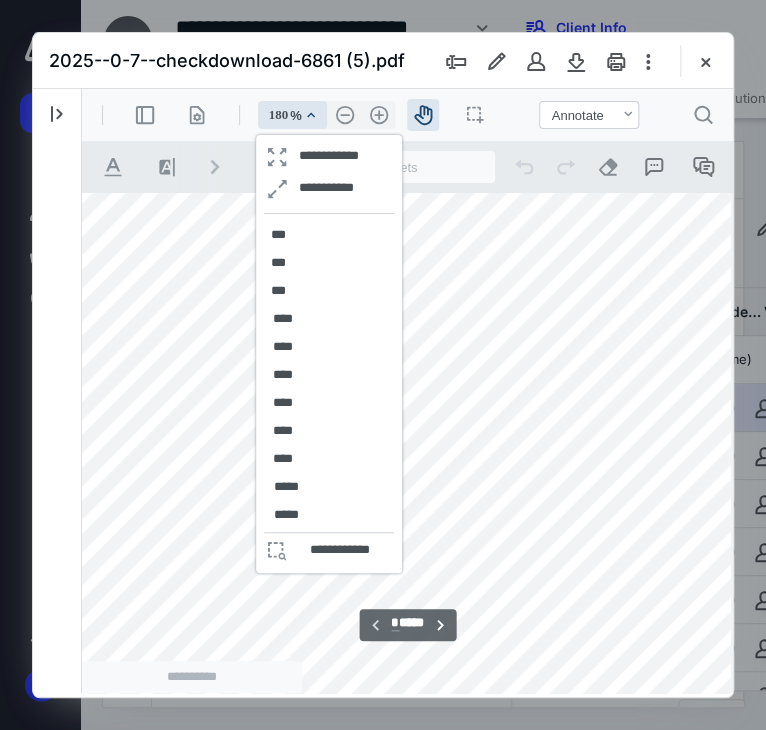 click at bounding box center [392, 233] 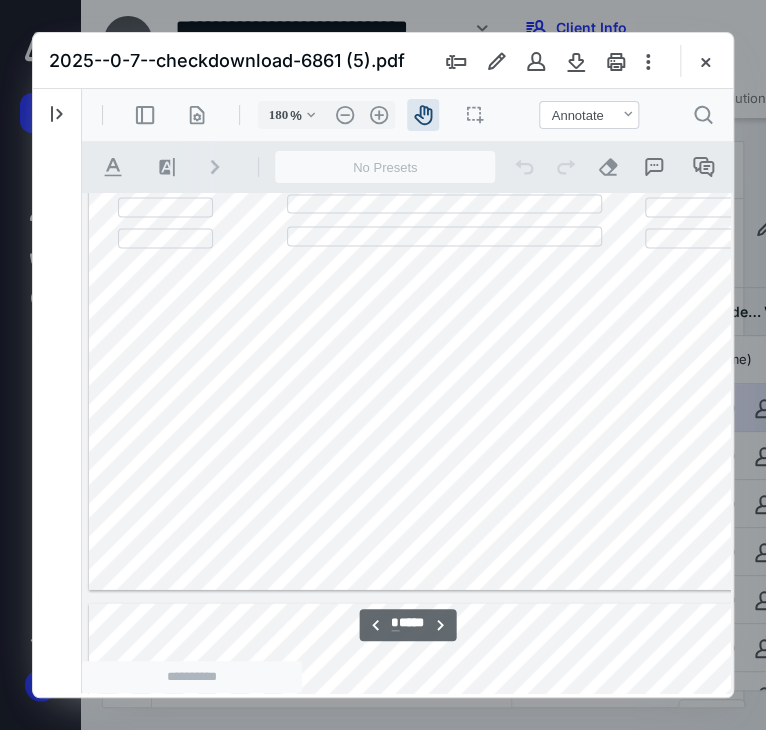 scroll, scrollTop: 6859, scrollLeft: 0, axis: vertical 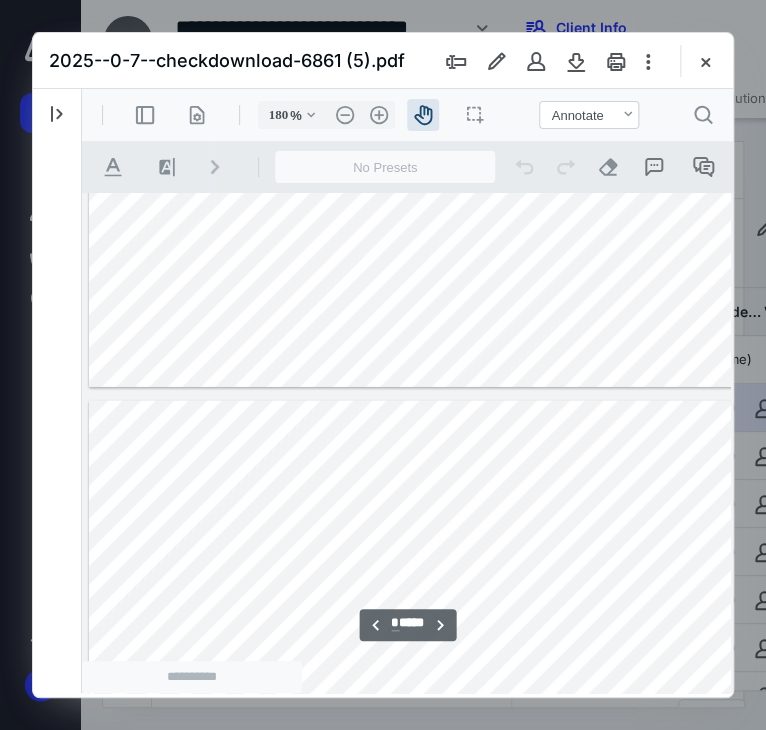 type on "*" 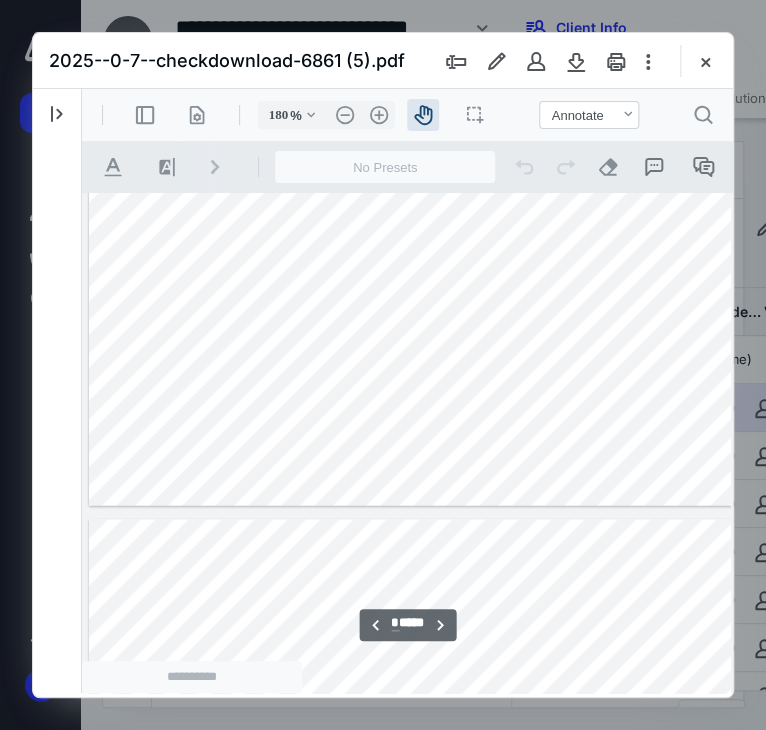 scroll, scrollTop: 8276, scrollLeft: 0, axis: vertical 